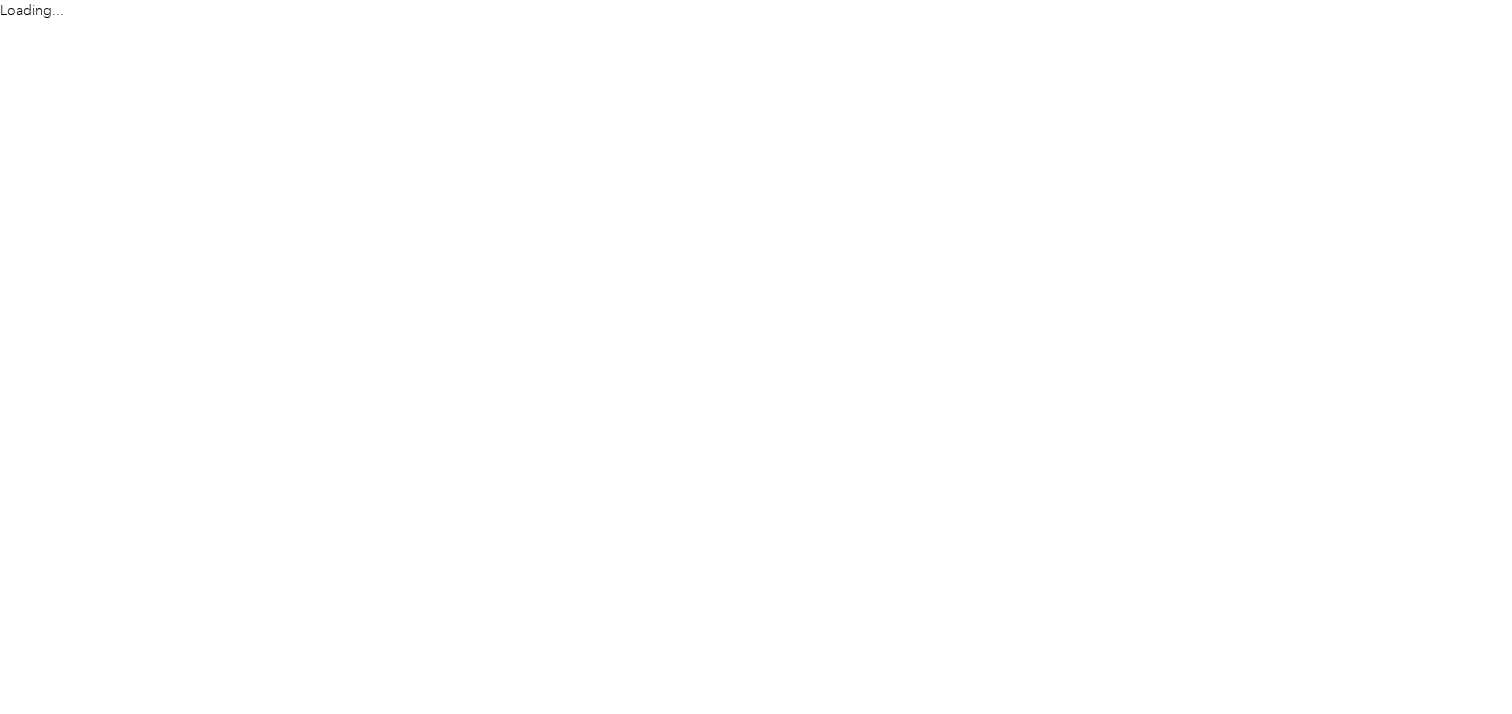 scroll, scrollTop: 0, scrollLeft: 0, axis: both 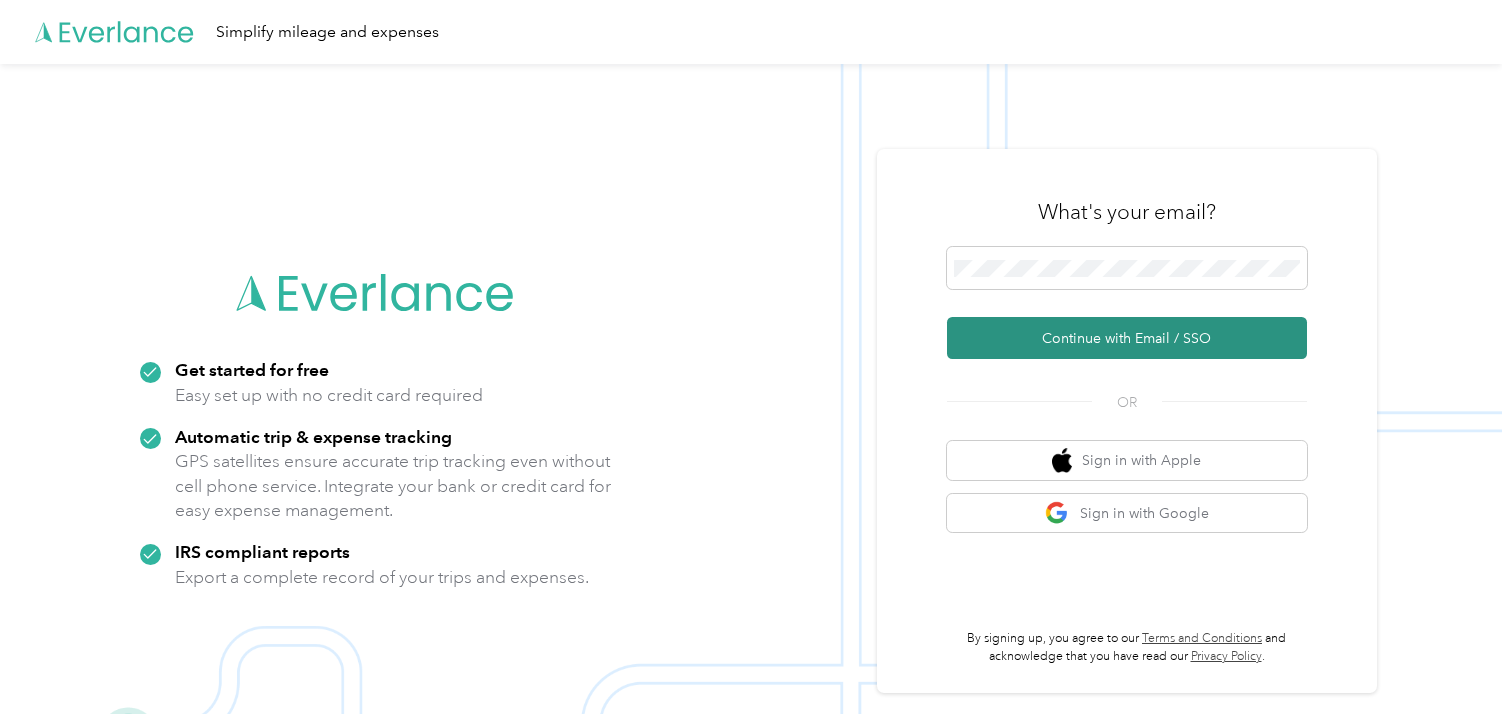 click on "Continue with Email / SSO" at bounding box center [1127, 338] 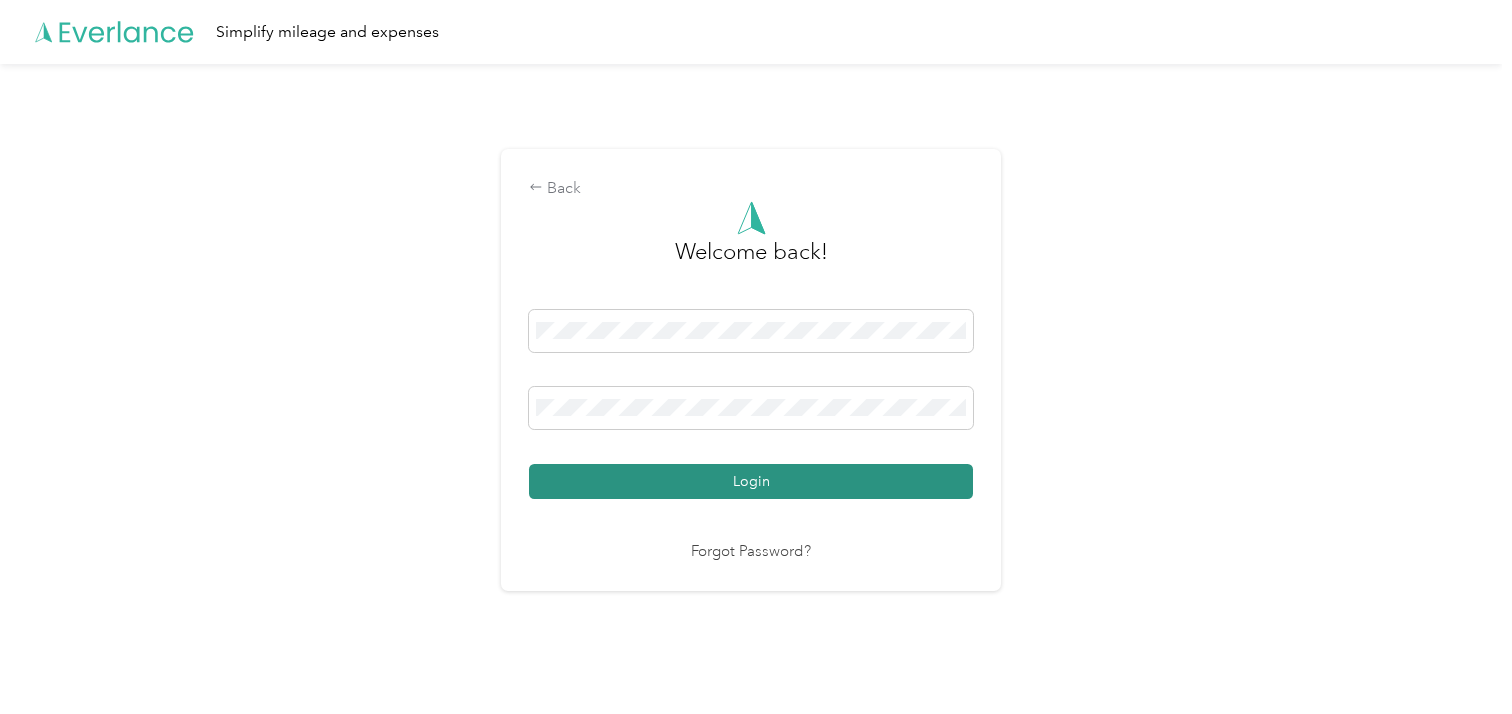 click on "Login" at bounding box center (751, 481) 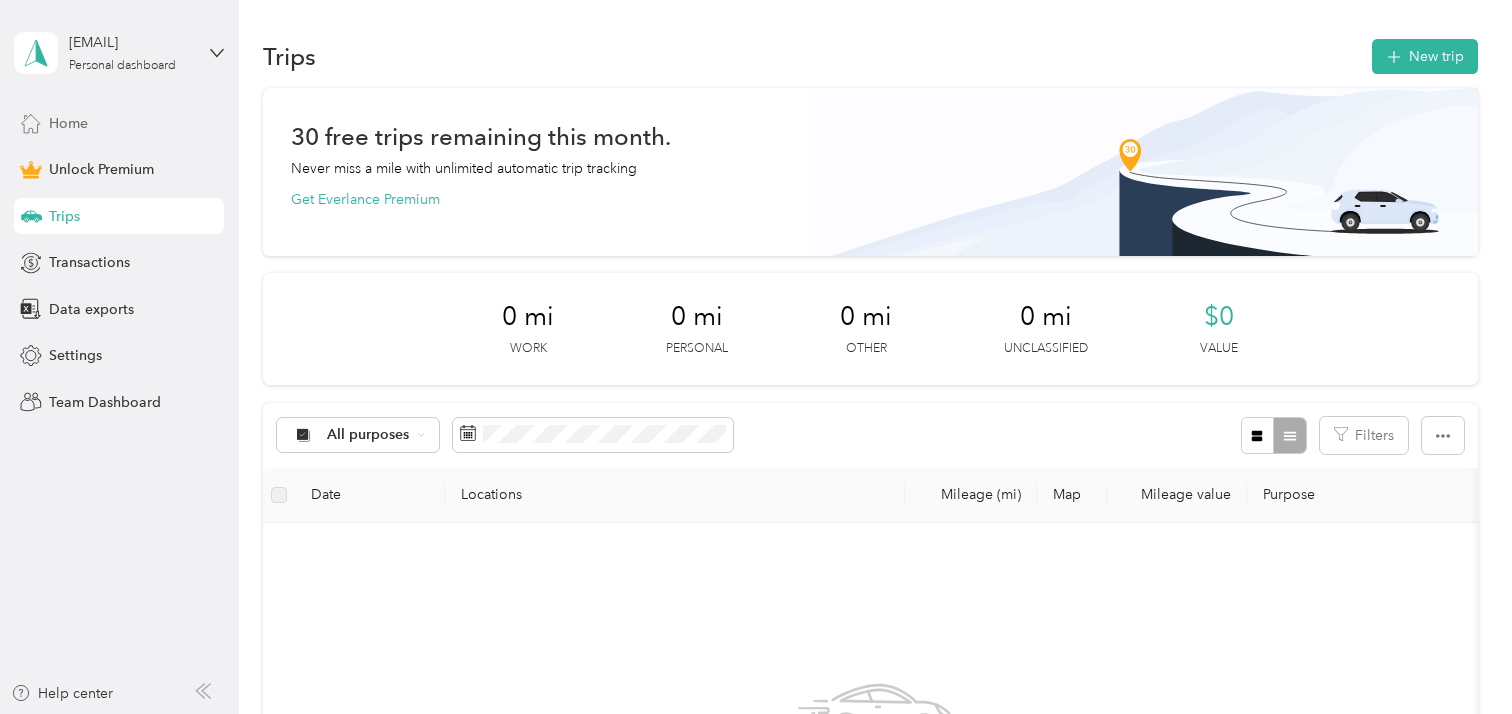 click on "Home" at bounding box center (68, 123) 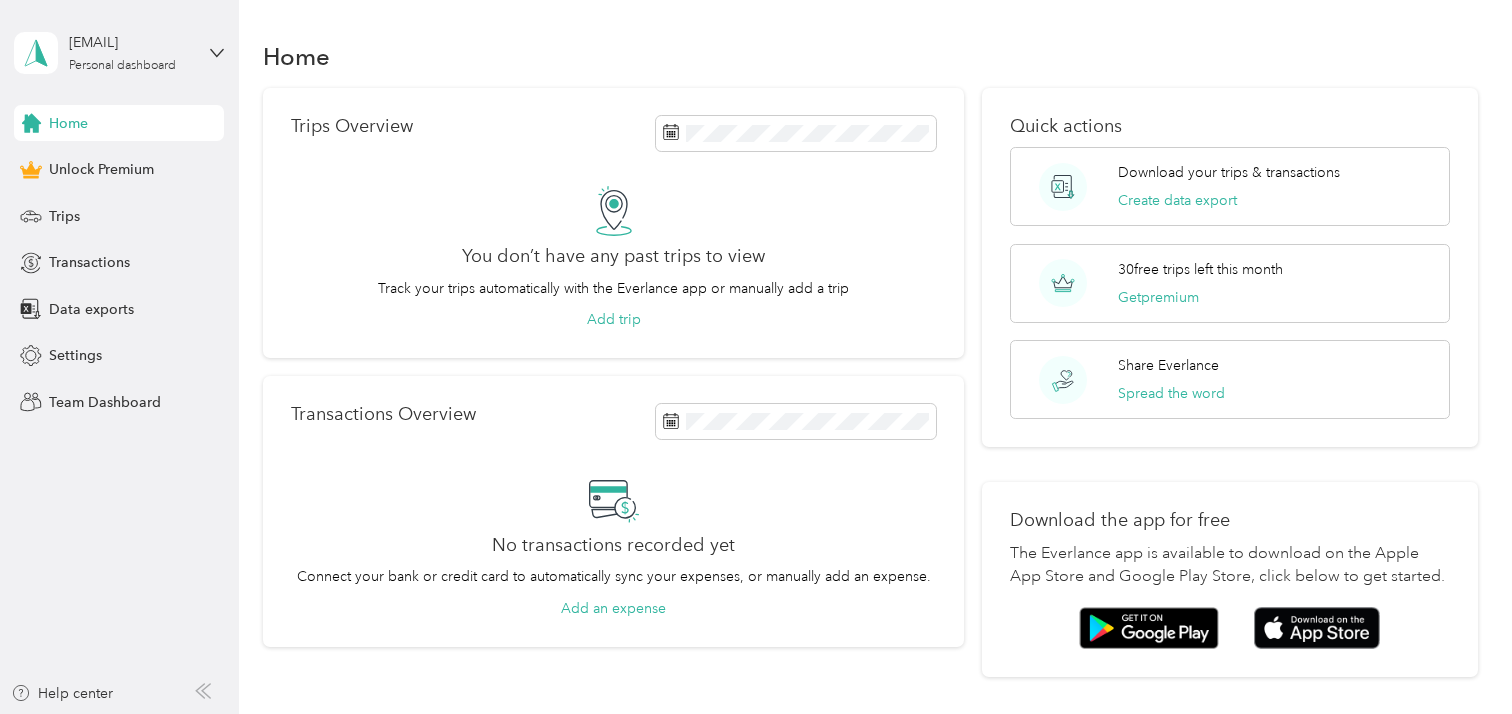click on "Home" at bounding box center (68, 123) 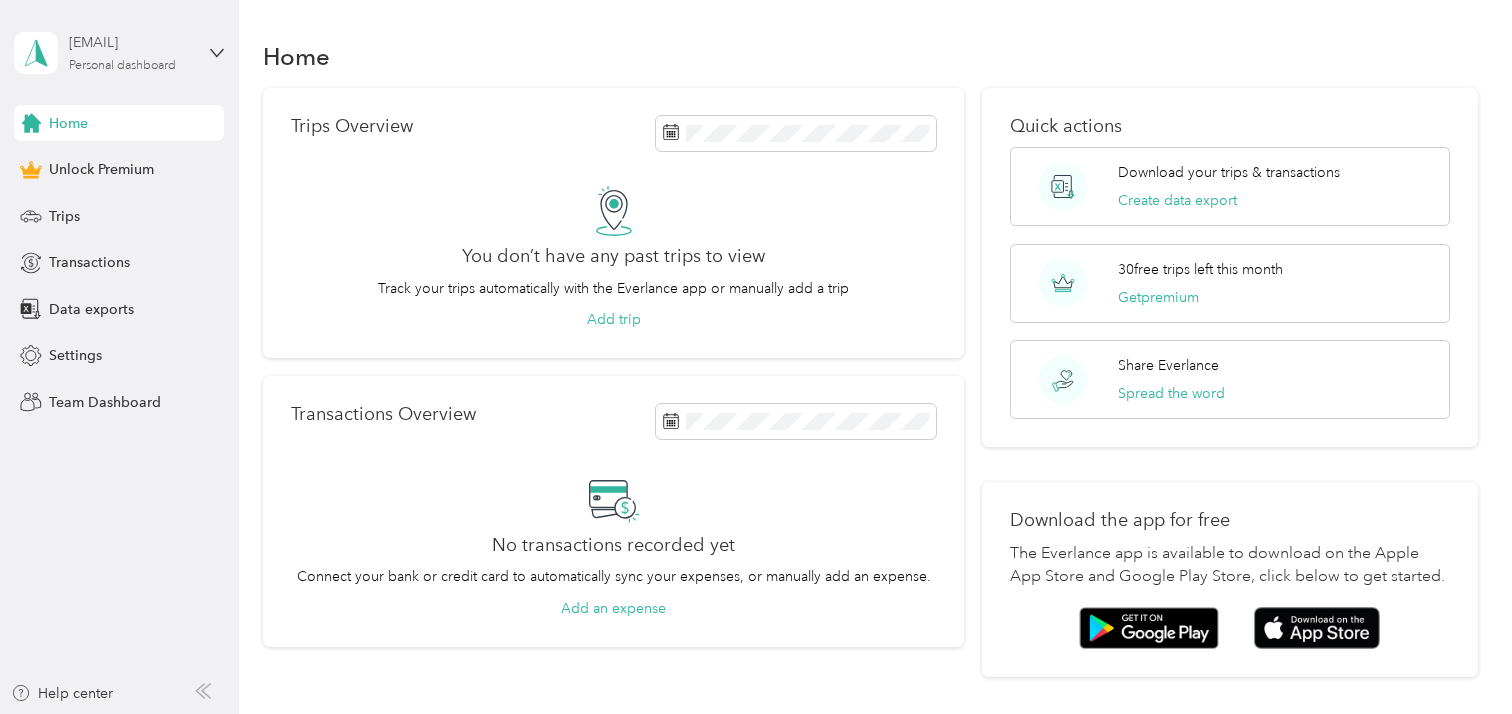 click on "[EMAIL] Personal dashboard" at bounding box center (131, 52) 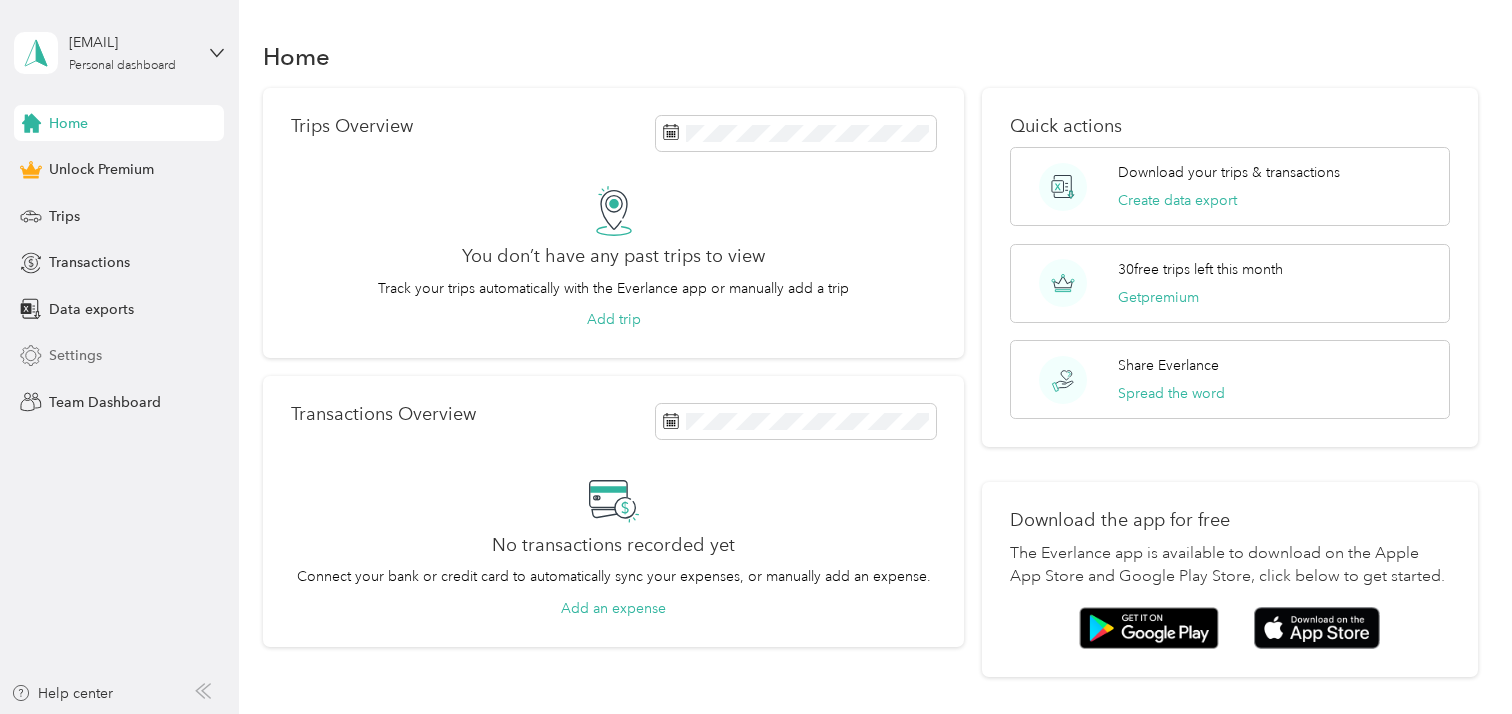 click on "Settings" at bounding box center [75, 355] 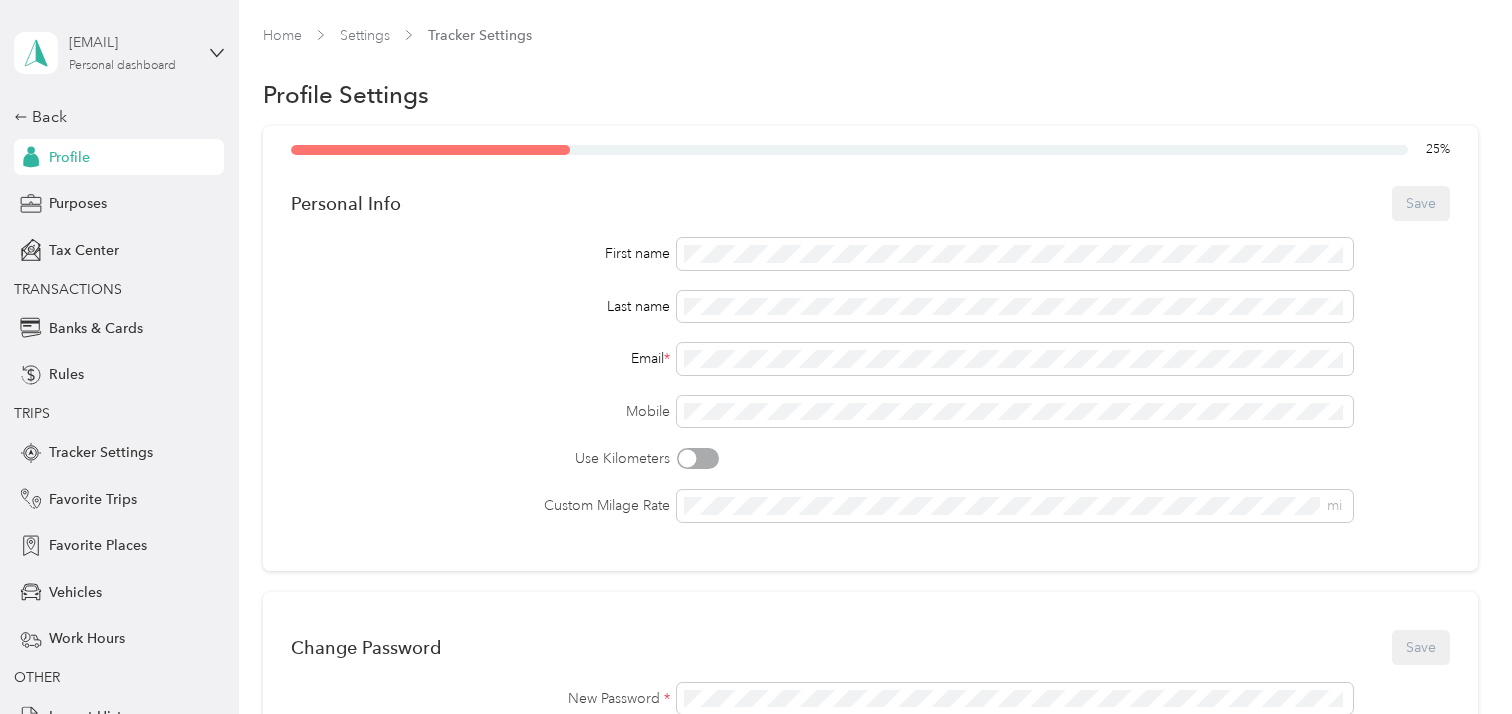 click on "[EMAIL]" at bounding box center (131, 42) 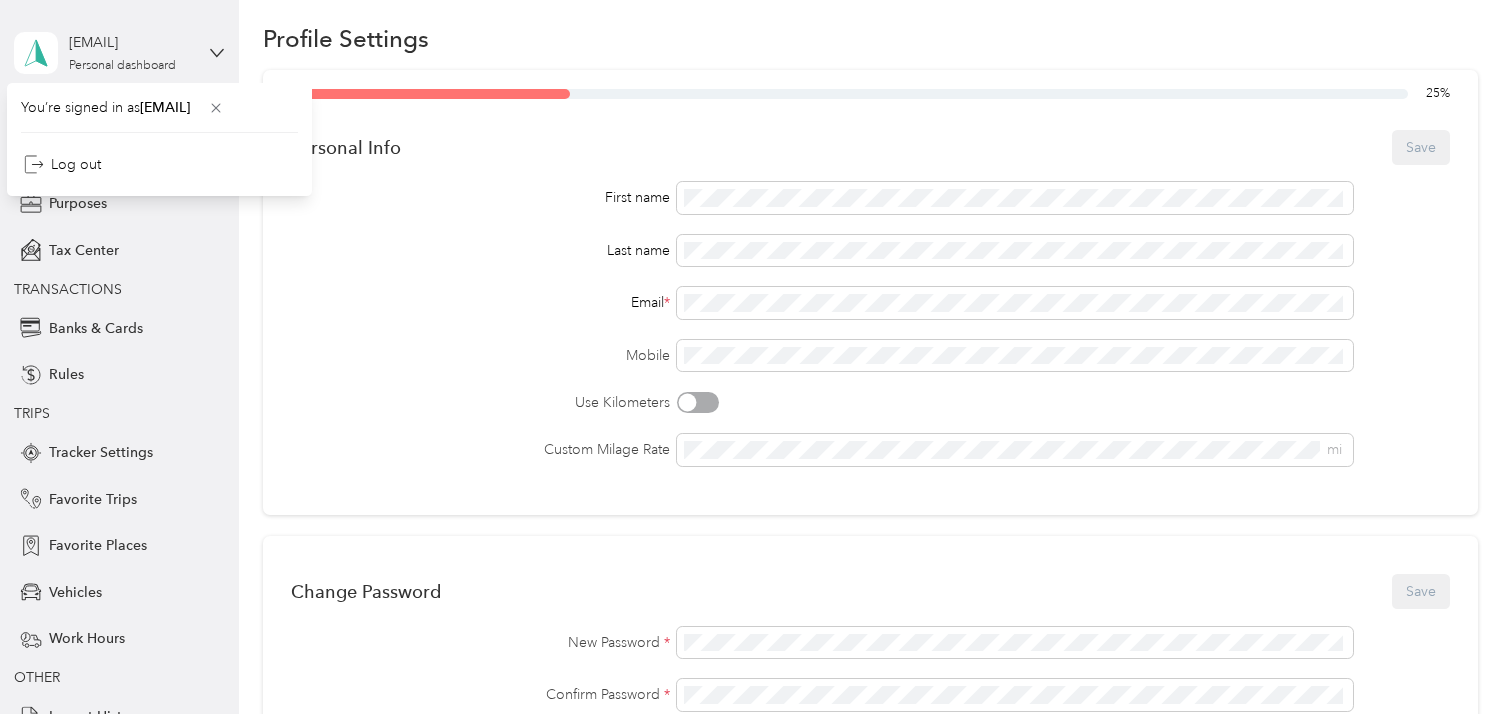 scroll, scrollTop: 59, scrollLeft: 0, axis: vertical 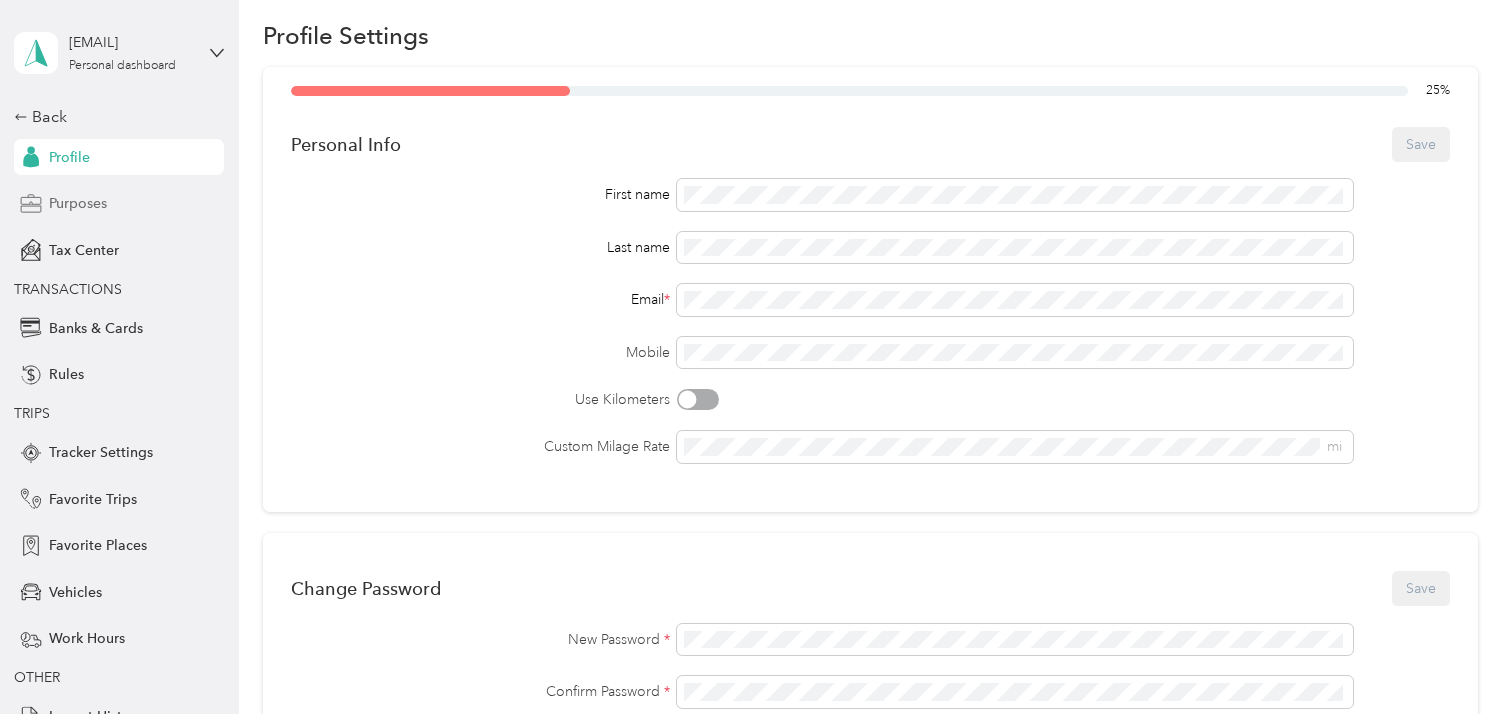 click on "Purposes" at bounding box center (78, 203) 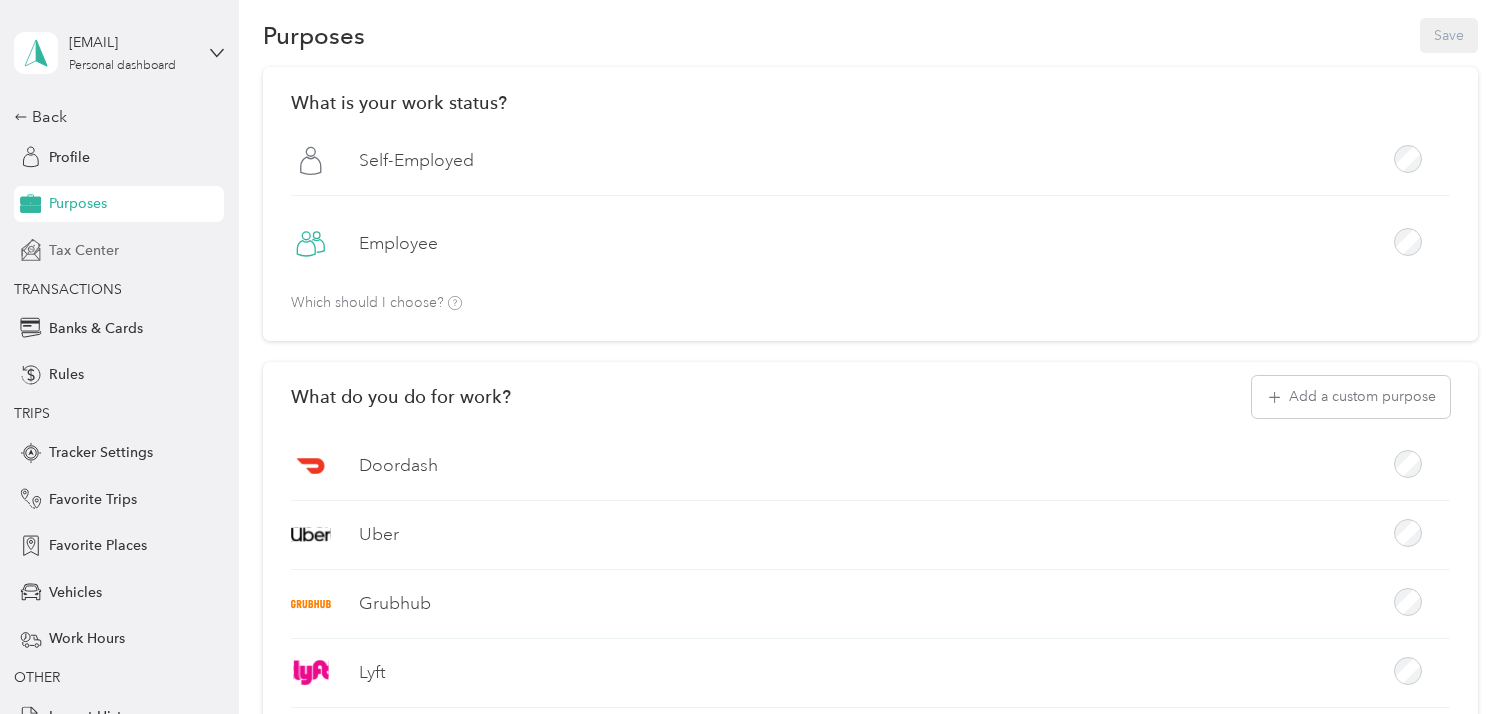 click on "Tax Center" at bounding box center [84, 250] 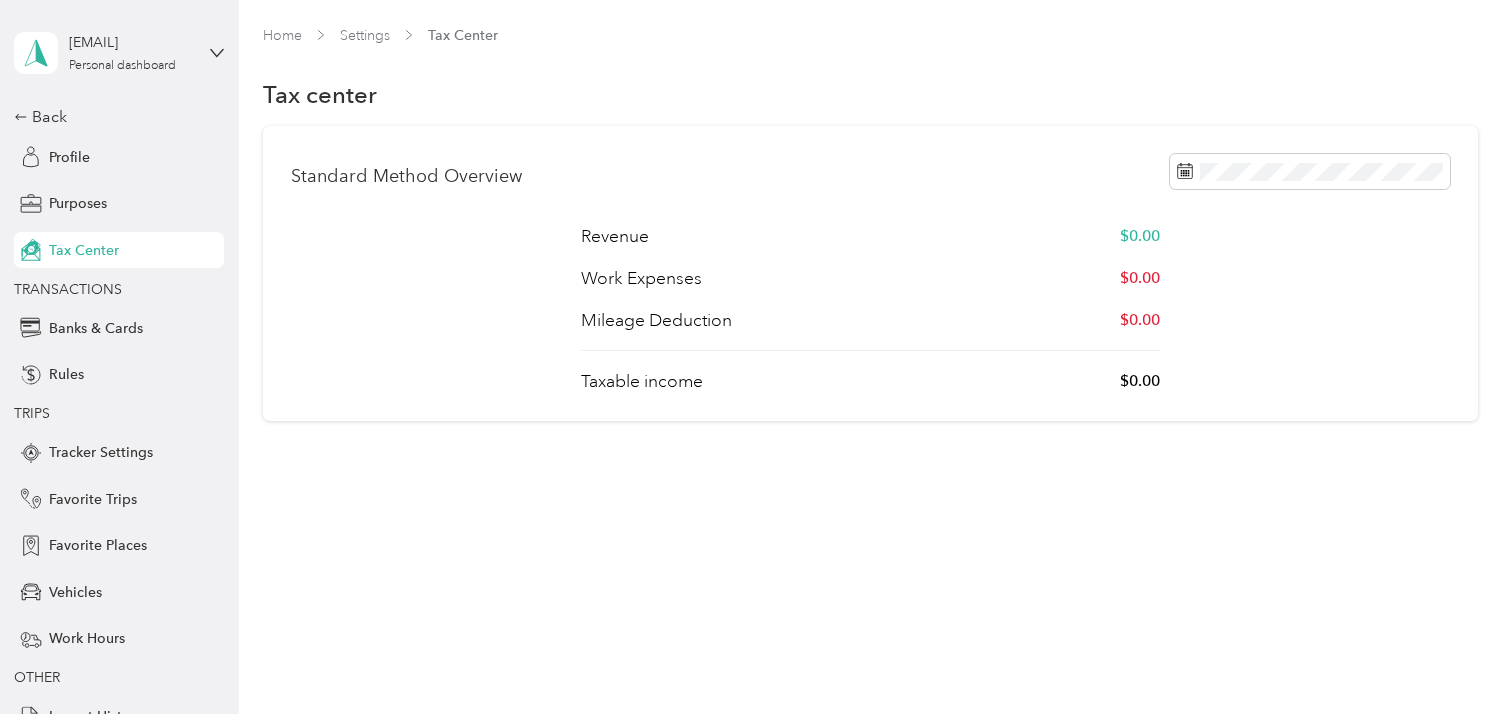 scroll, scrollTop: 0, scrollLeft: 0, axis: both 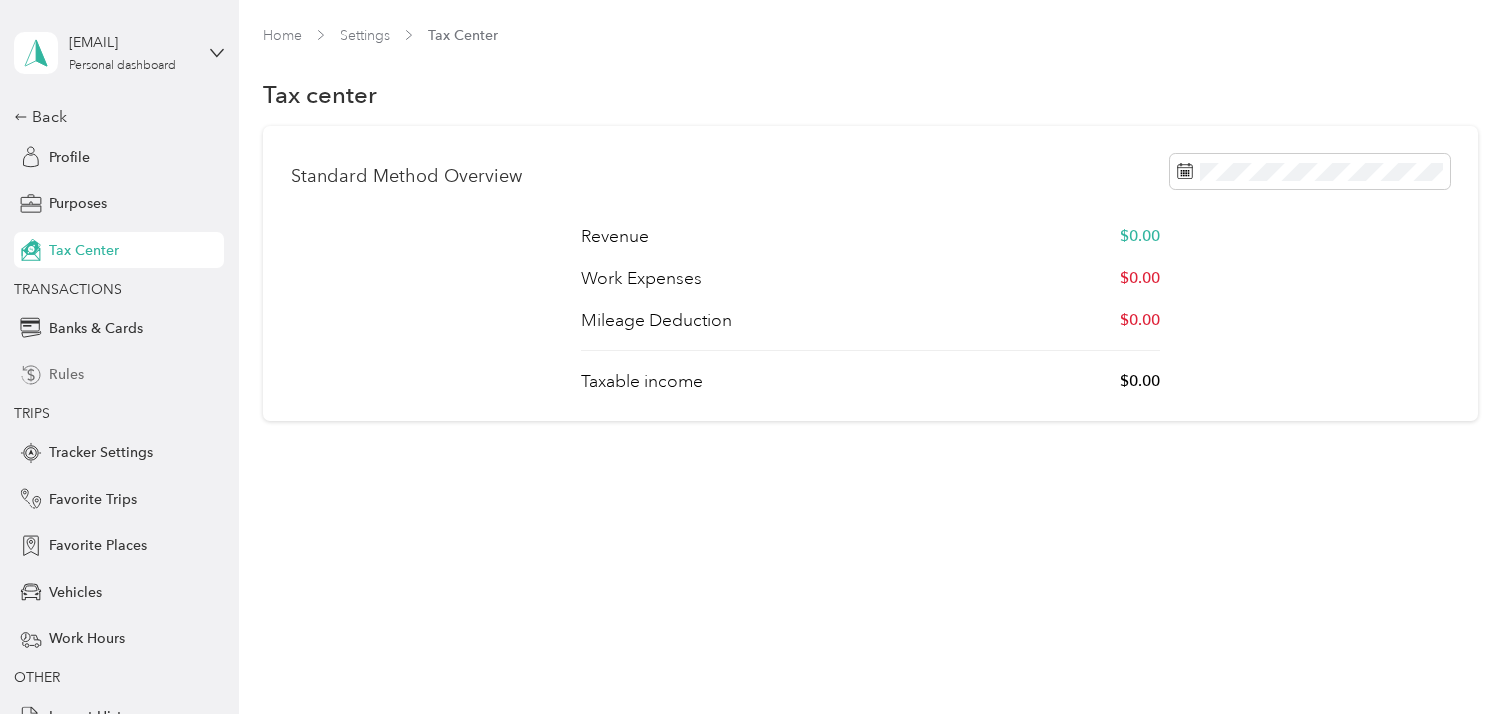 click on "Rules" at bounding box center [66, 374] 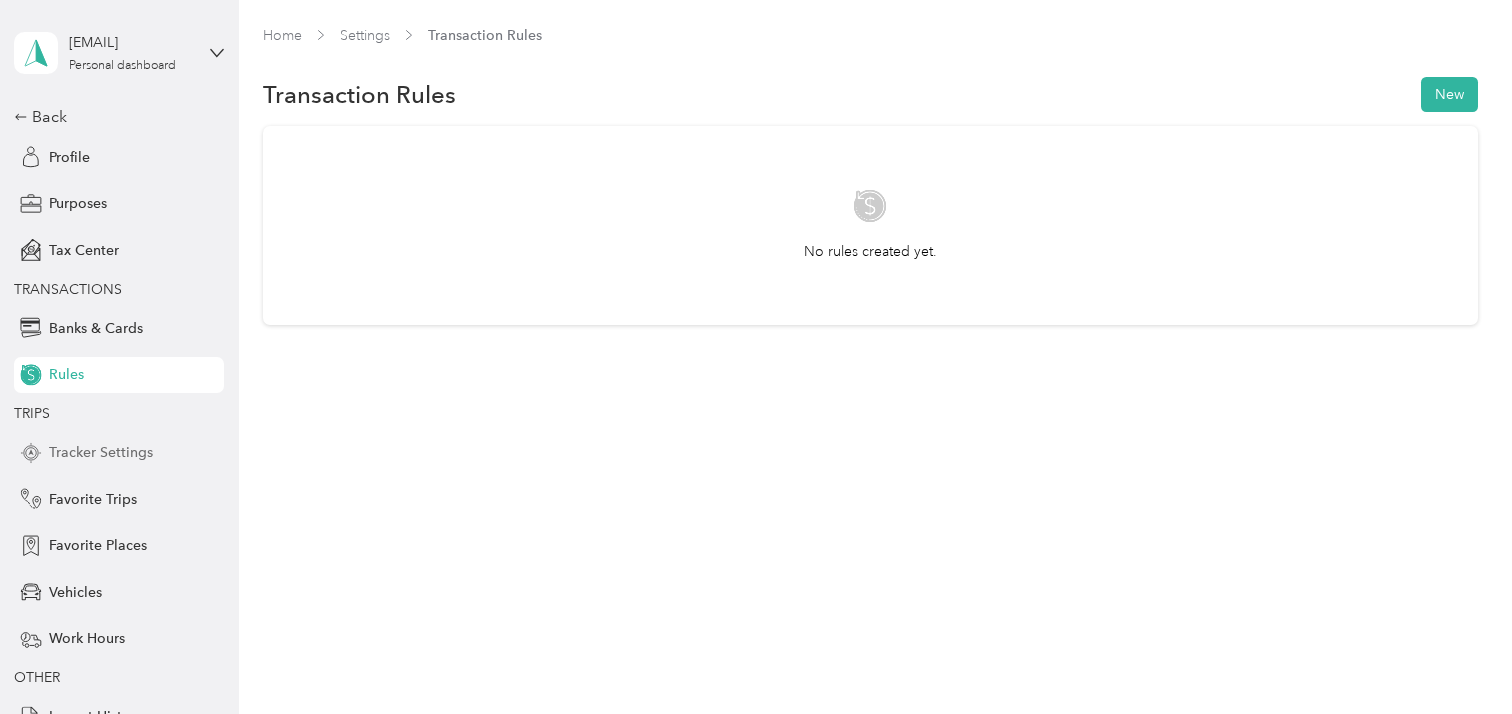 click on "Tracker Settings" at bounding box center (101, 452) 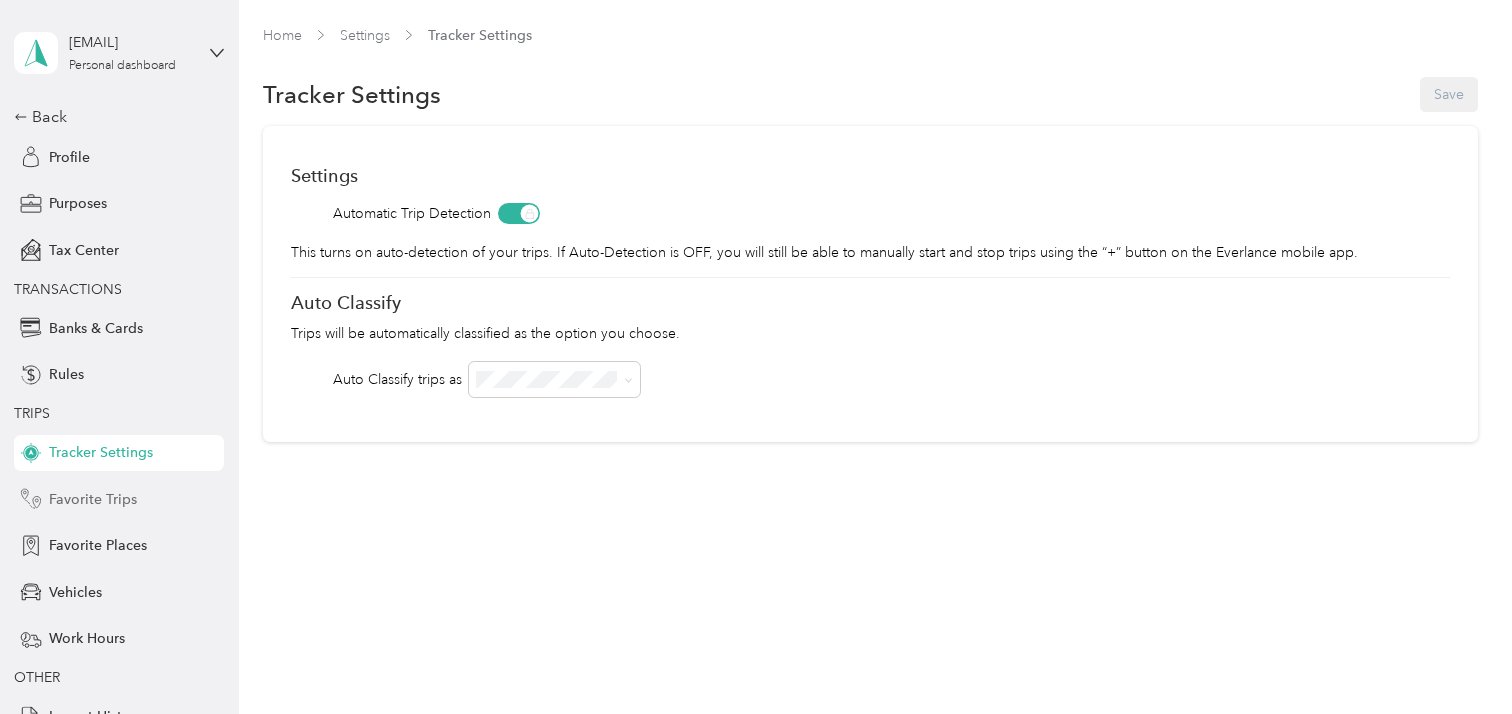 click on "Favorite Trips" at bounding box center [93, 499] 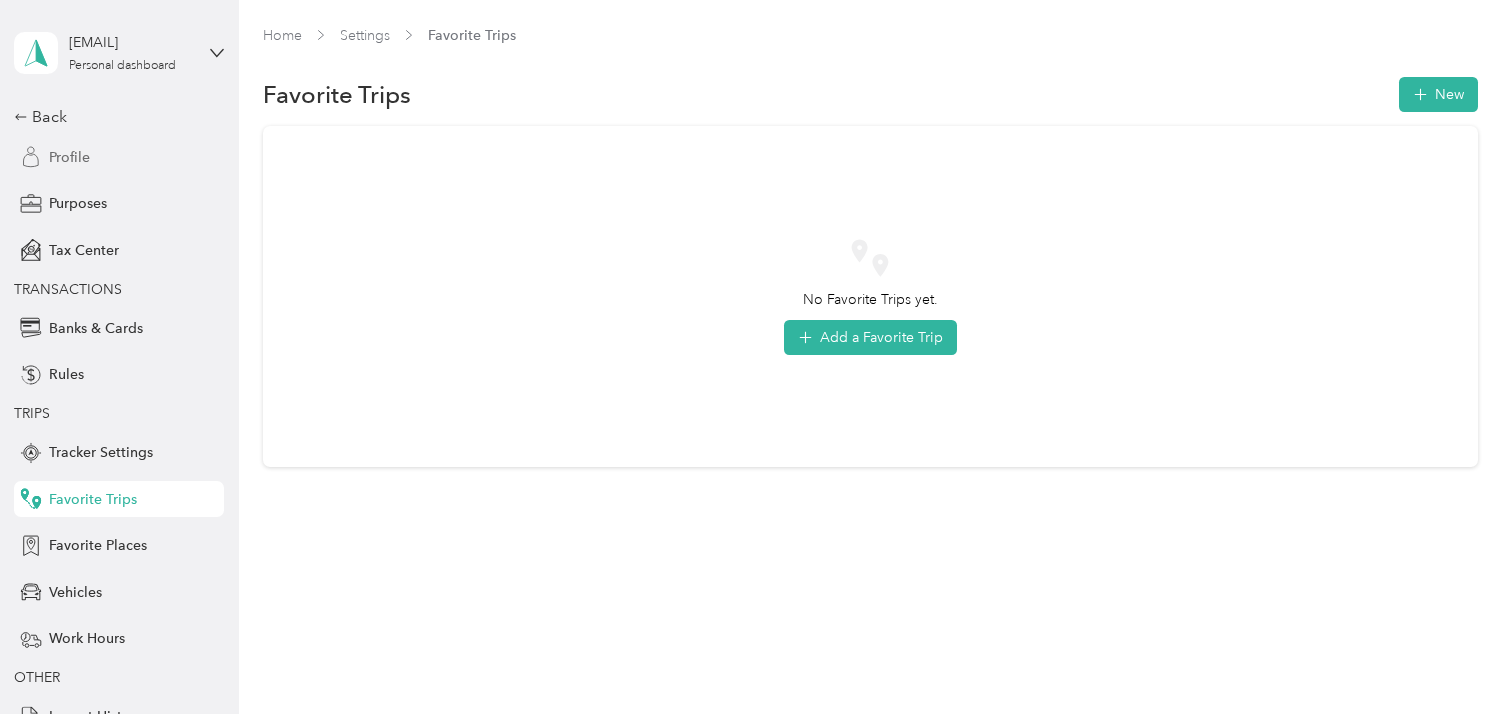 click on "Profile" at bounding box center [119, 157] 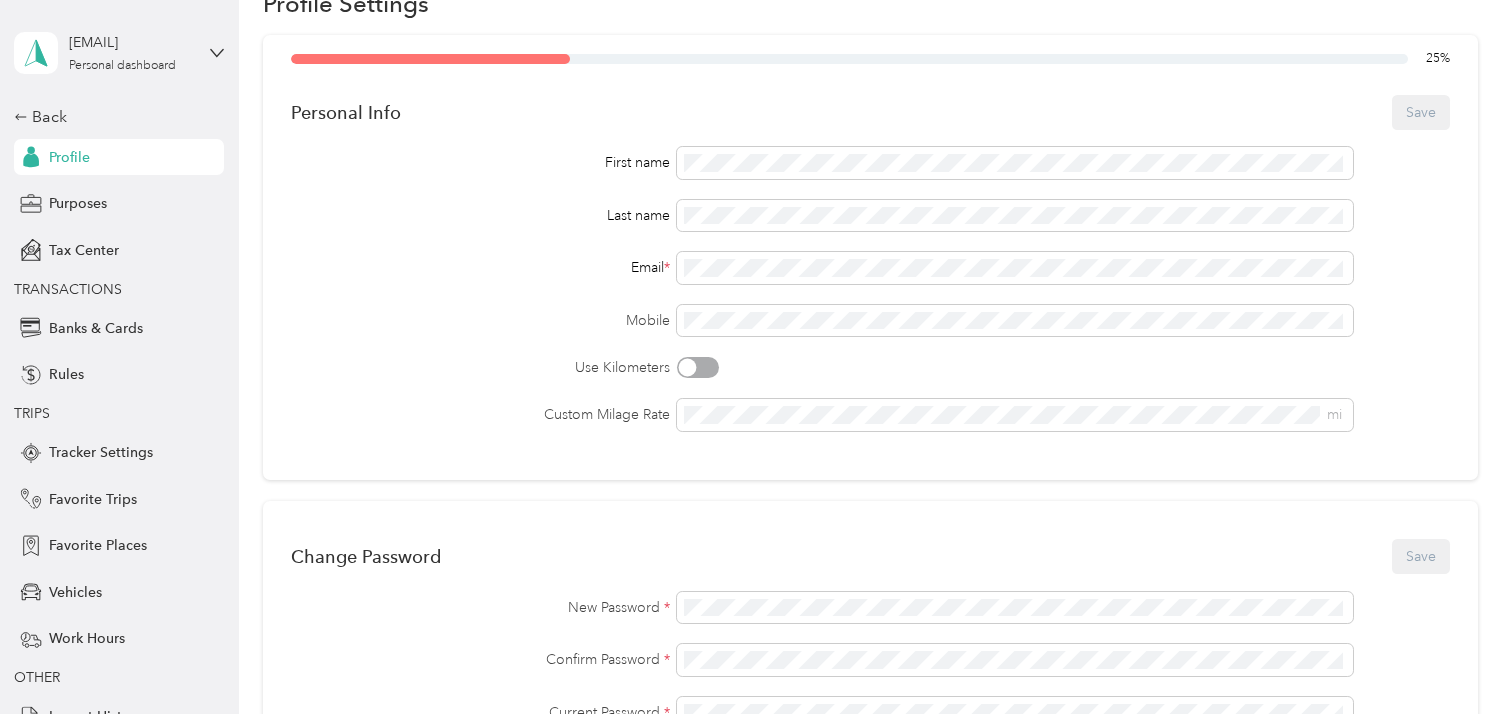 scroll, scrollTop: 93, scrollLeft: 0, axis: vertical 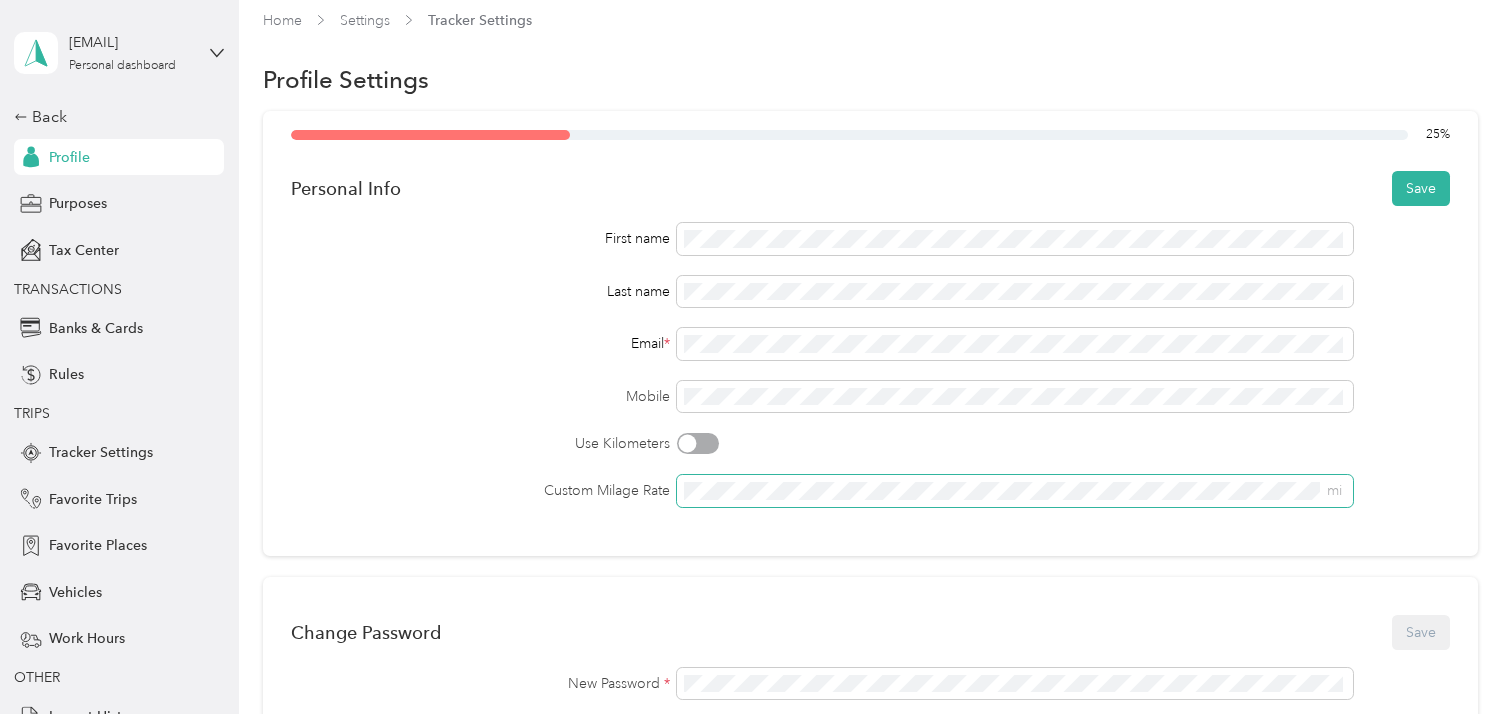 click on "Custom Milage Rate   mi" at bounding box center [870, 491] 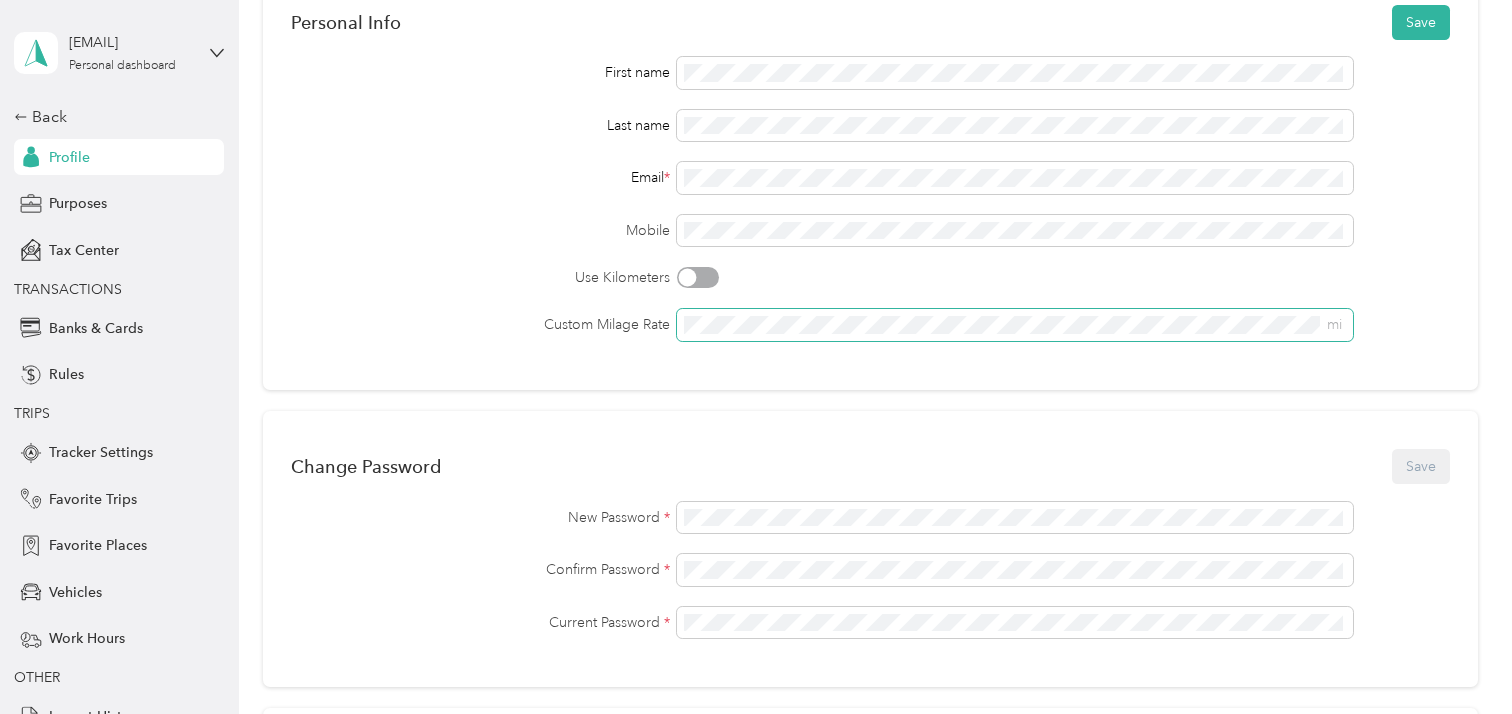 scroll, scrollTop: 184, scrollLeft: 0, axis: vertical 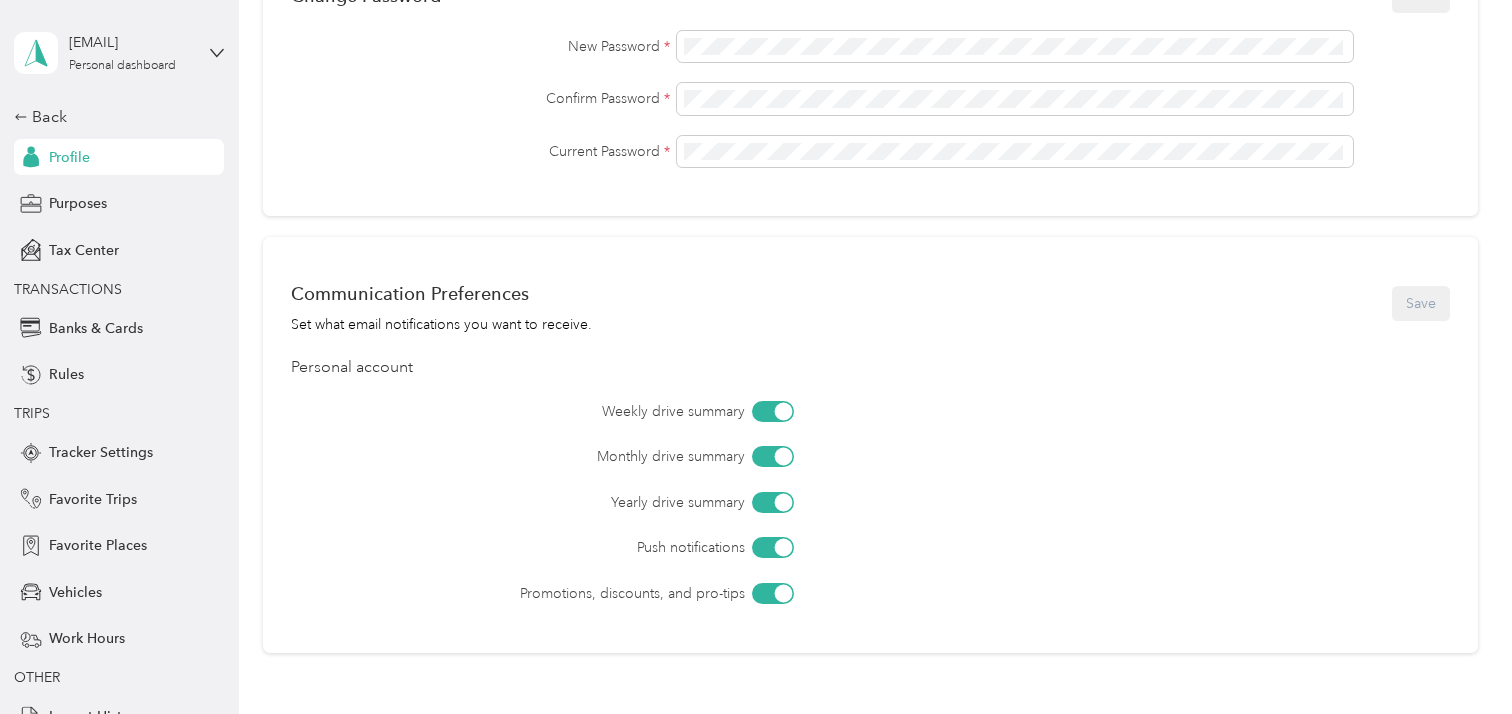 click on "Communication Preferences Set what email notifications you want to receive. Save" at bounding box center [870, 303] 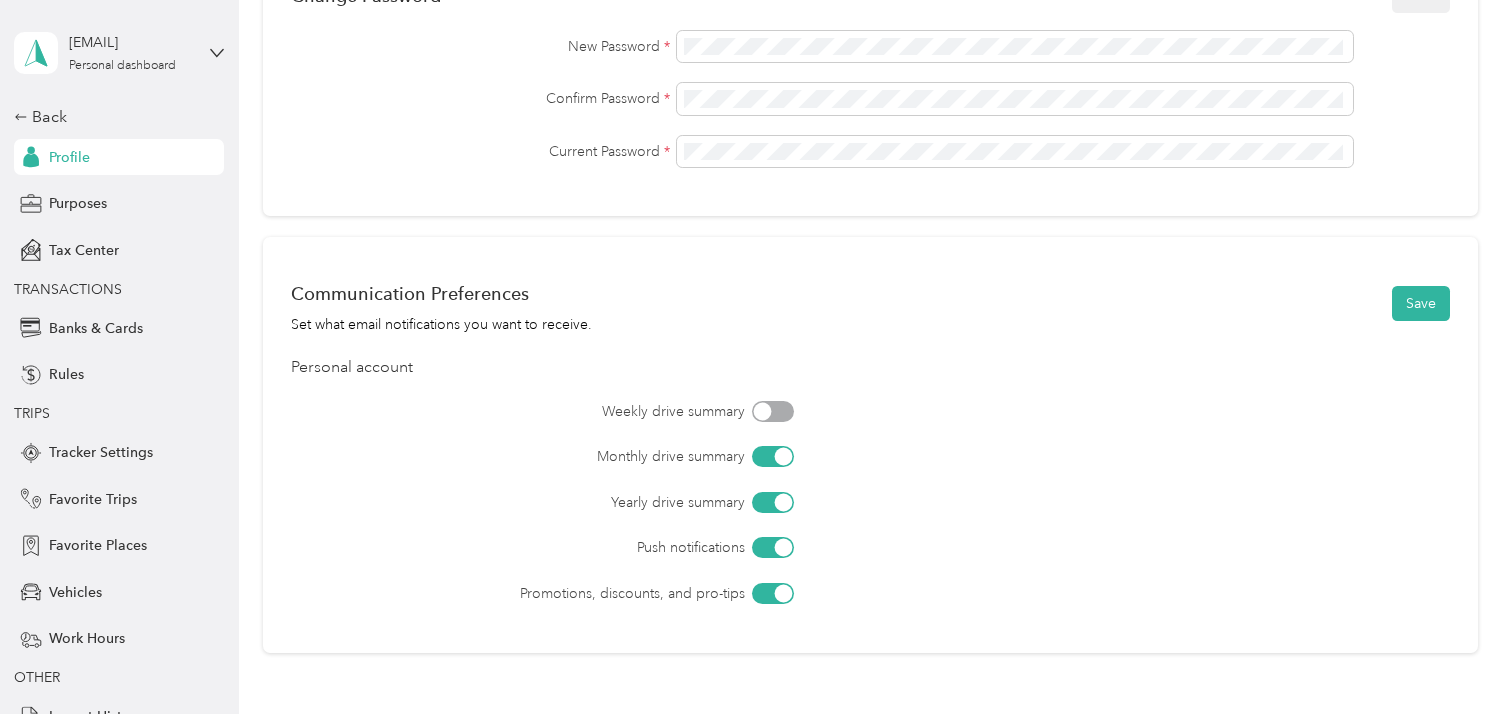 drag, startPoint x: 756, startPoint y: 414, endPoint x: 797, endPoint y: 418, distance: 41.19466 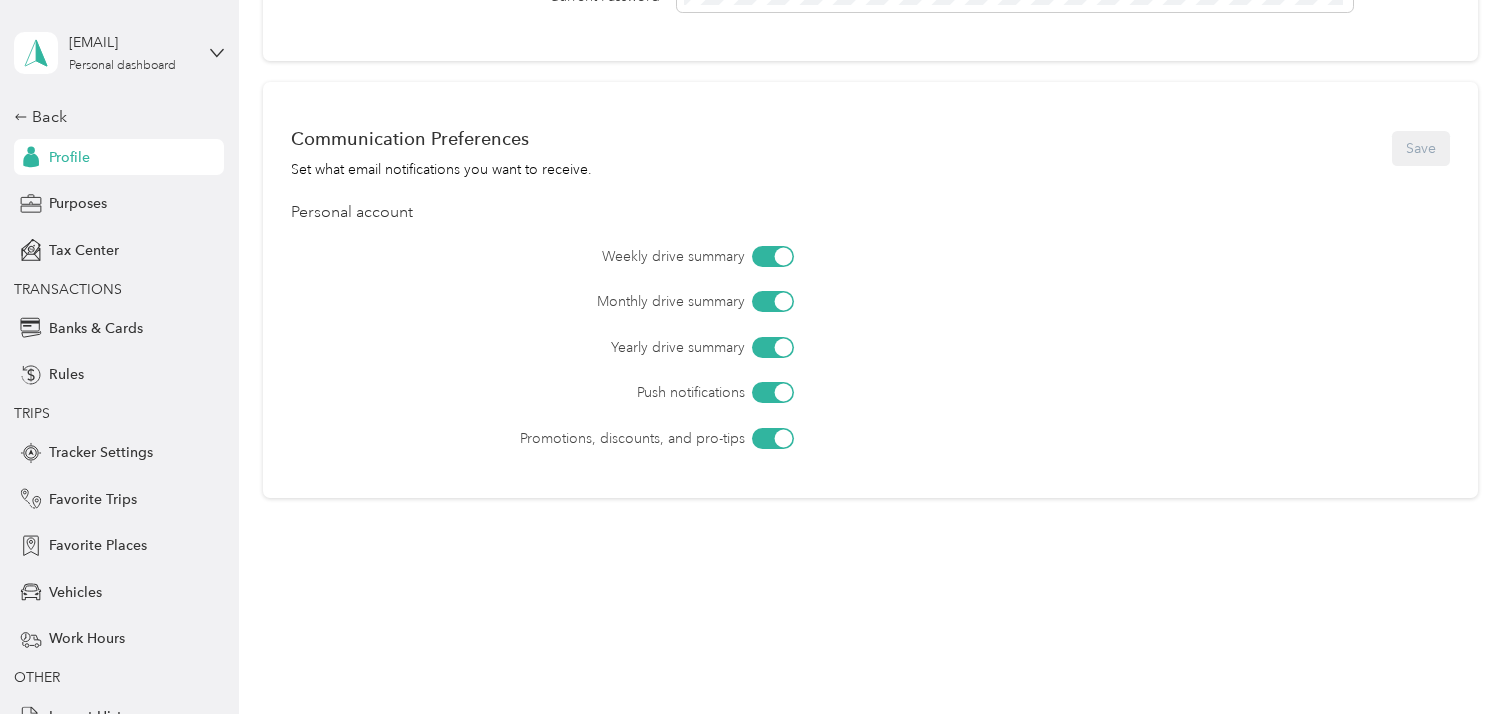 scroll, scrollTop: 818, scrollLeft: 0, axis: vertical 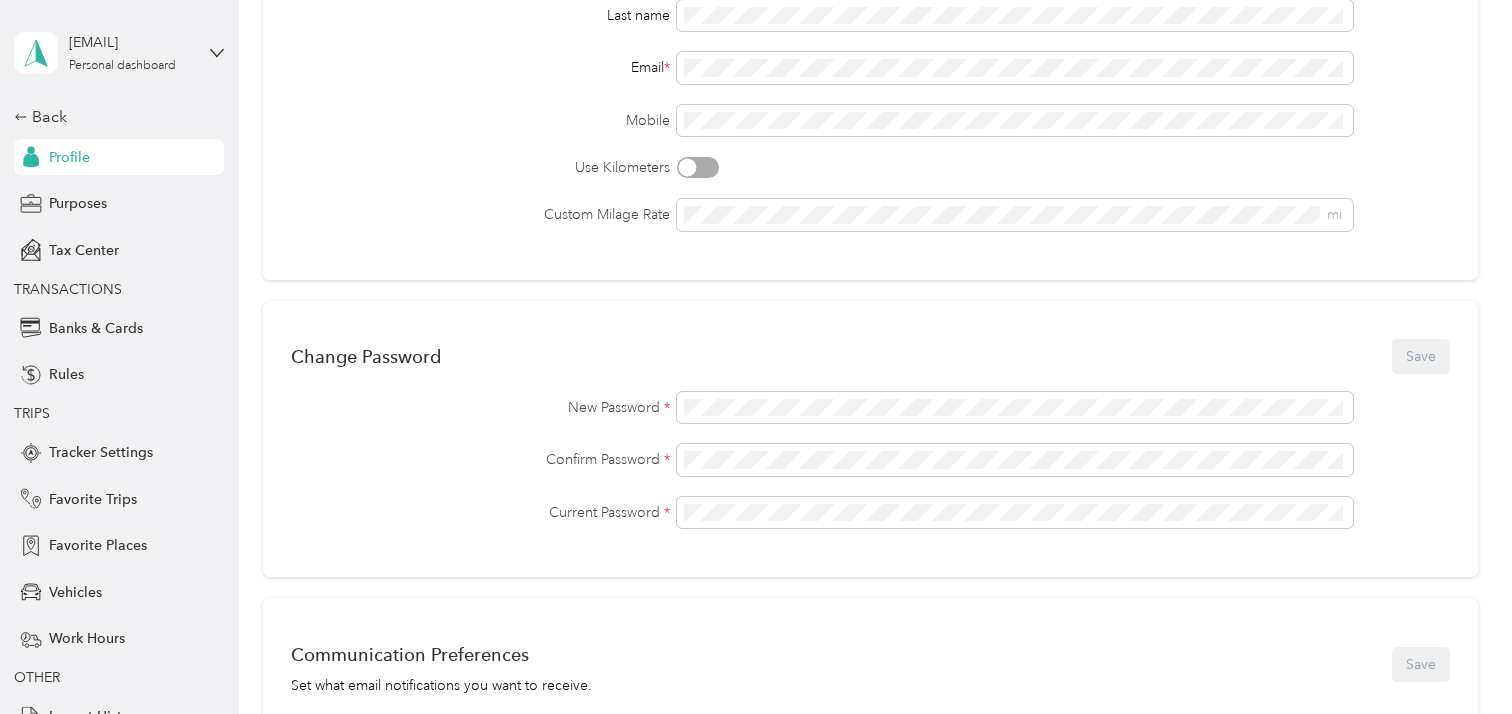 click on "Change Password Save" at bounding box center [870, 357] 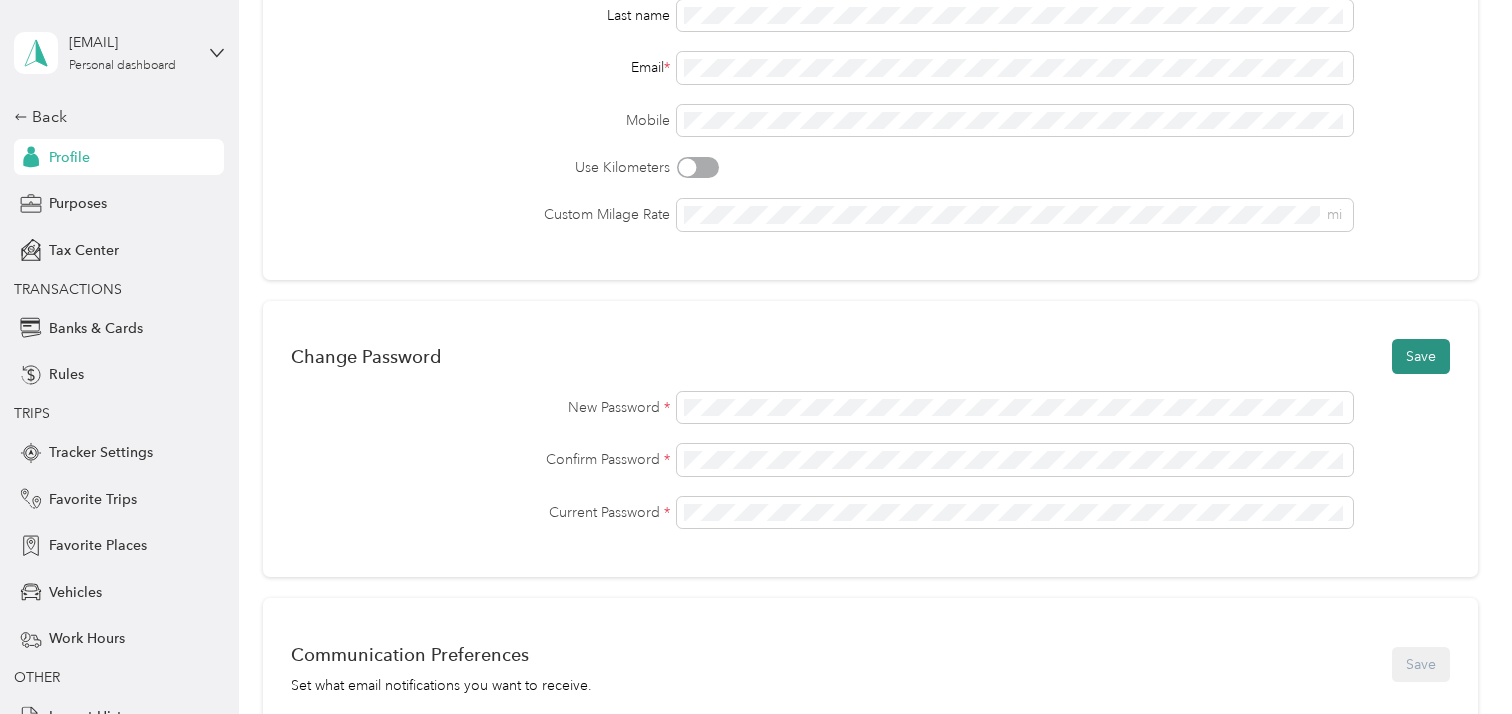 click on "Save" at bounding box center [1421, 356] 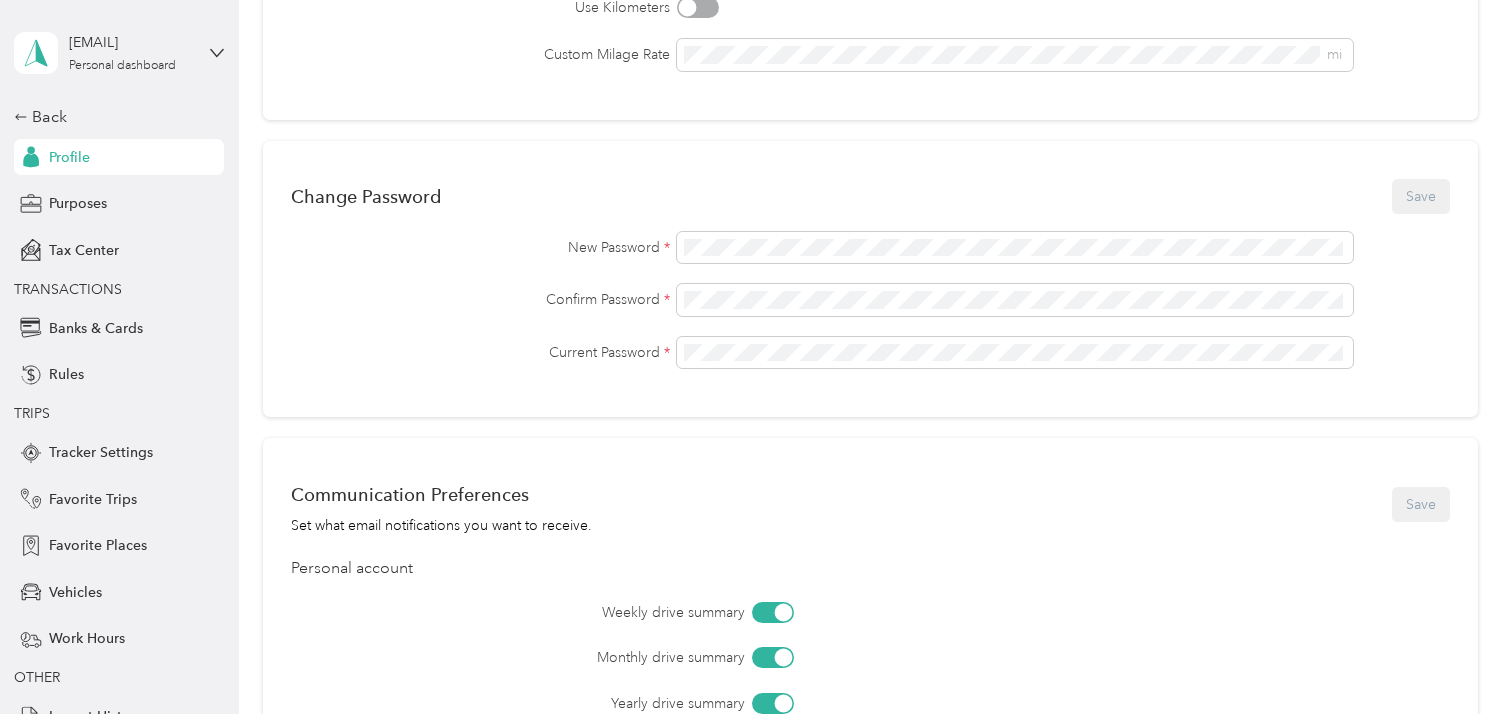 scroll, scrollTop: 448, scrollLeft: 0, axis: vertical 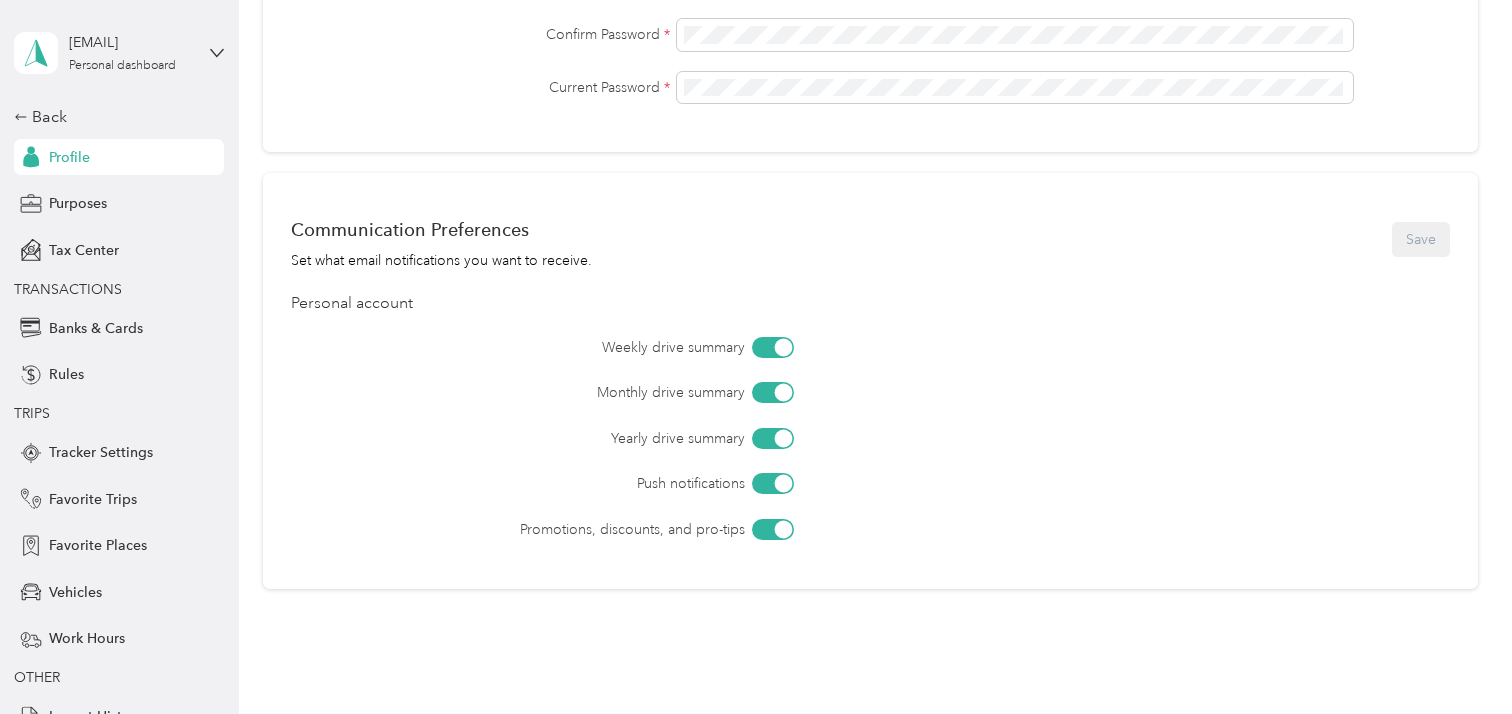 click on "Communication Preferences Set what email notifications you want to receive. Save" at bounding box center (870, 239) 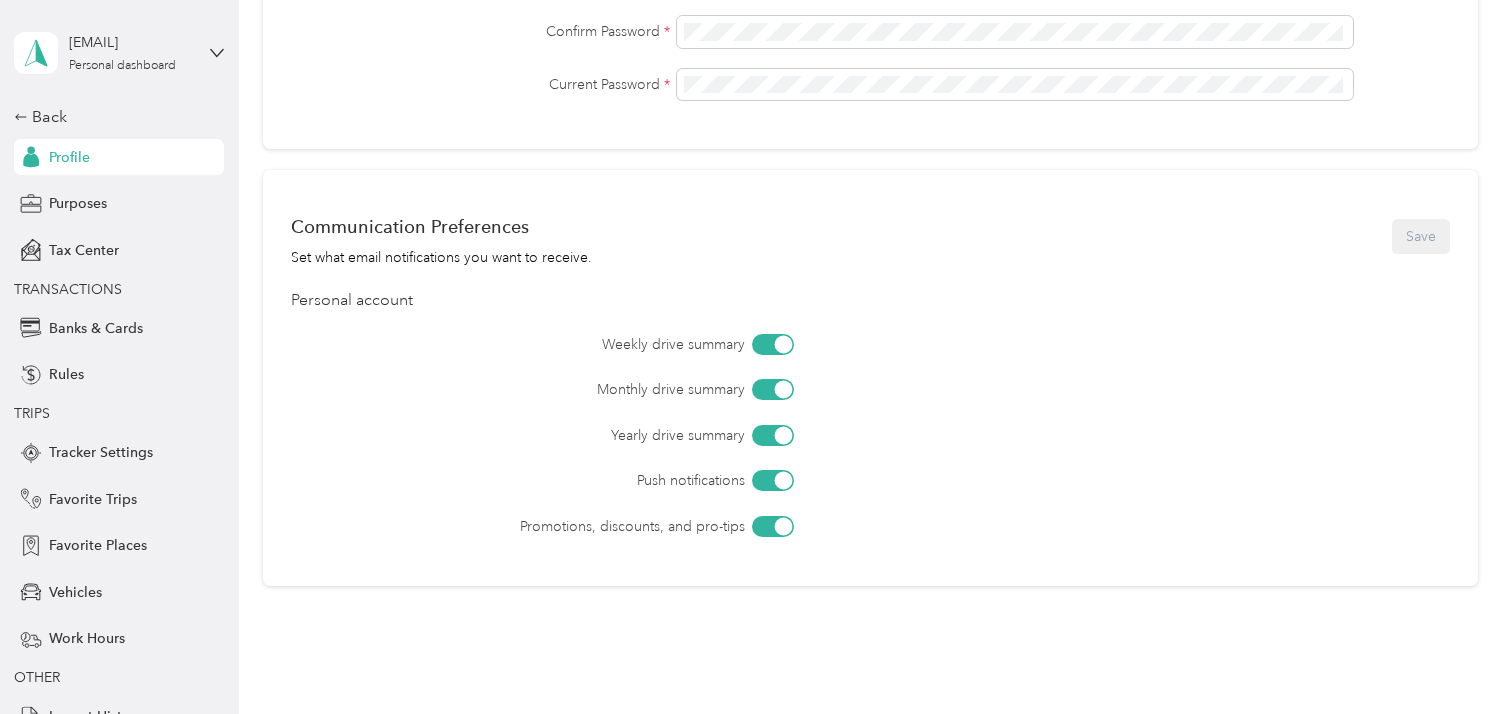 scroll, scrollTop: 716, scrollLeft: 0, axis: vertical 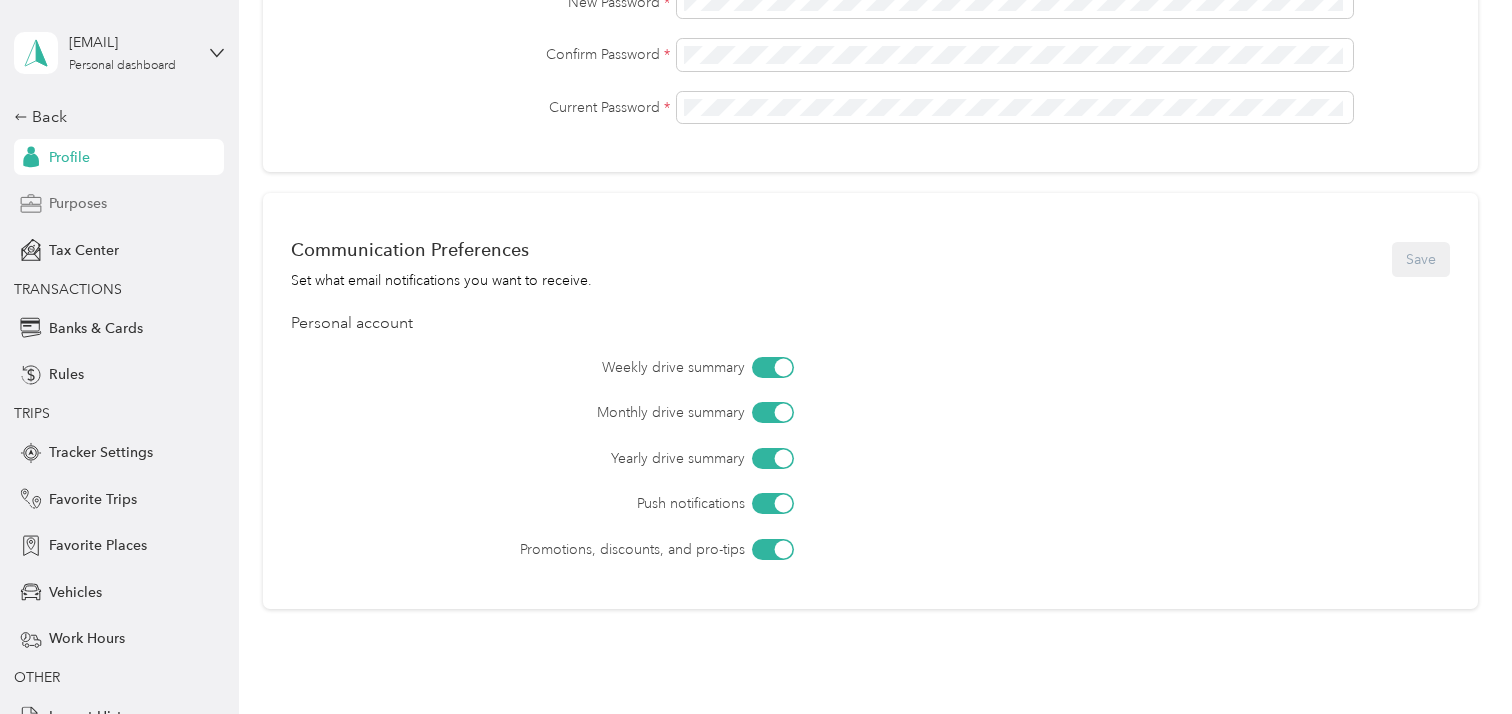 click on "Purposes" at bounding box center (78, 203) 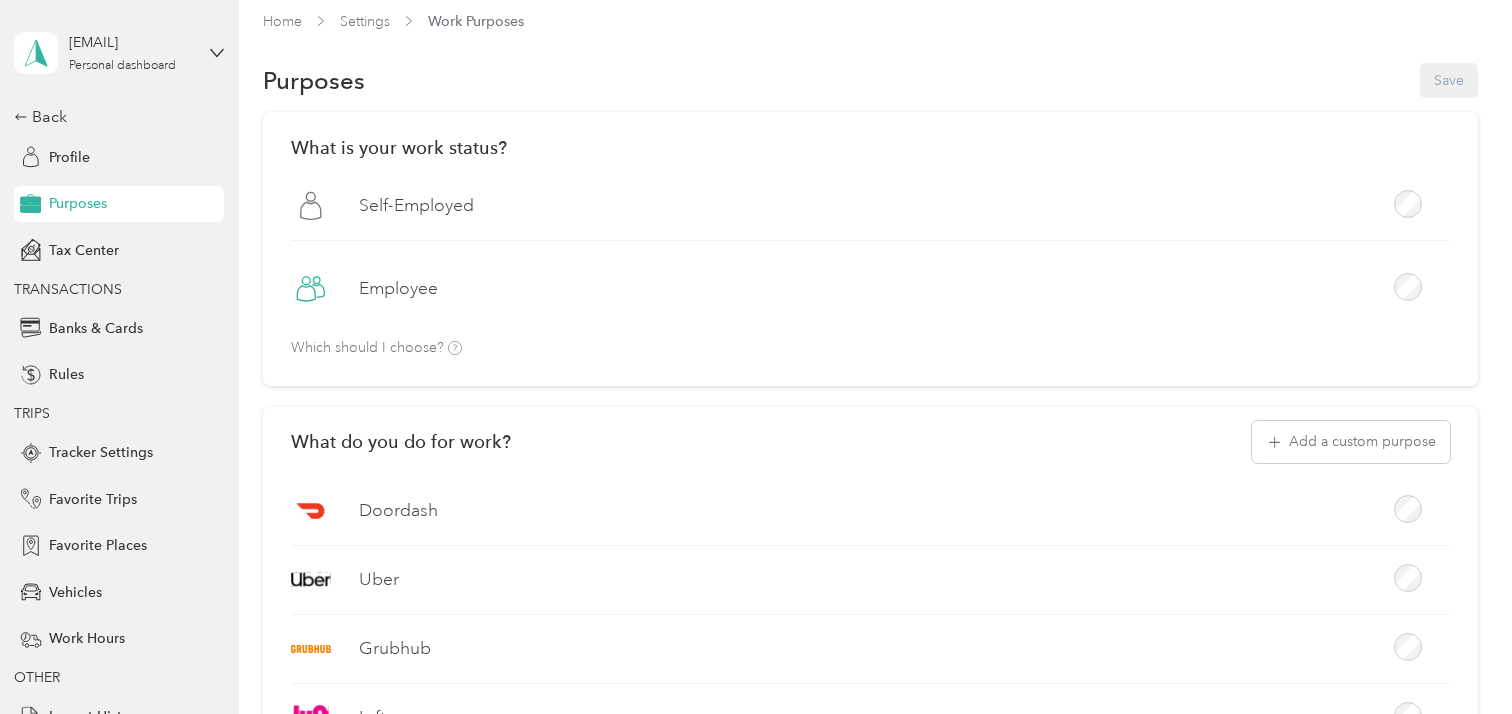 scroll, scrollTop: 0, scrollLeft: 0, axis: both 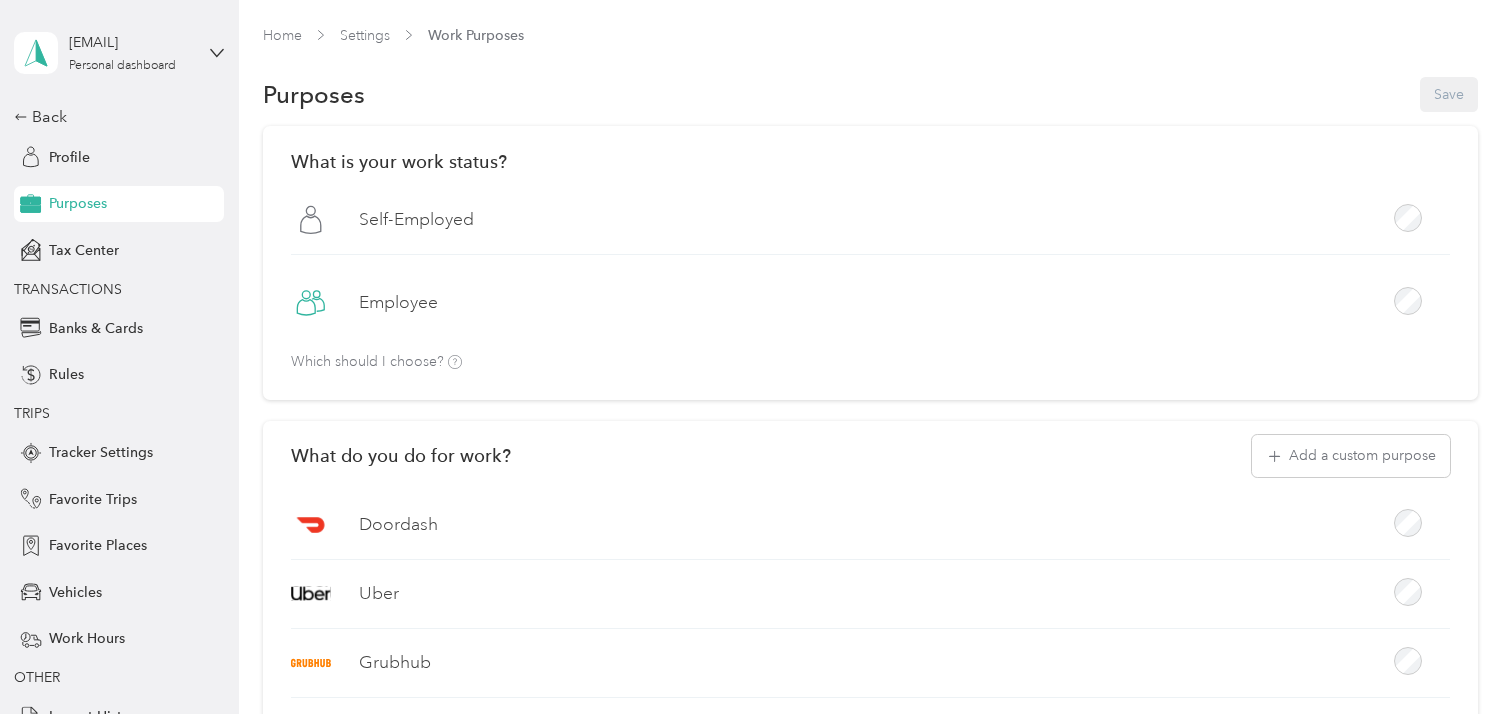 click on "Purposes Save" at bounding box center [870, 95] 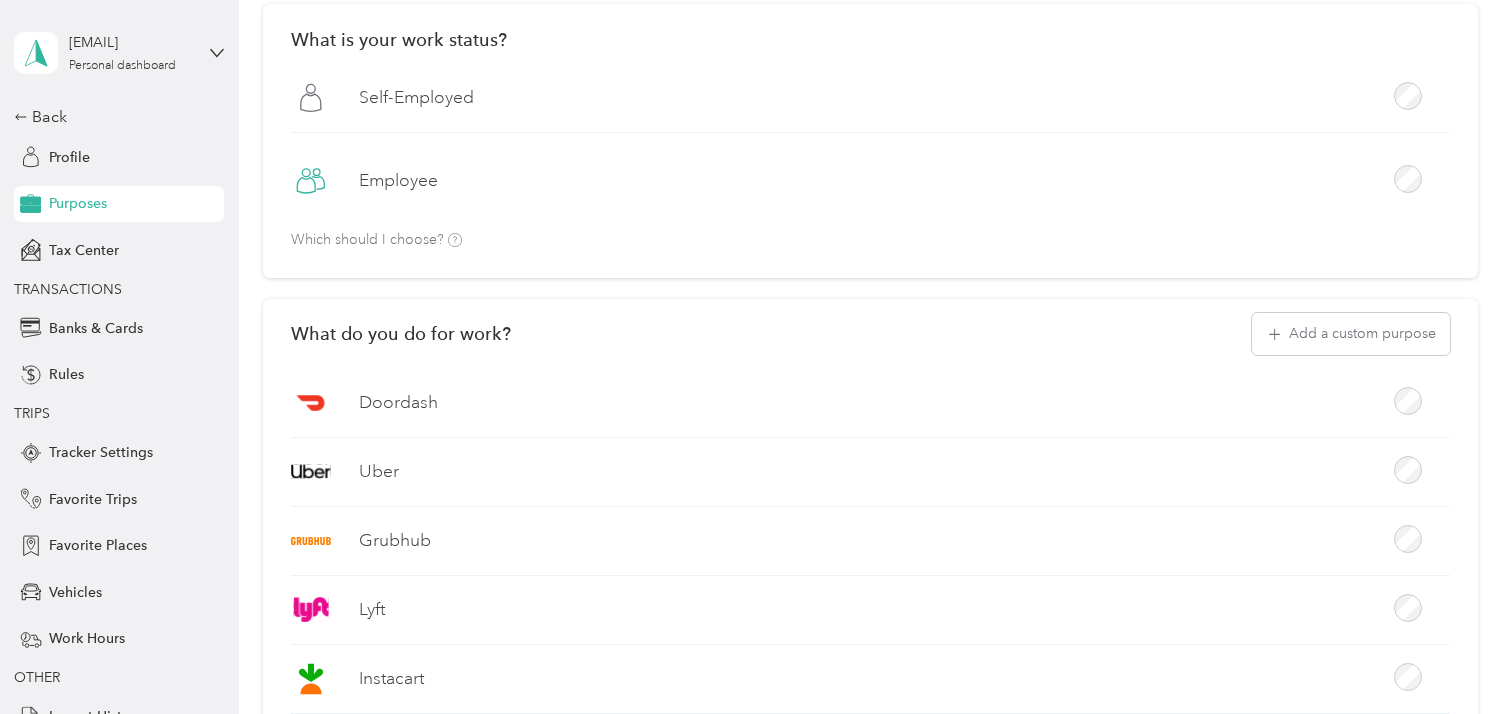 scroll, scrollTop: 145, scrollLeft: 0, axis: vertical 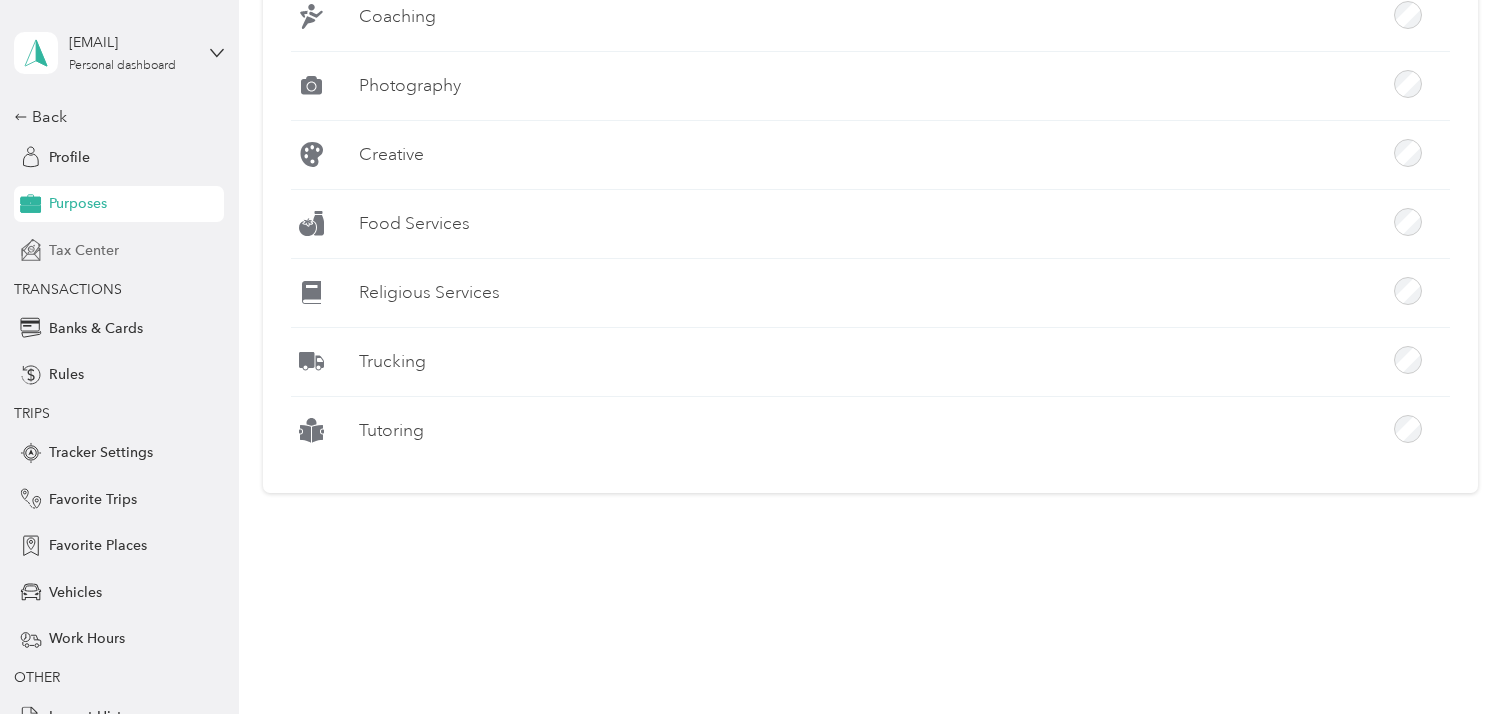 click on "Tax Center" at bounding box center (84, 250) 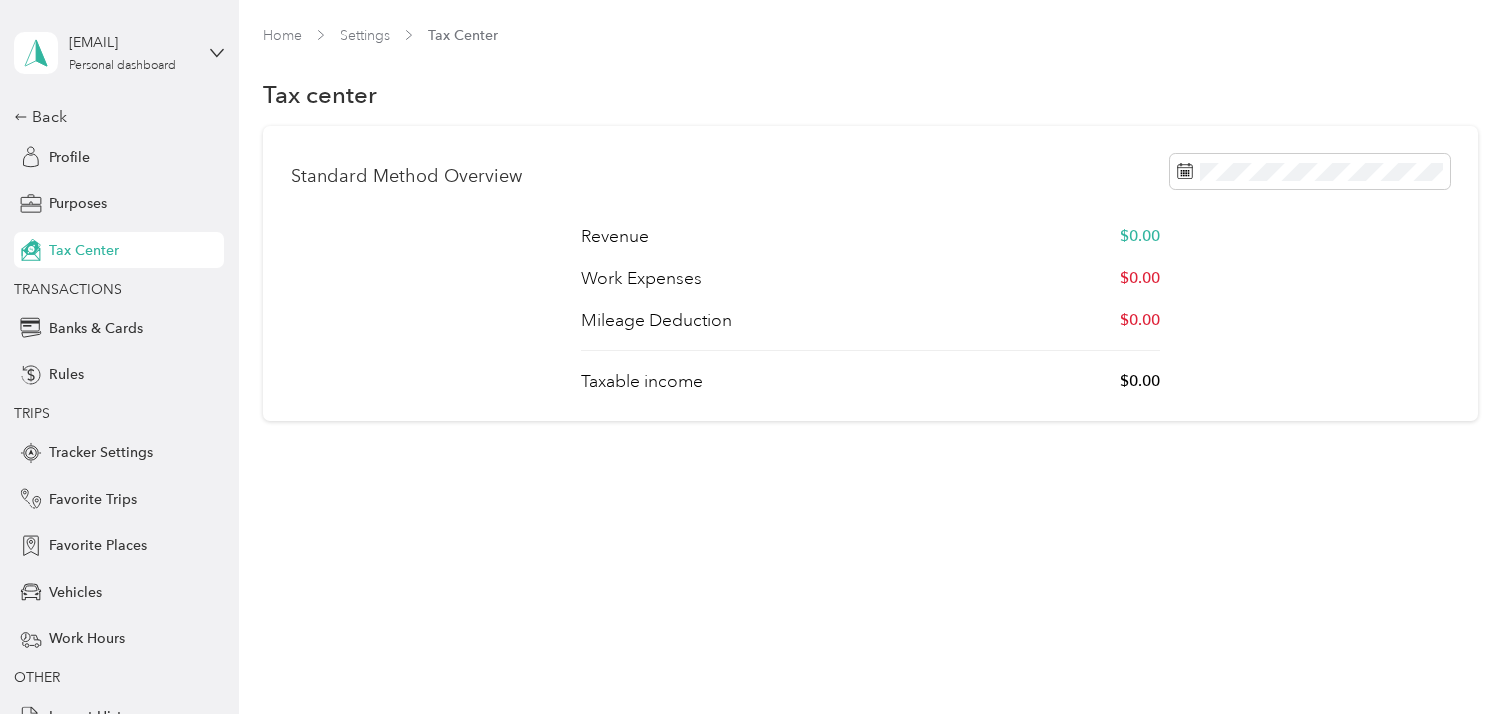 scroll, scrollTop: 0, scrollLeft: 0, axis: both 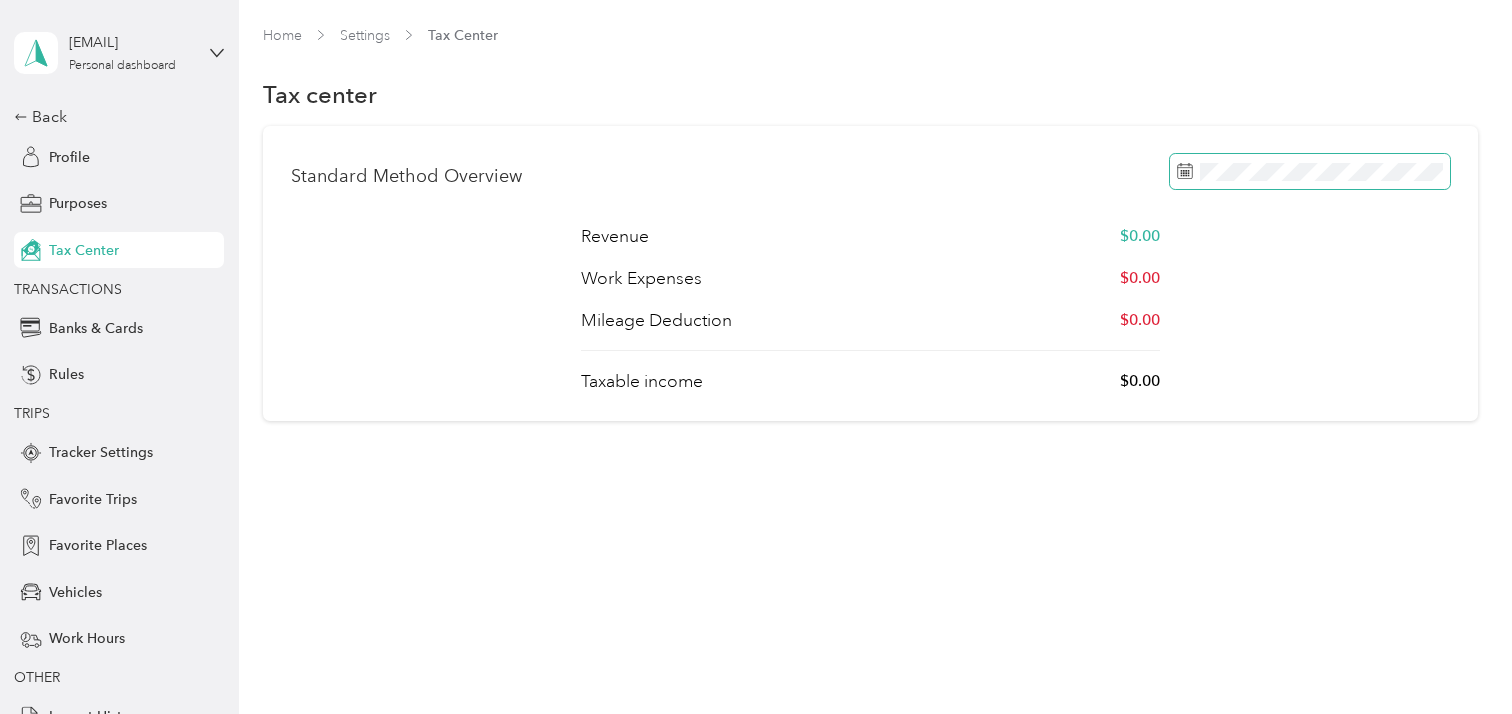 click at bounding box center (1310, 171) 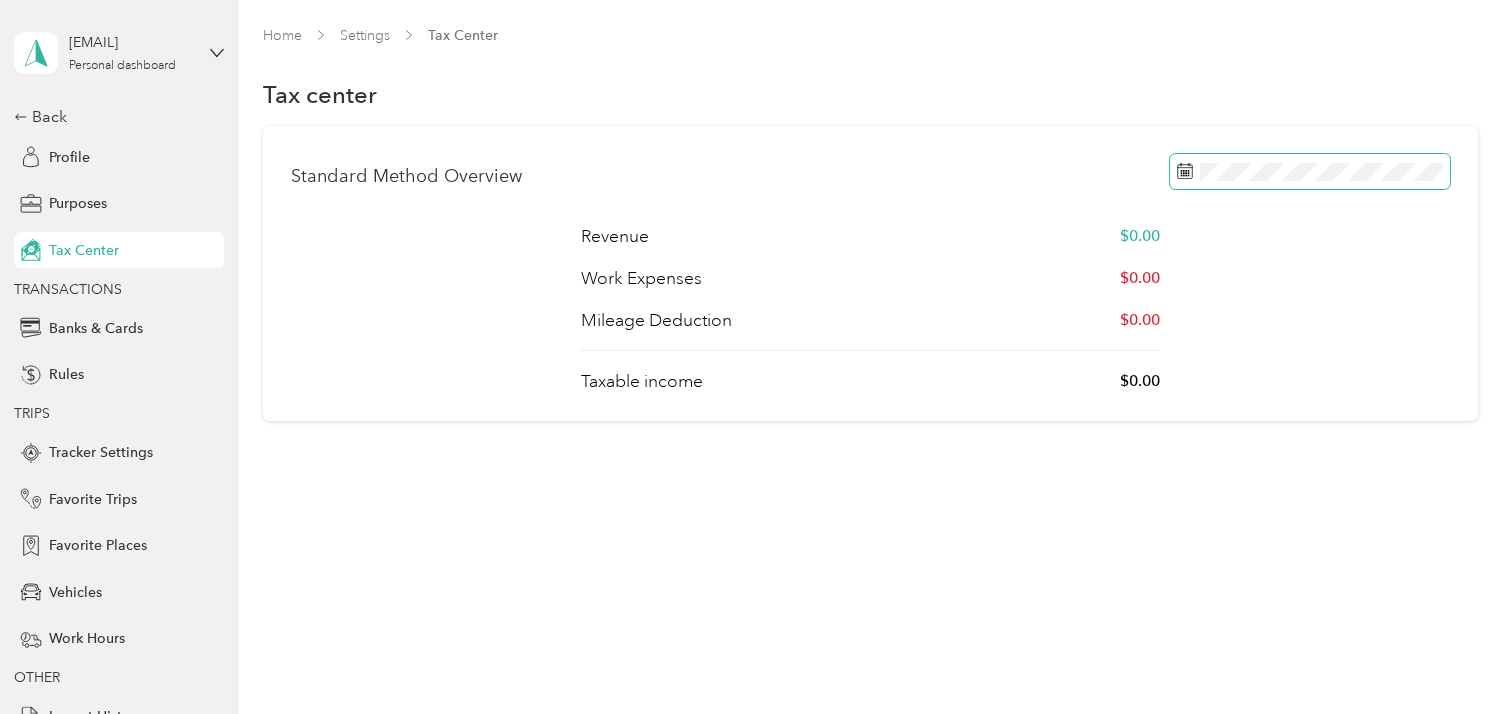 click 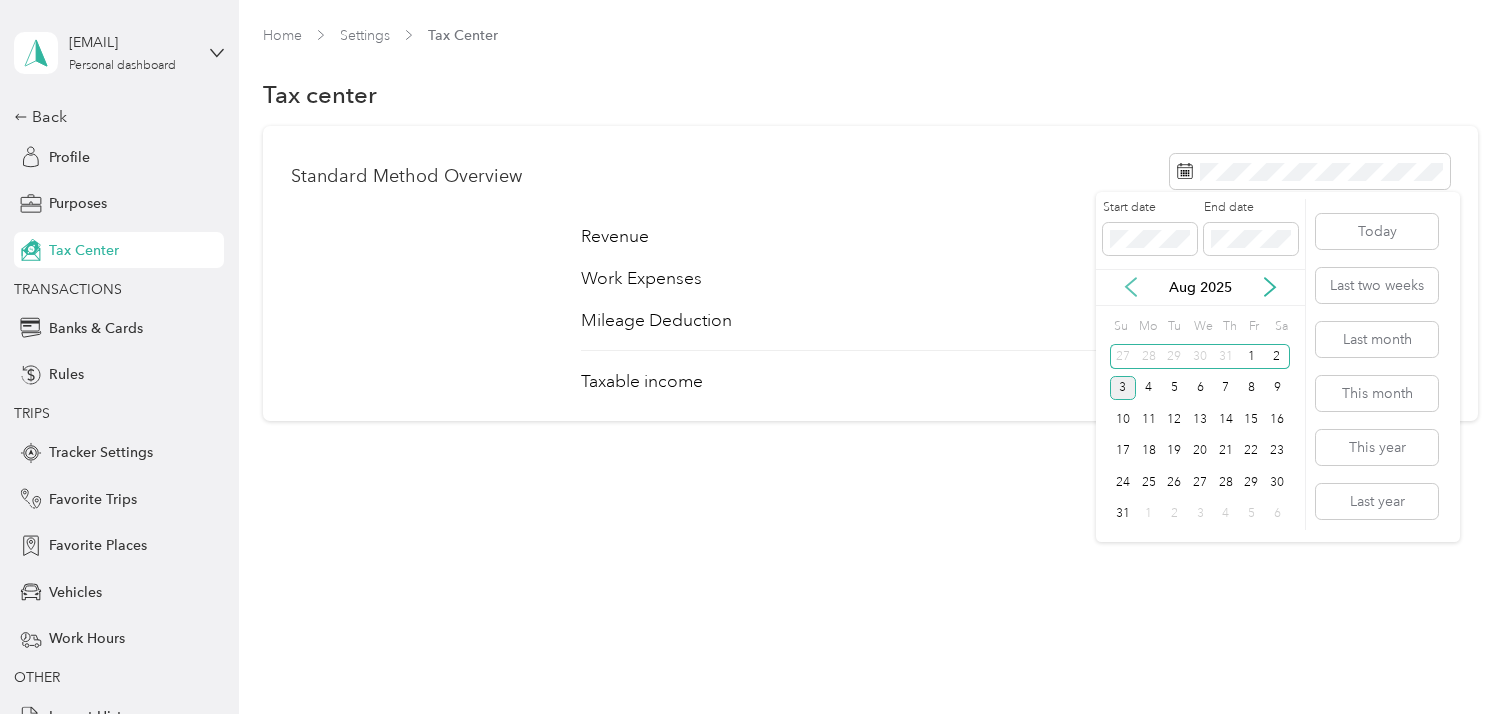 click 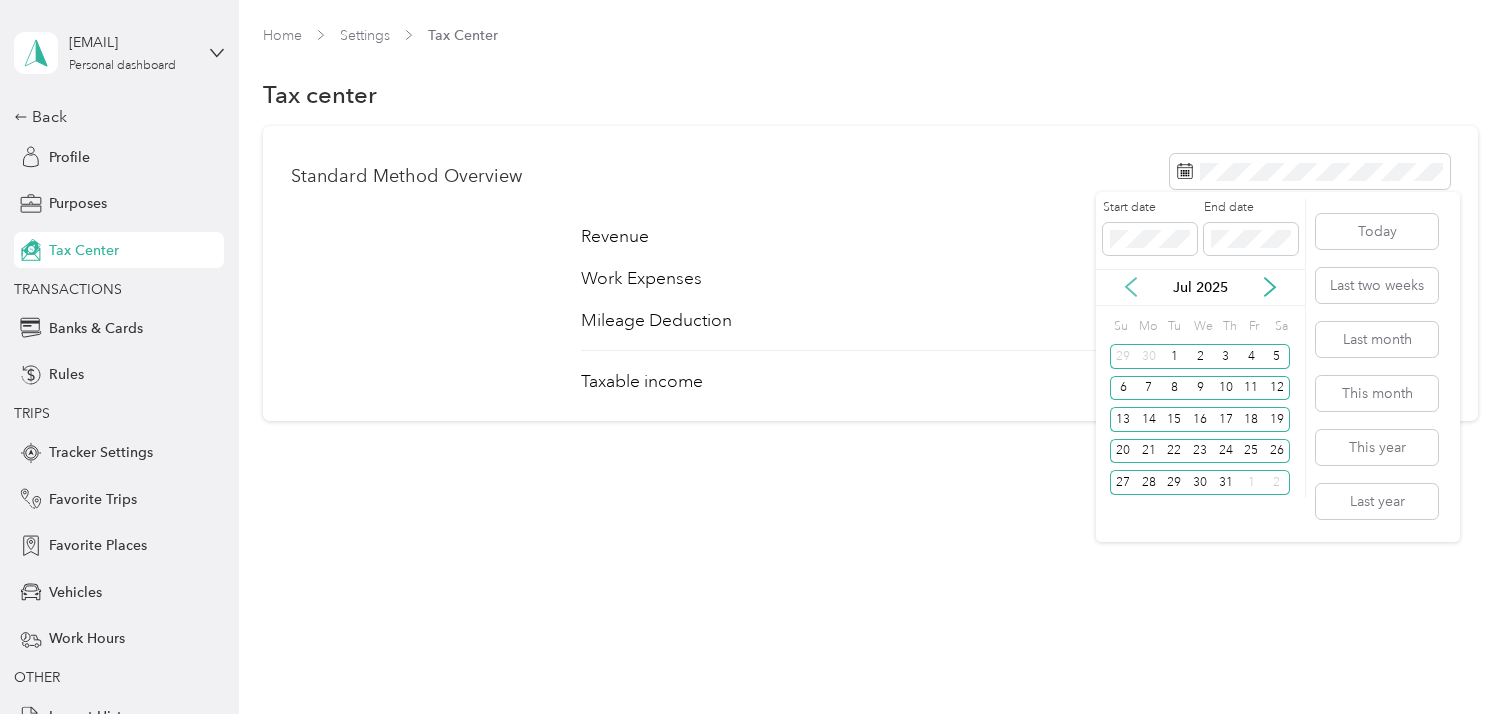 click 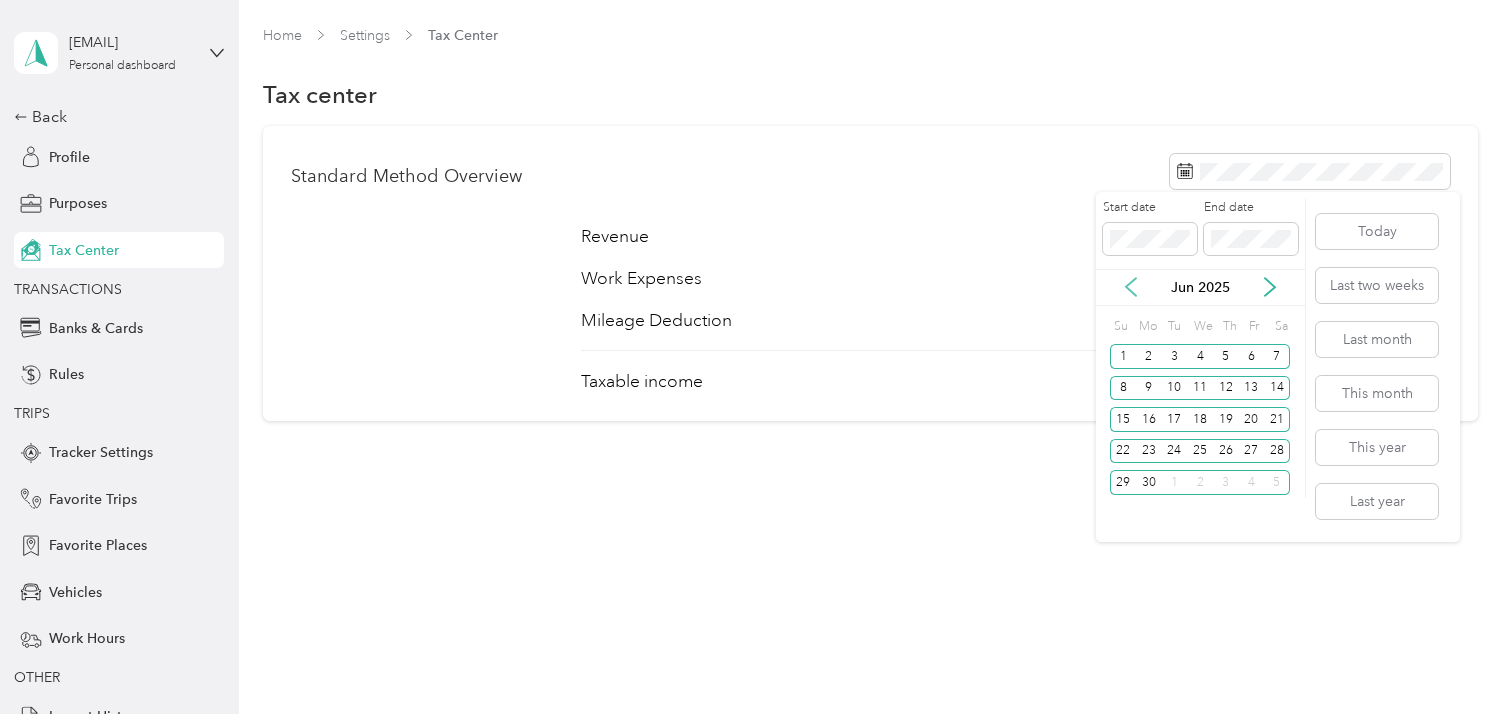 click 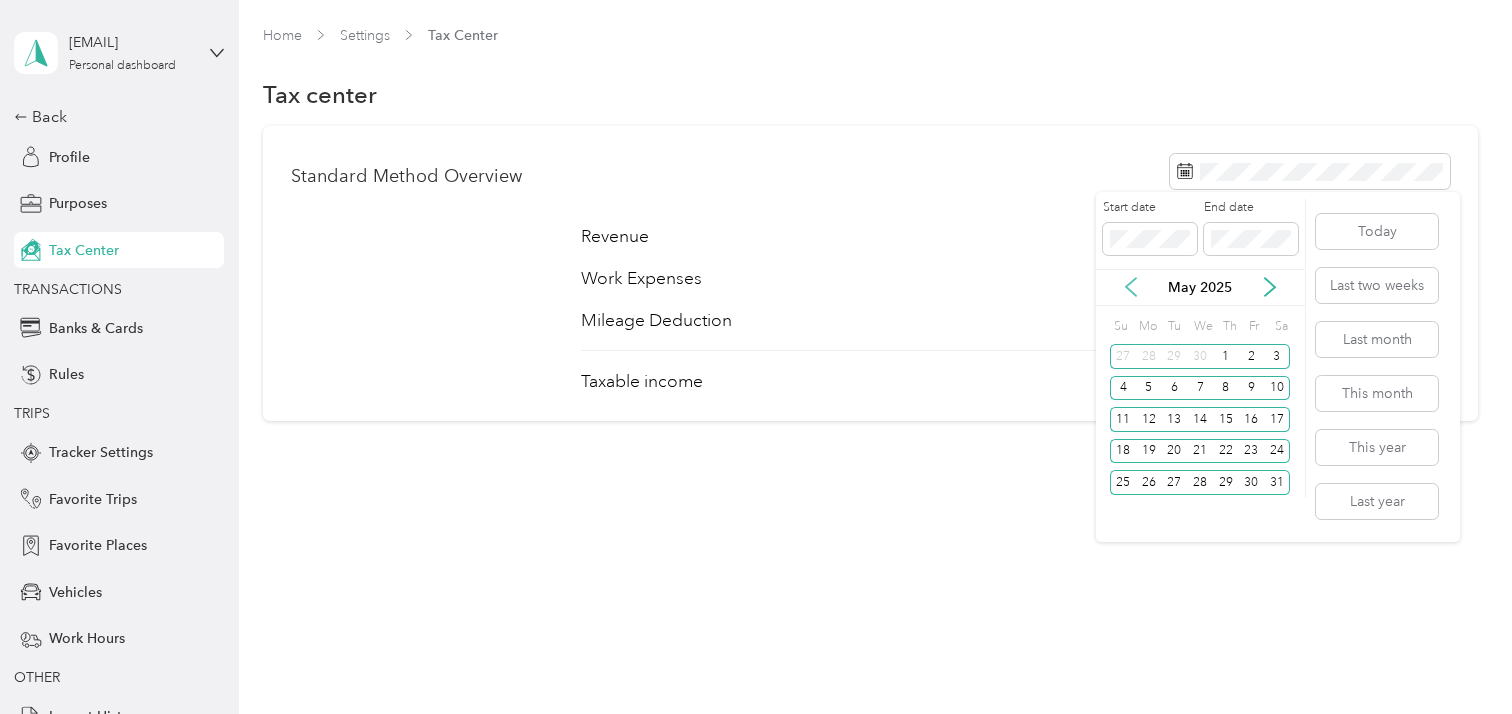 click 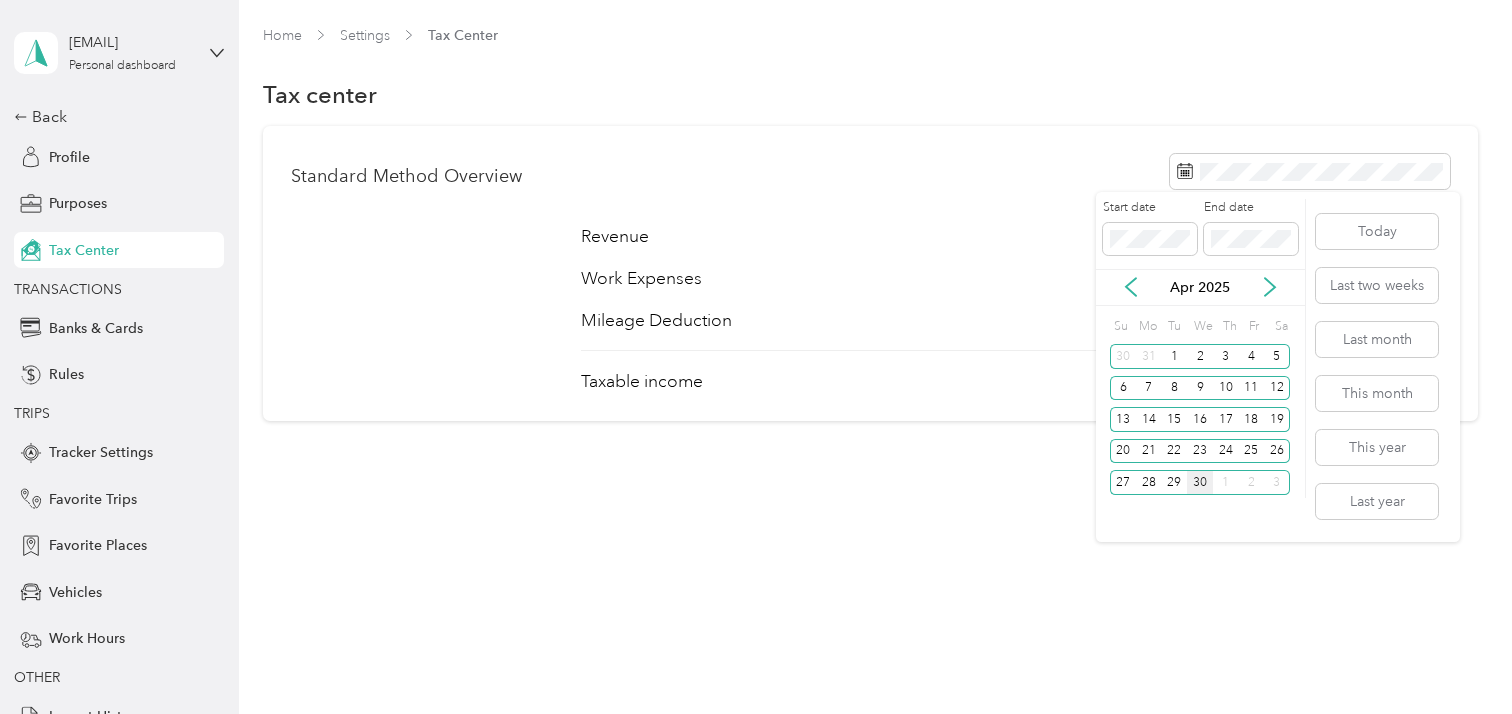 click on "30" at bounding box center [1200, 482] 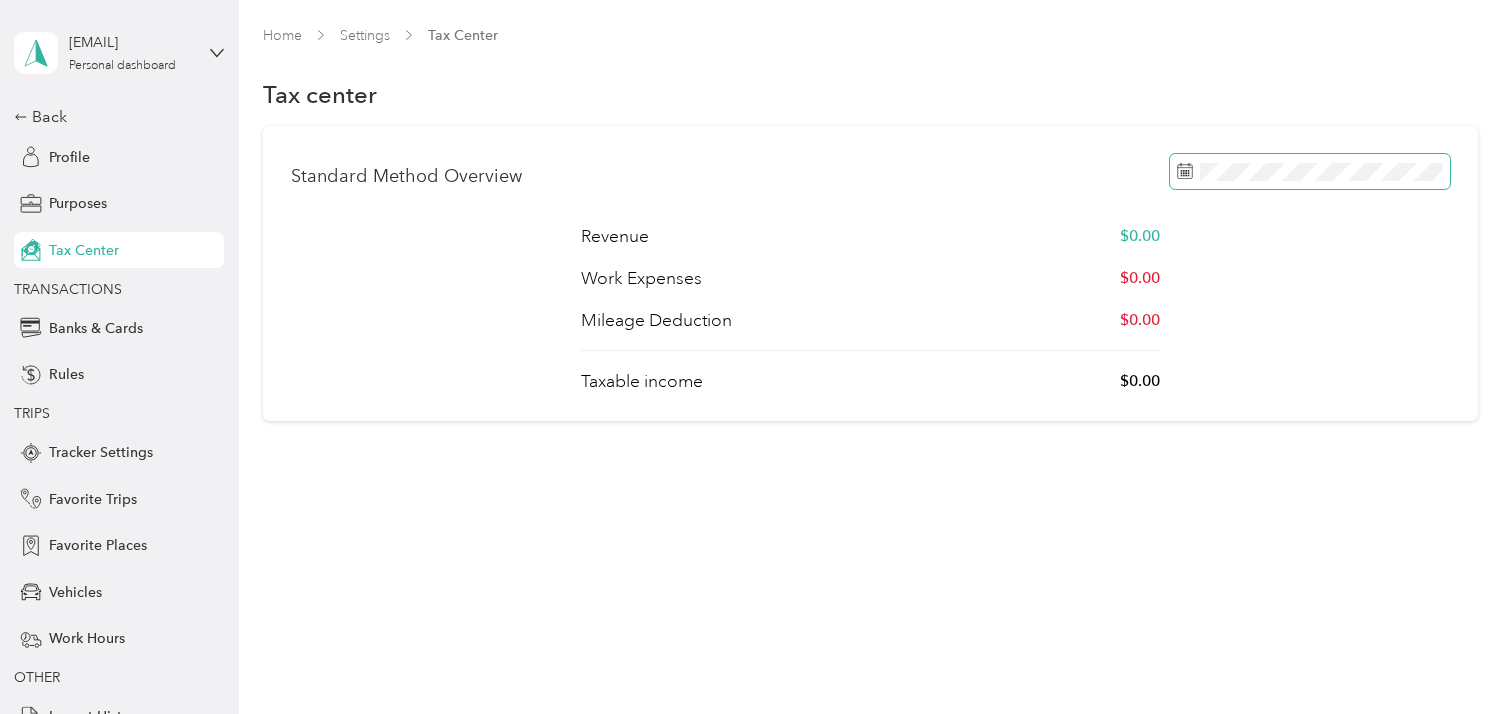 click at bounding box center [1310, 171] 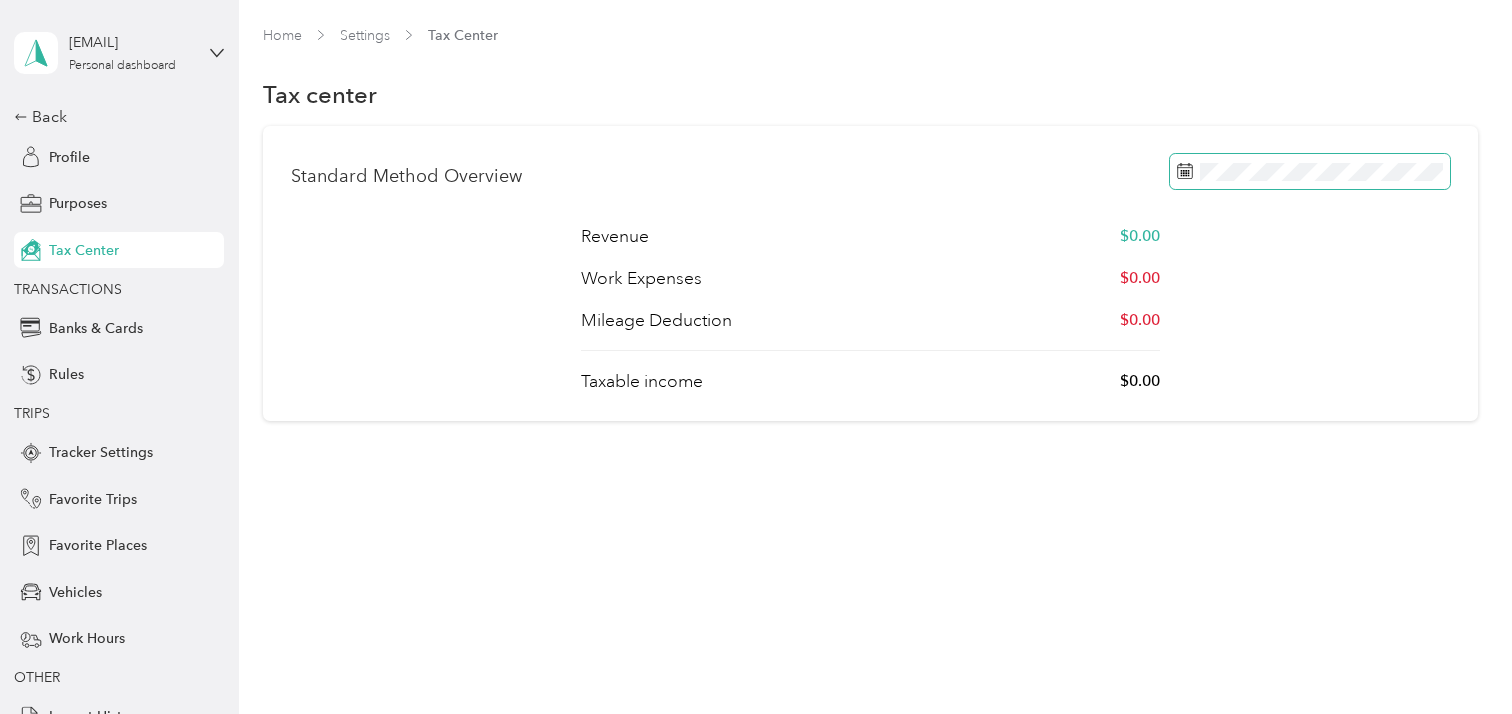 click at bounding box center [1310, 171] 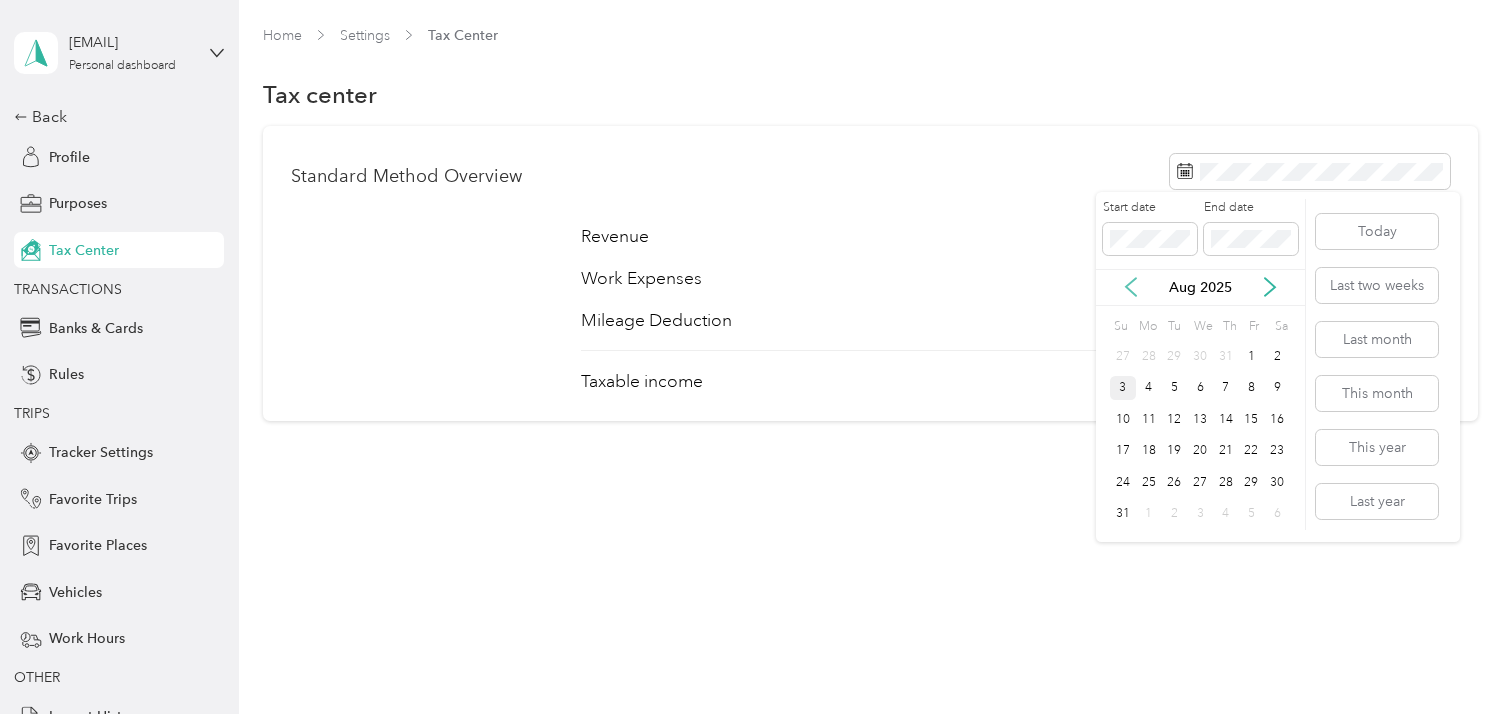 click 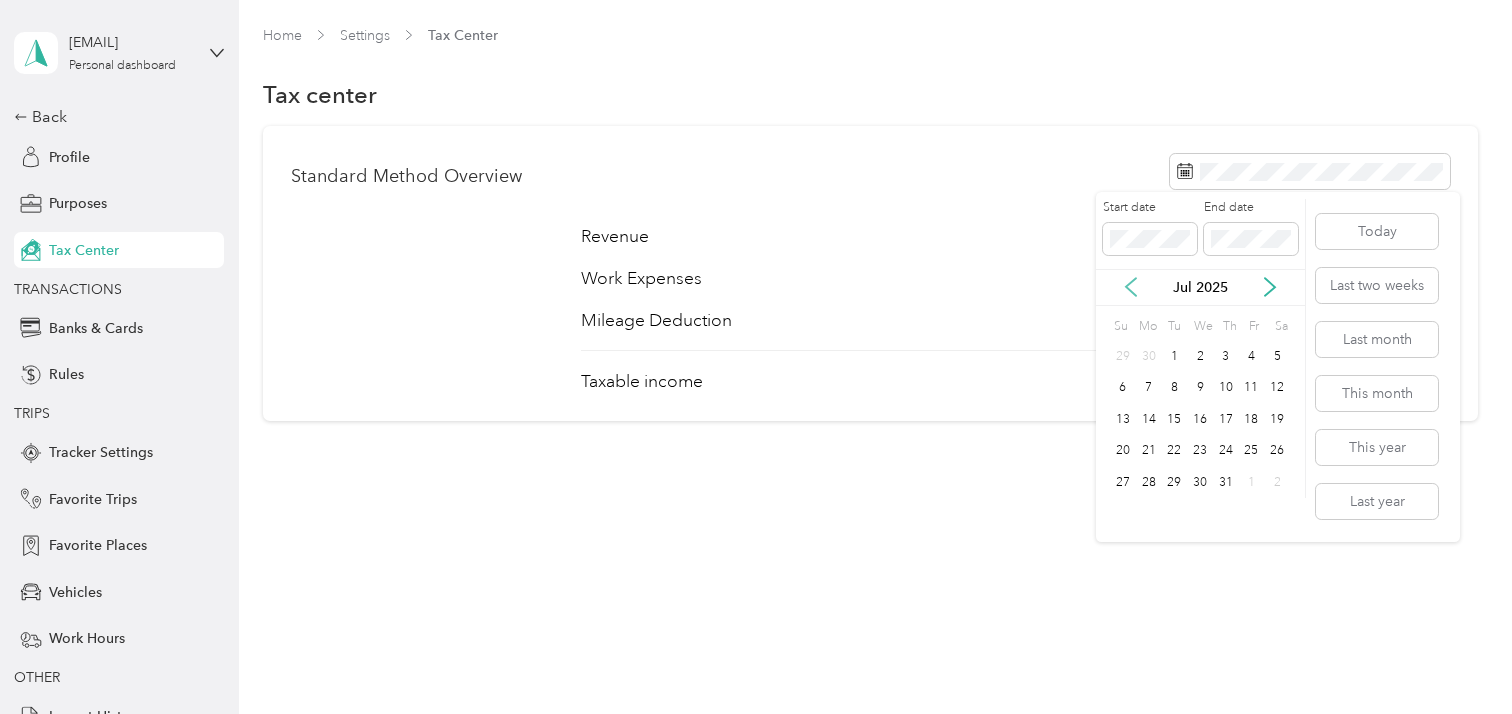 click 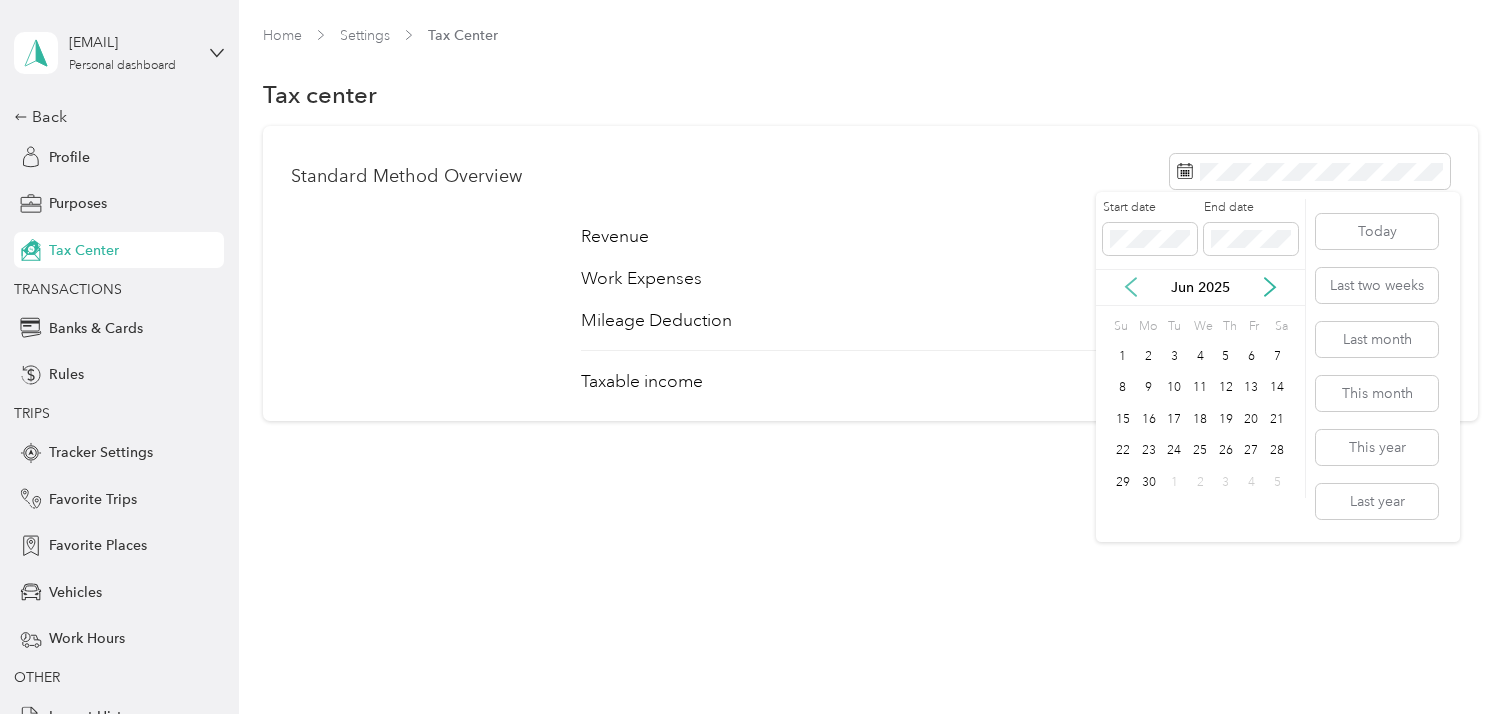 click 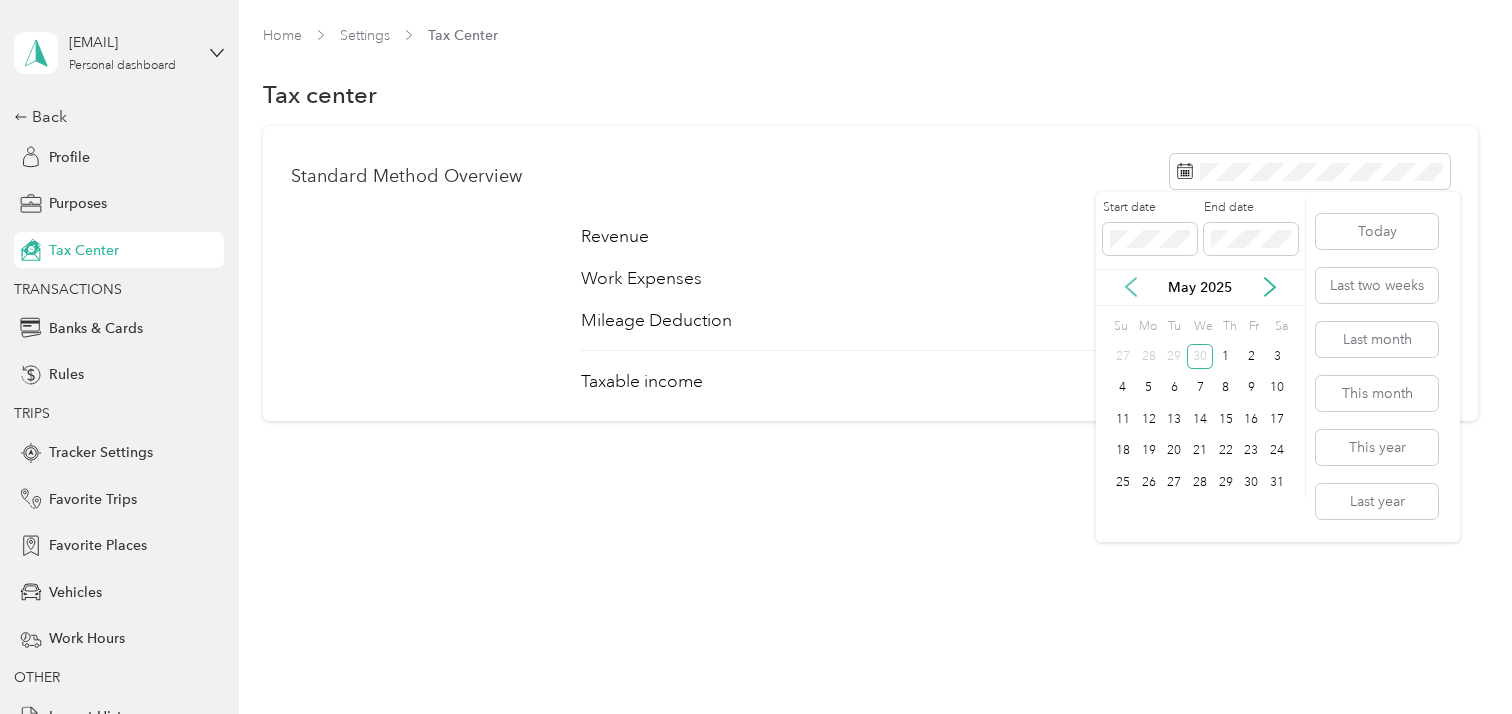 click 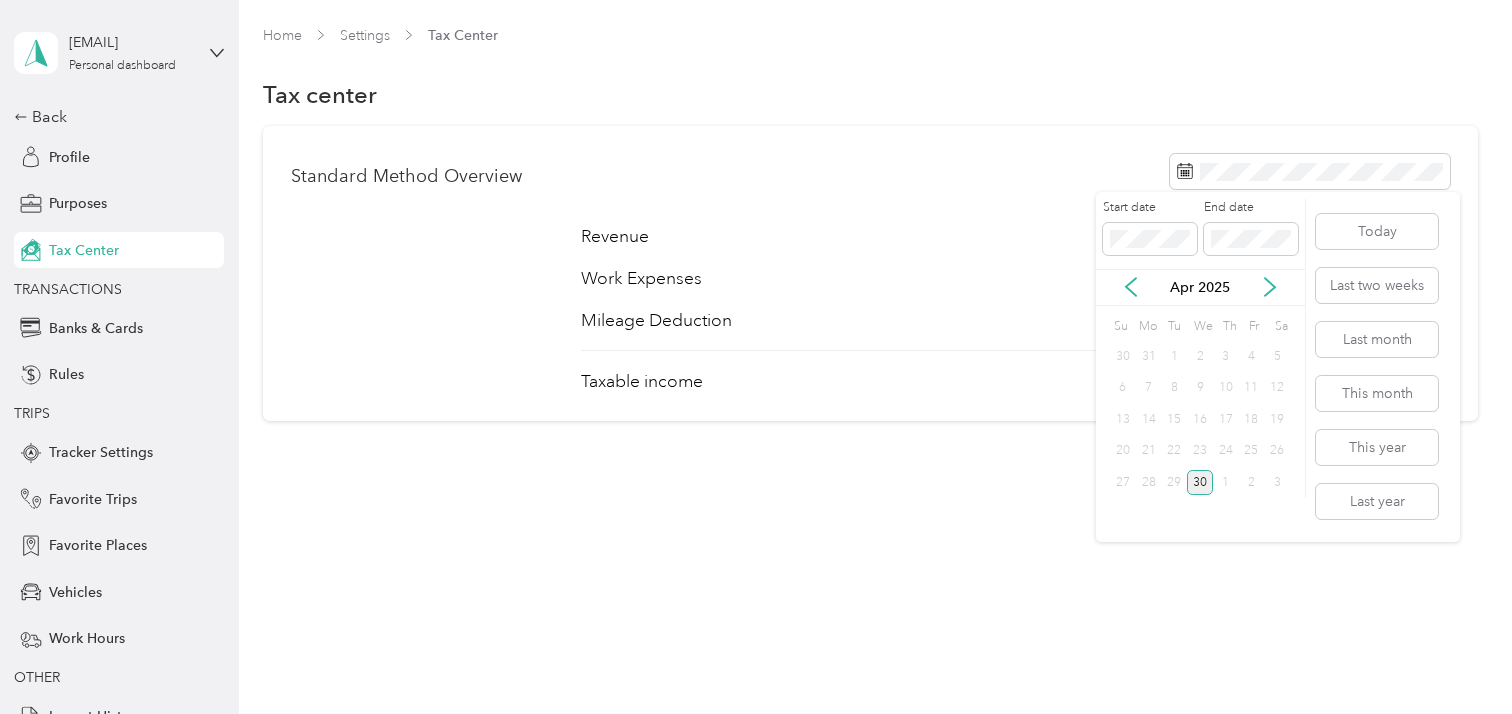 click on "30" at bounding box center (1200, 482) 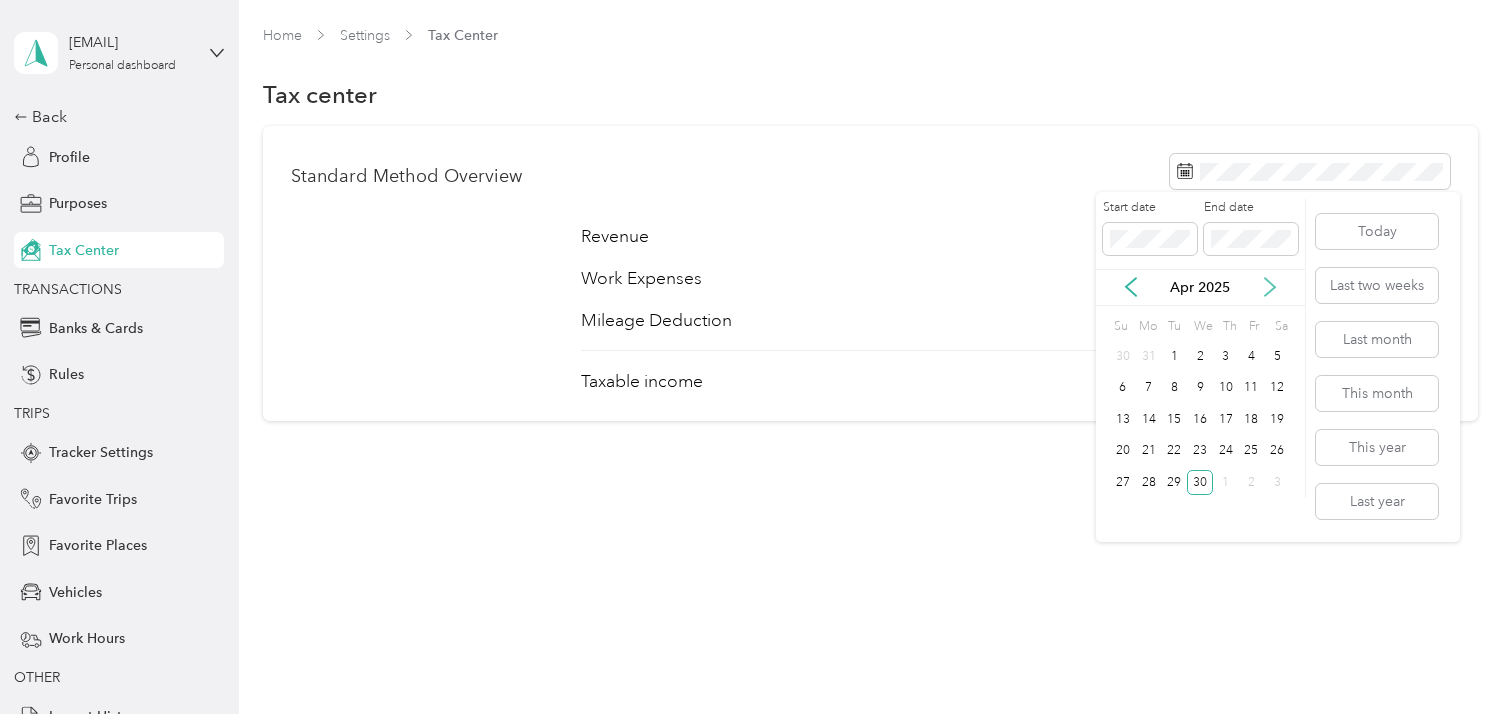 click 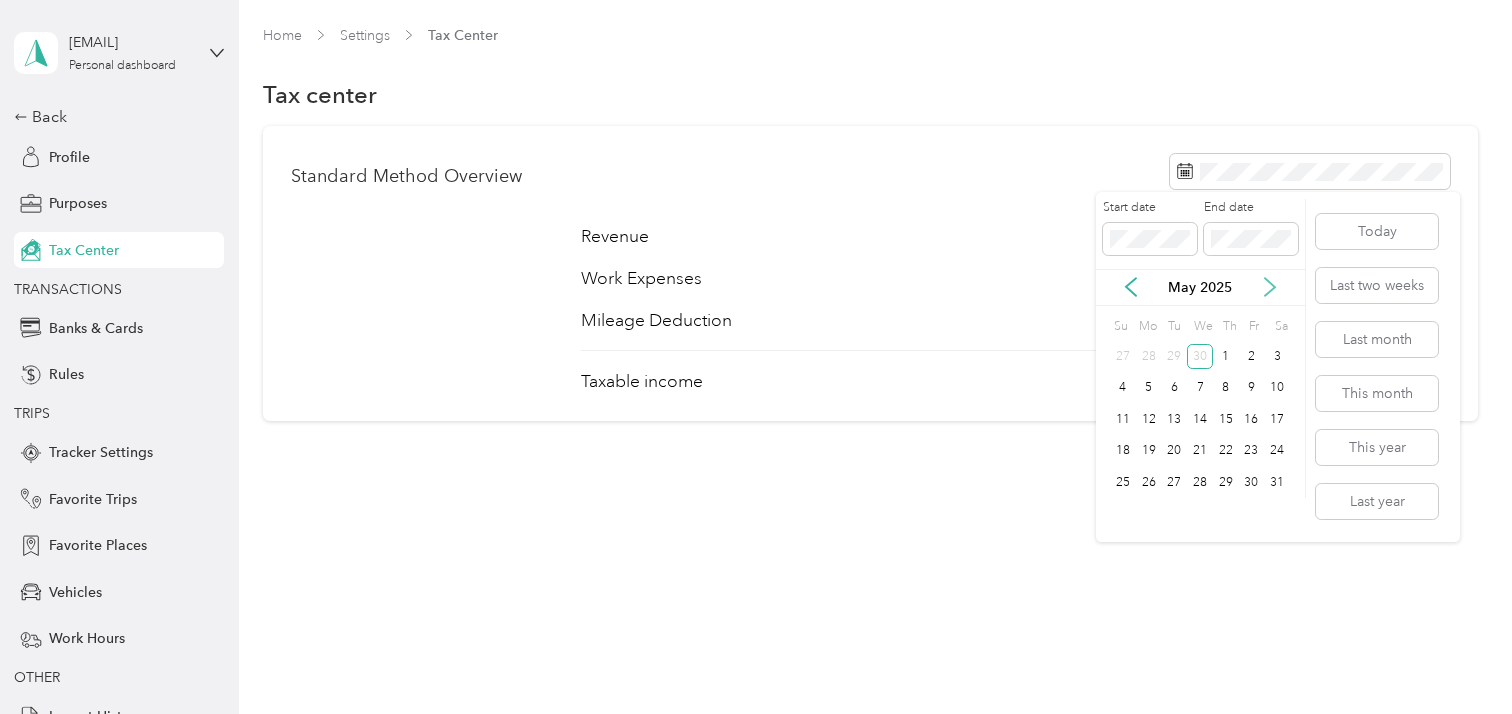 click 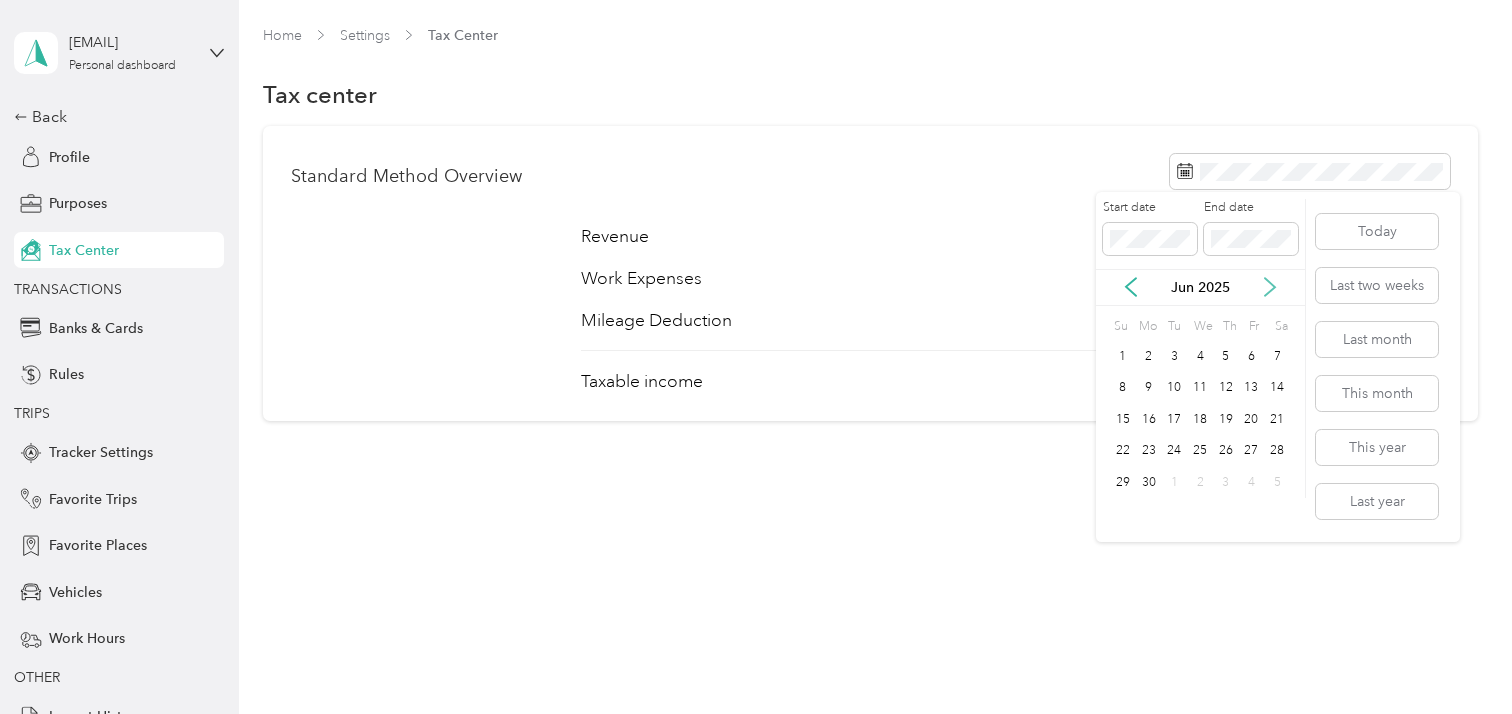 click 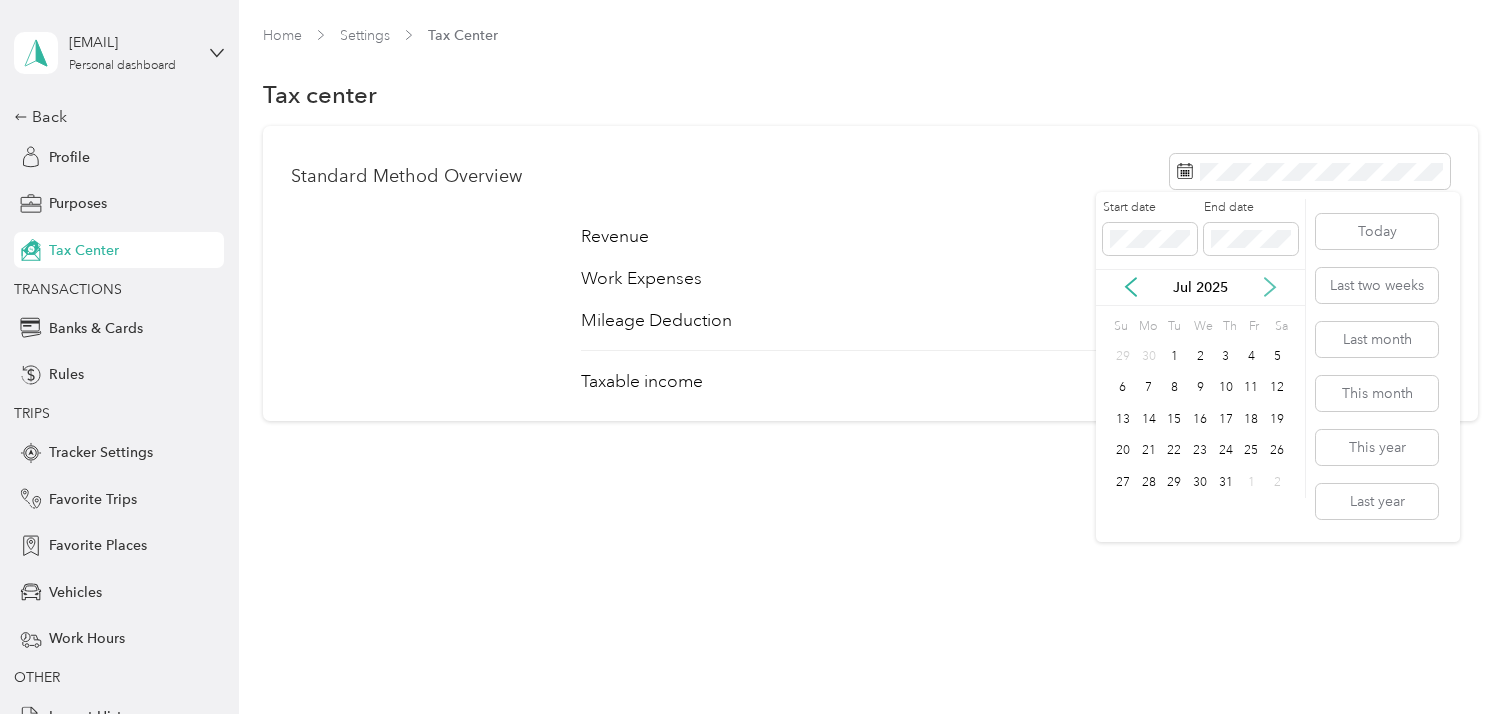 click 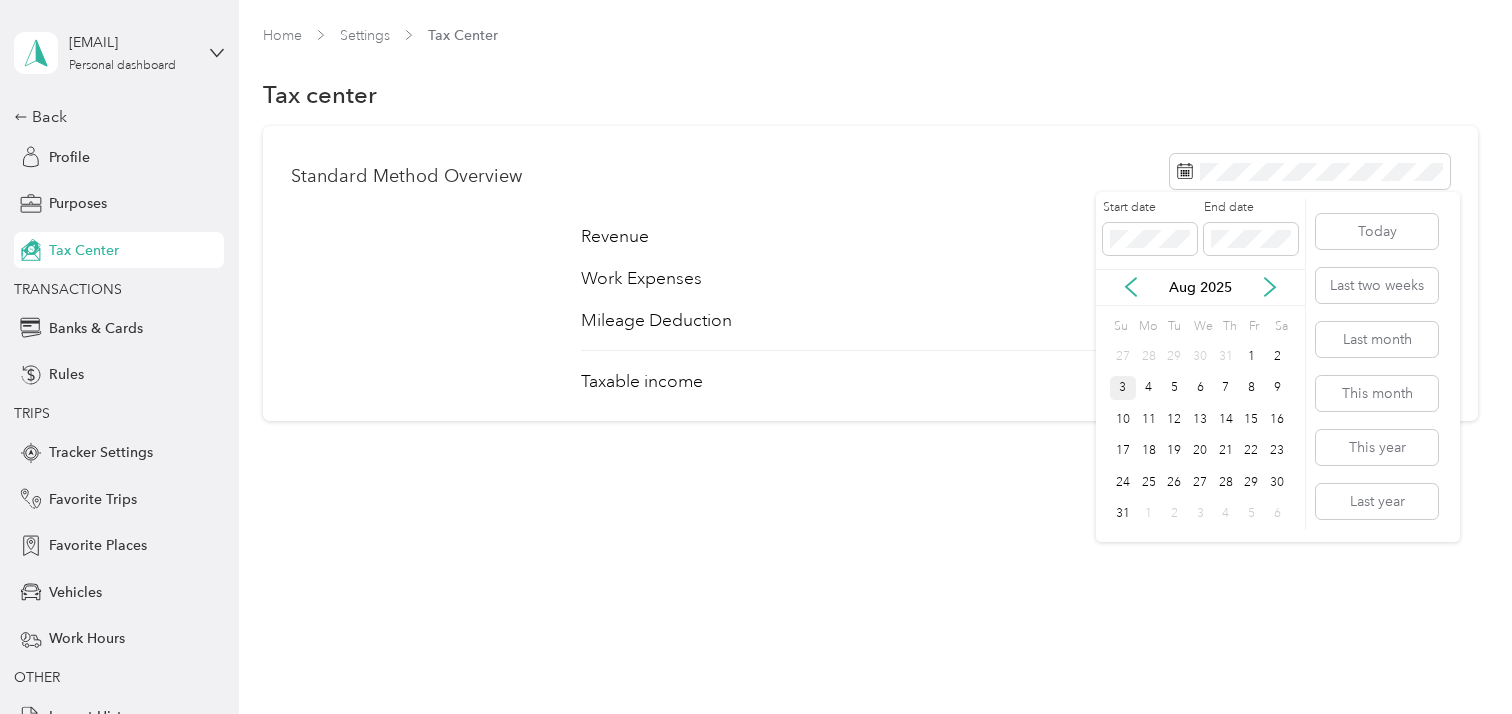 click on "3" at bounding box center (1123, 388) 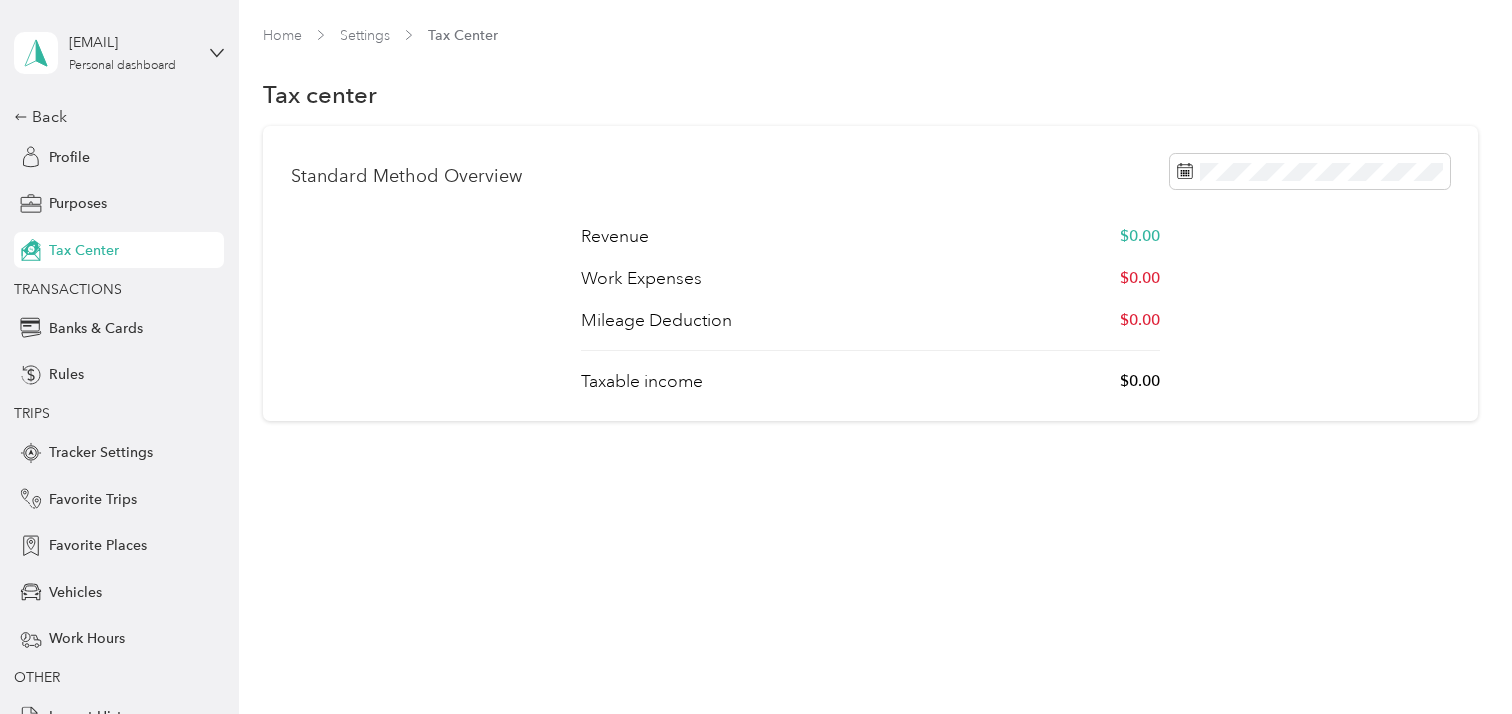 click on "Home Settings Tax Center Tax center Standard Method Overview Revenue $0.00 Work Expenses $0.00 Mileage Deduction $0.00 Taxable income   $0.00" at bounding box center [870, 265] 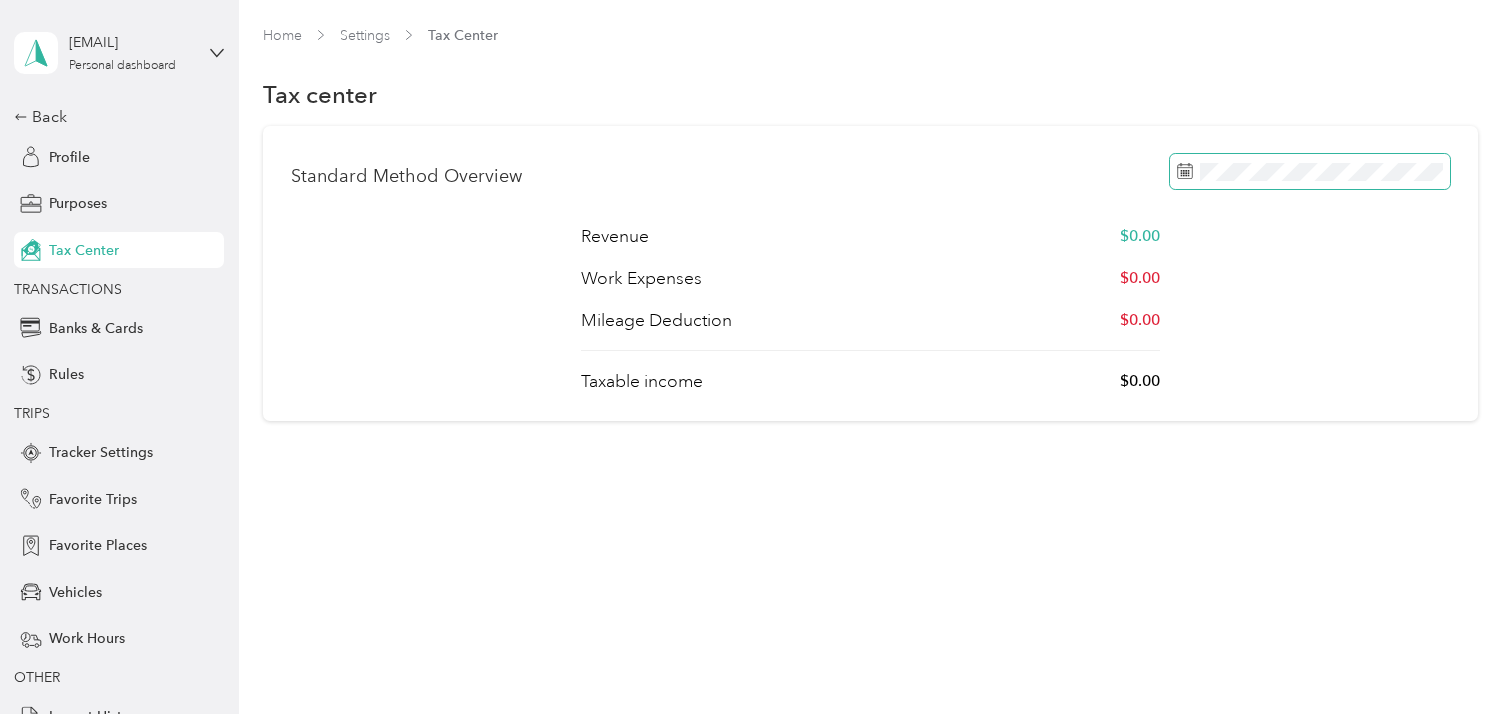 click at bounding box center (1310, 171) 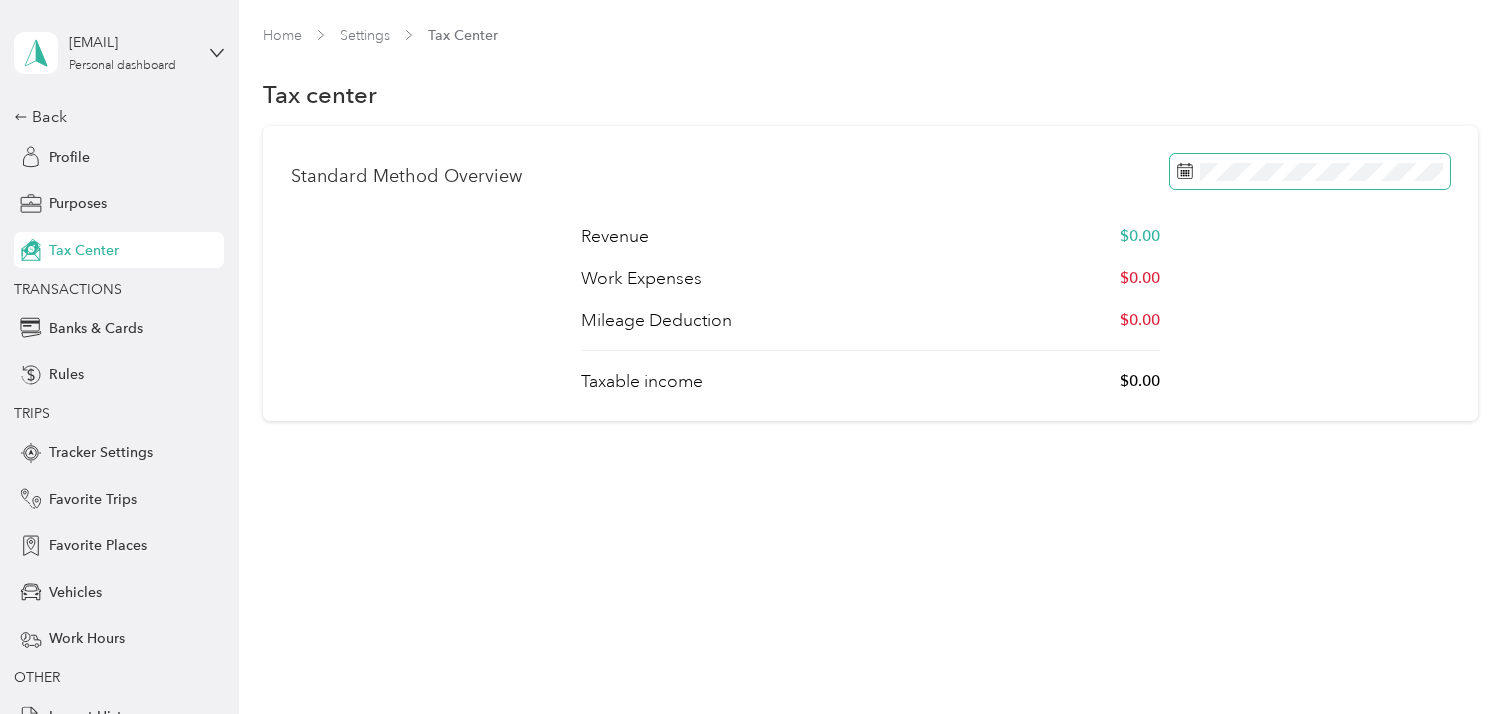 click 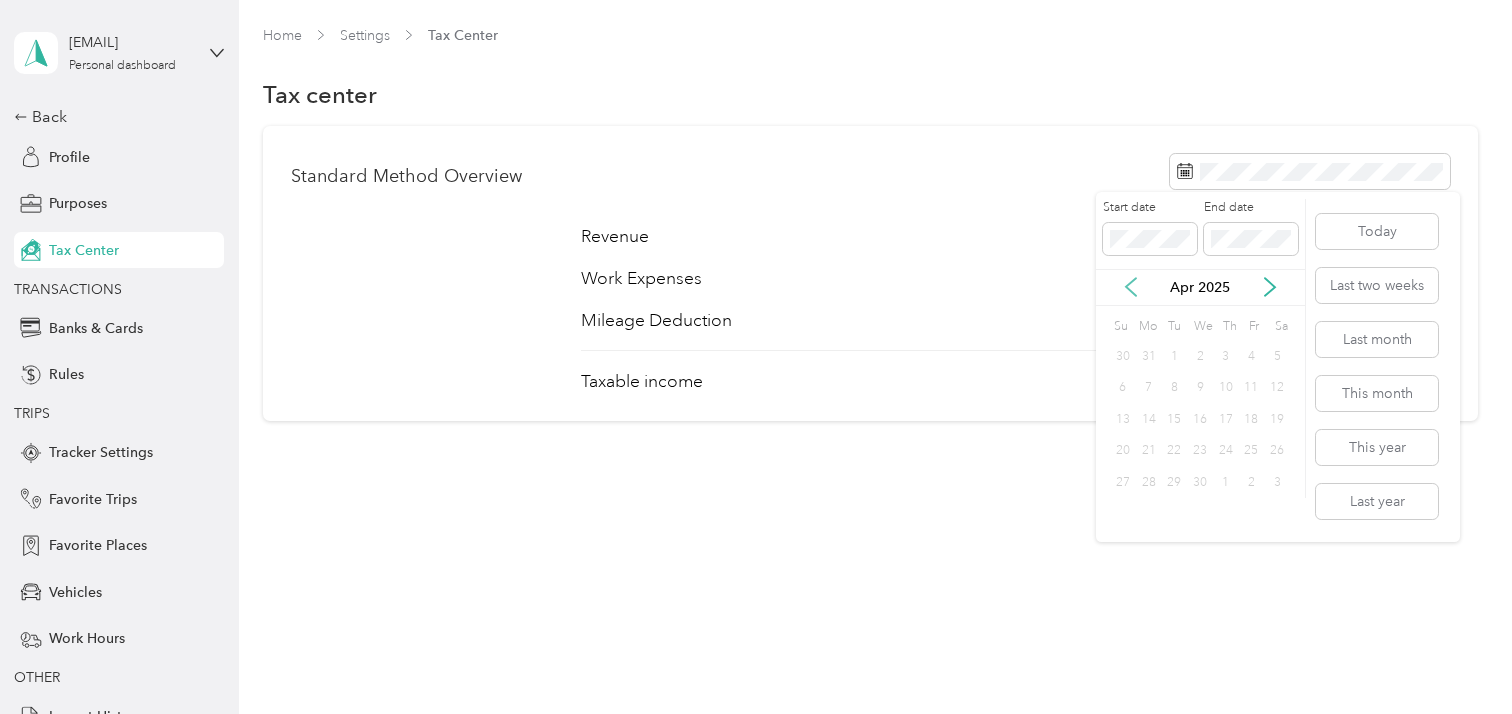 click 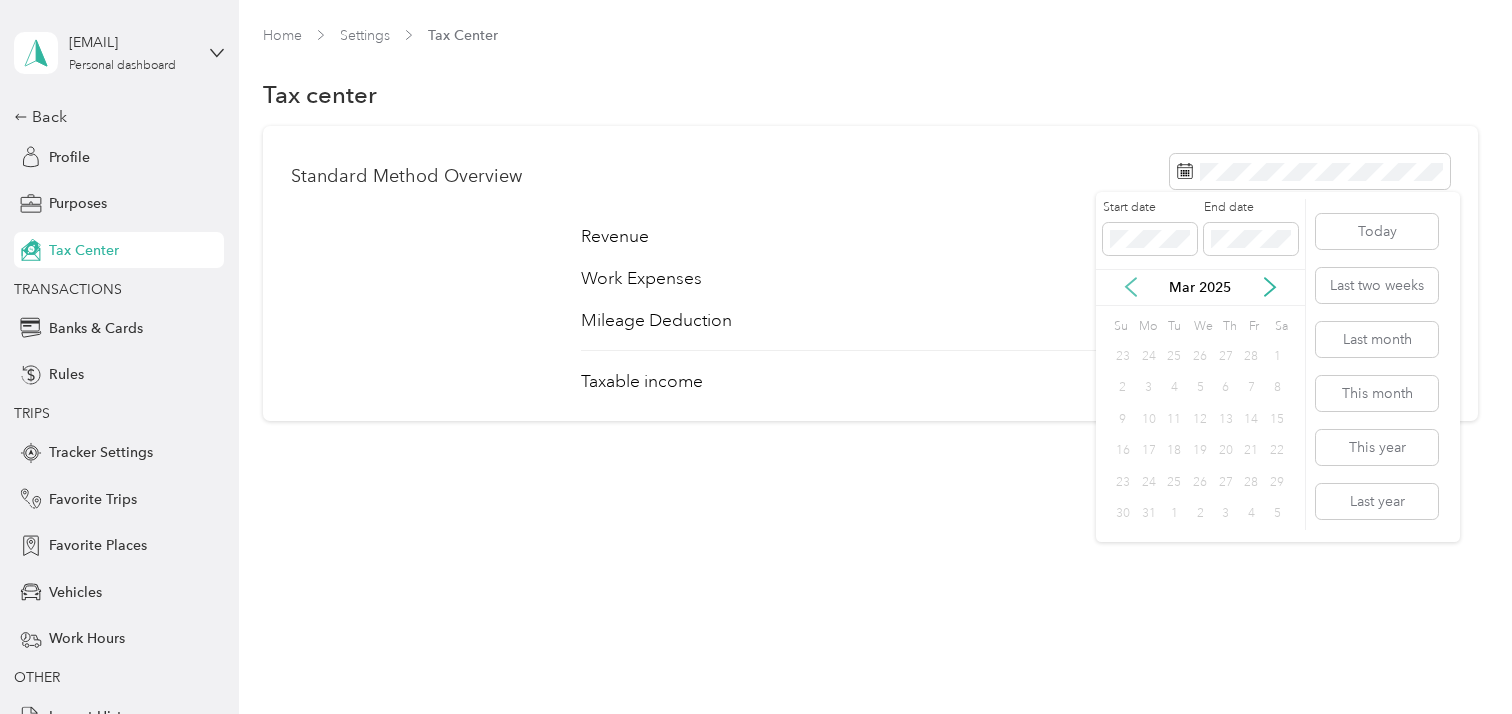 click 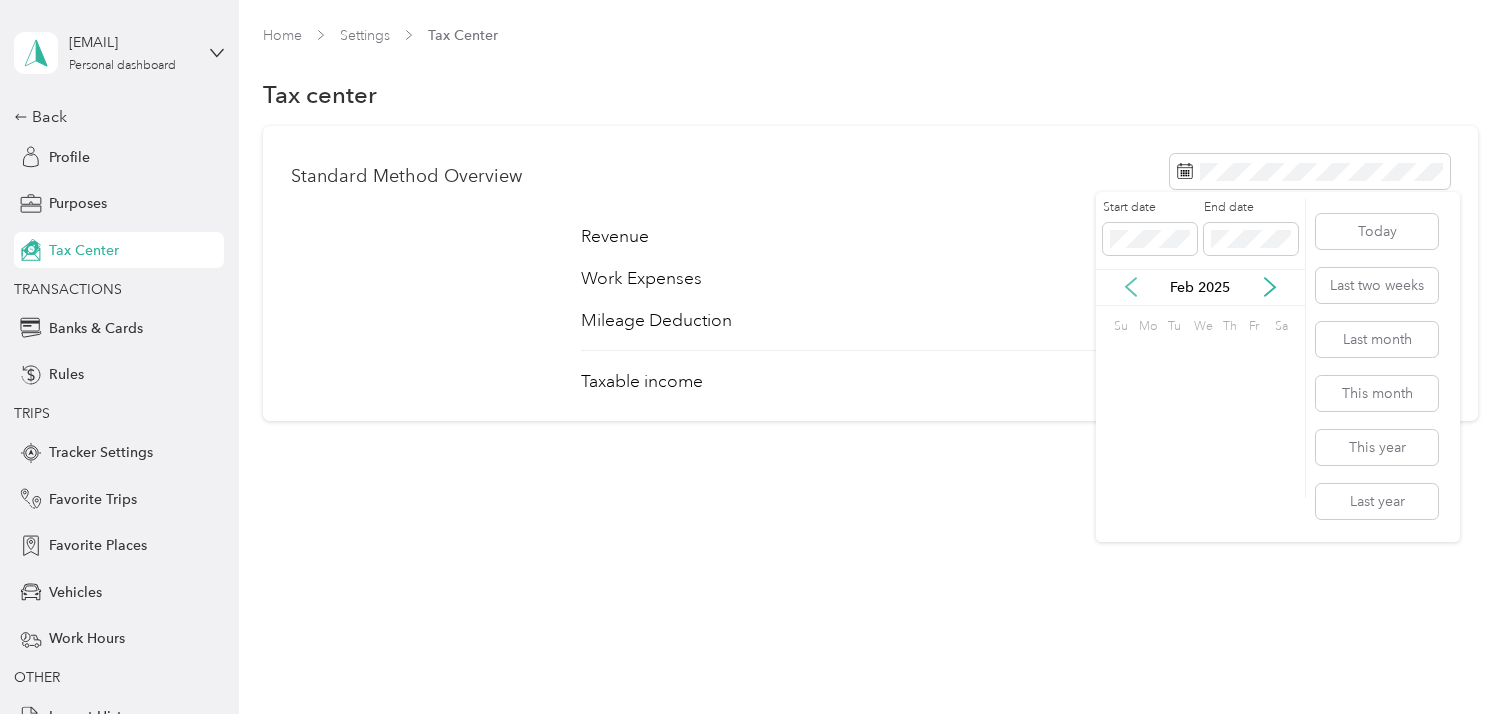 click 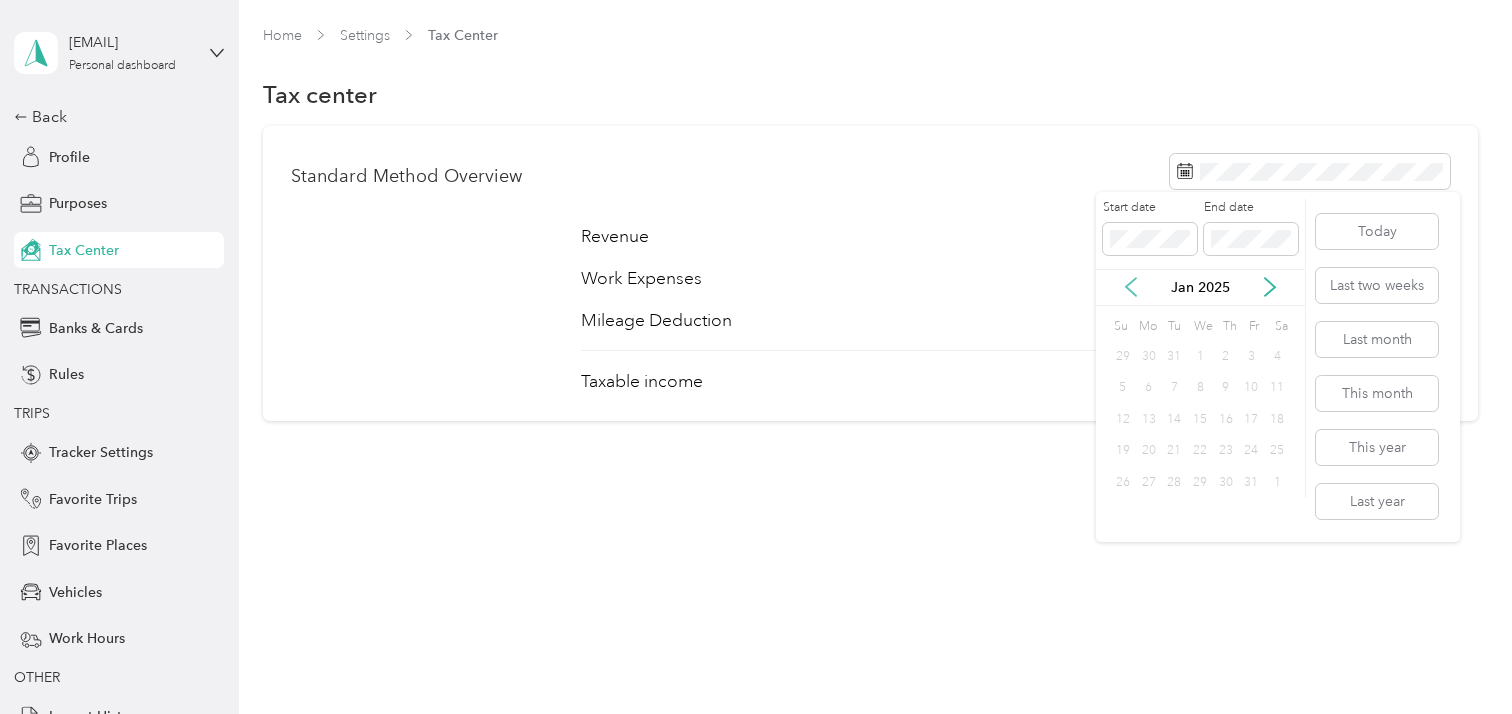 click 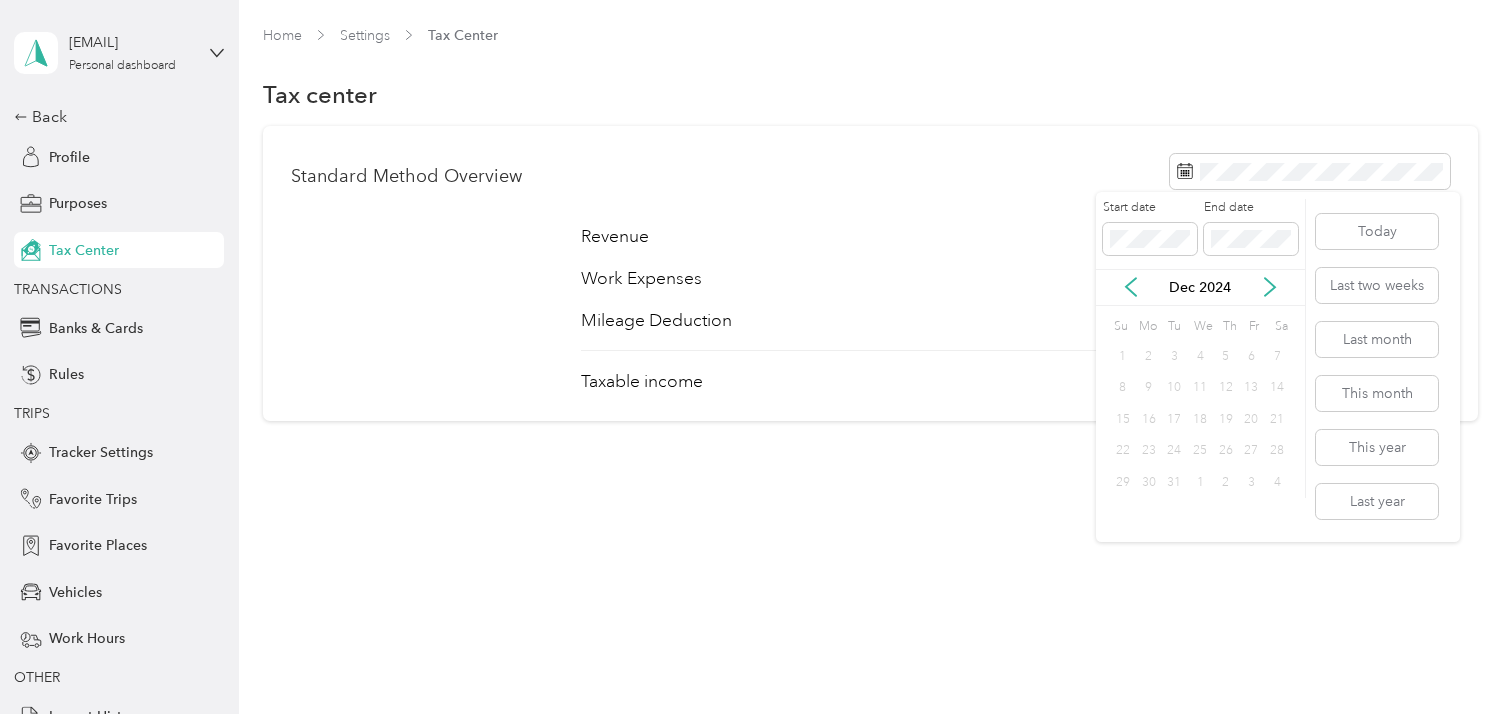 click on "Dec 2024" at bounding box center [1200, 287] 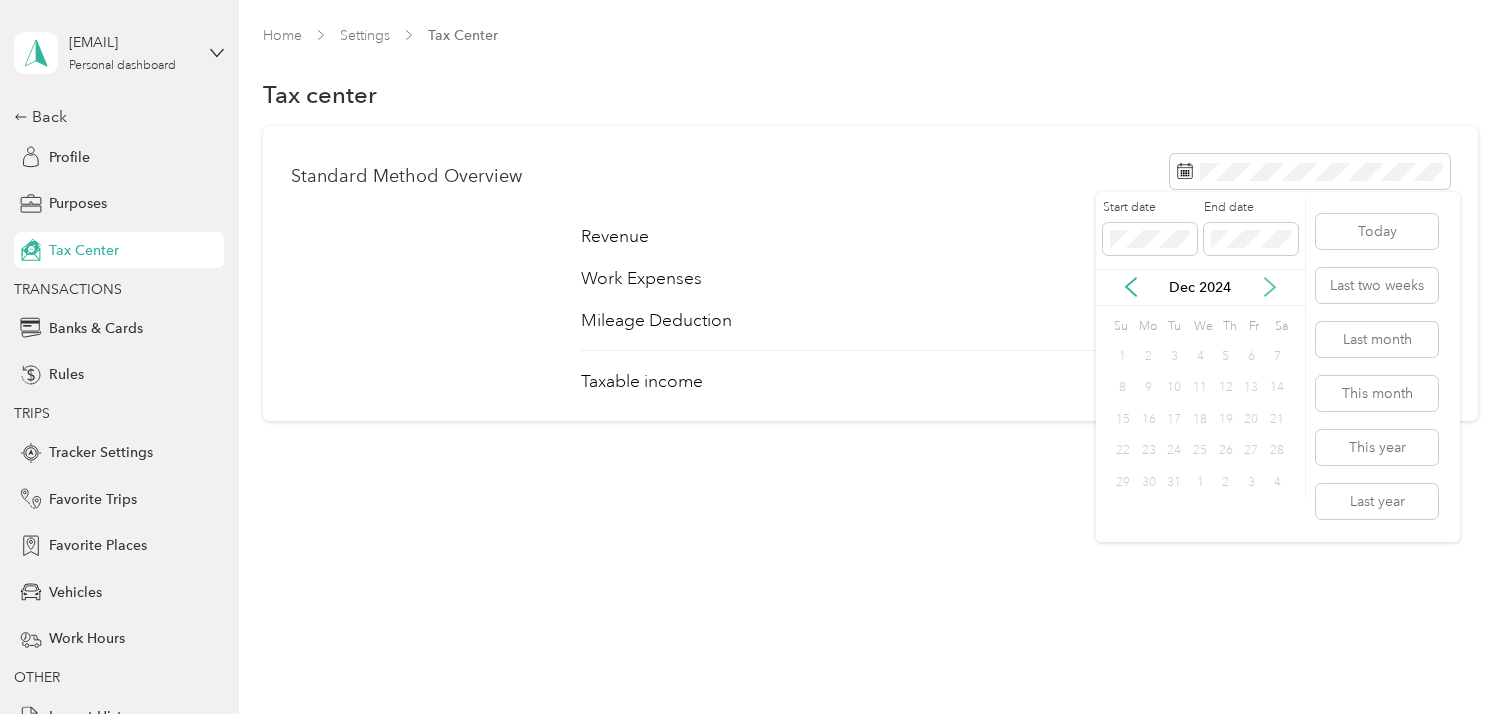 click 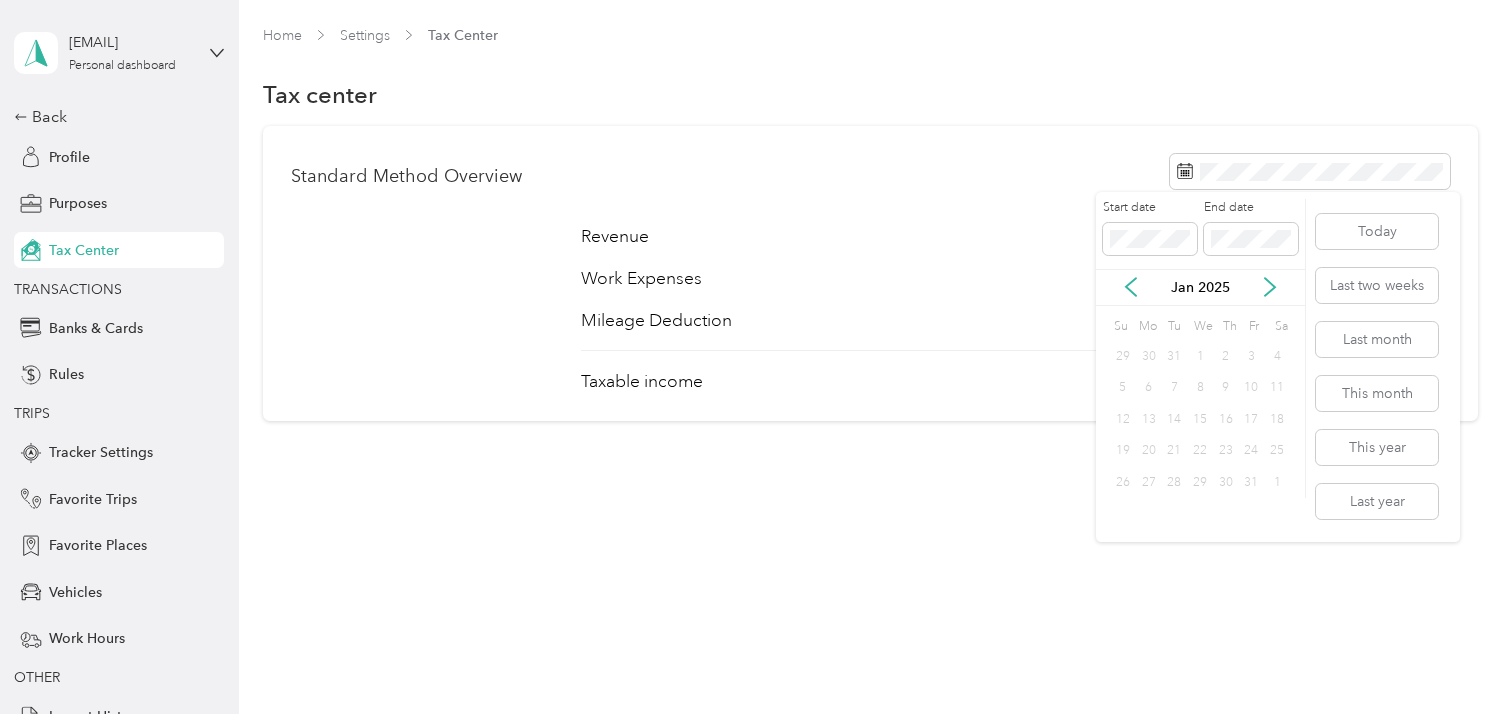 click on "31" at bounding box center (1174, 356) 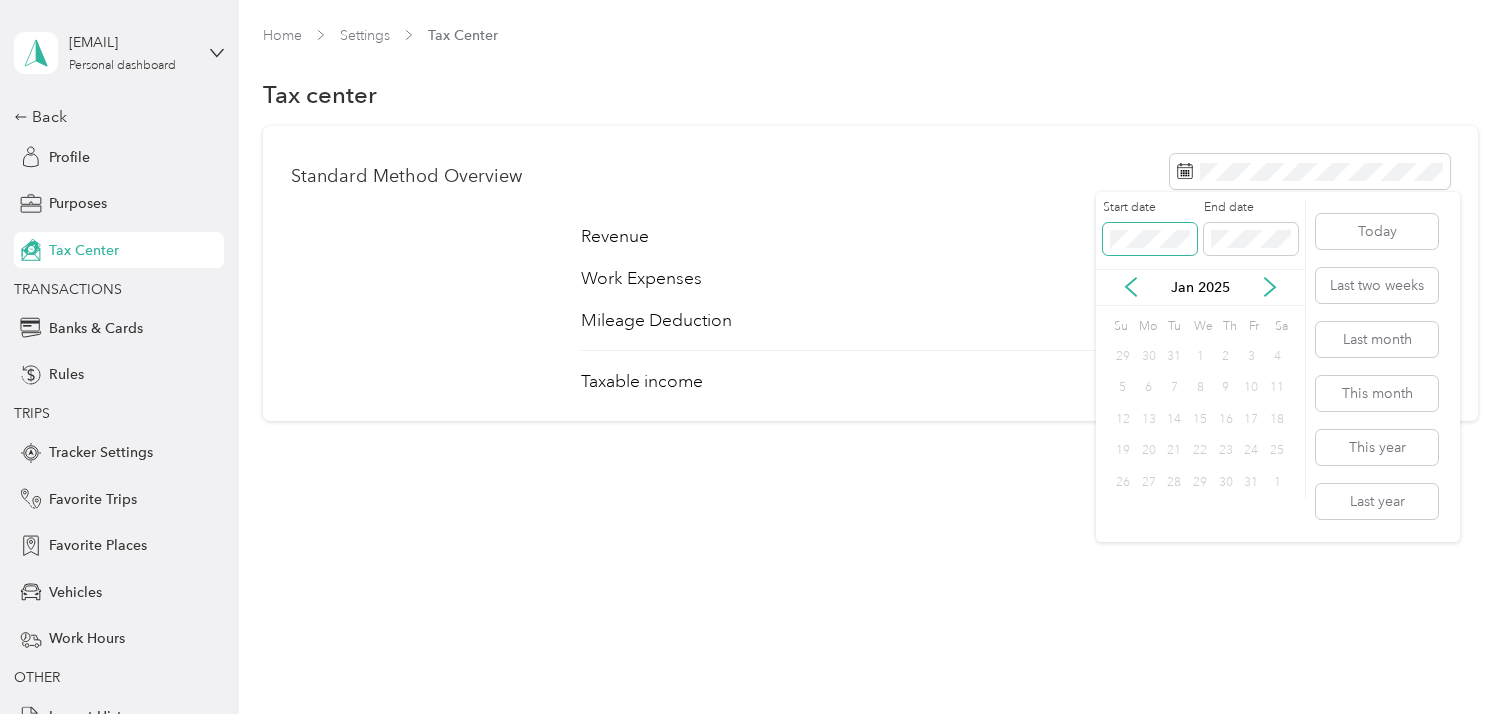 click on "[EMAIL] Personal dashboard" at bounding box center (751, 357) 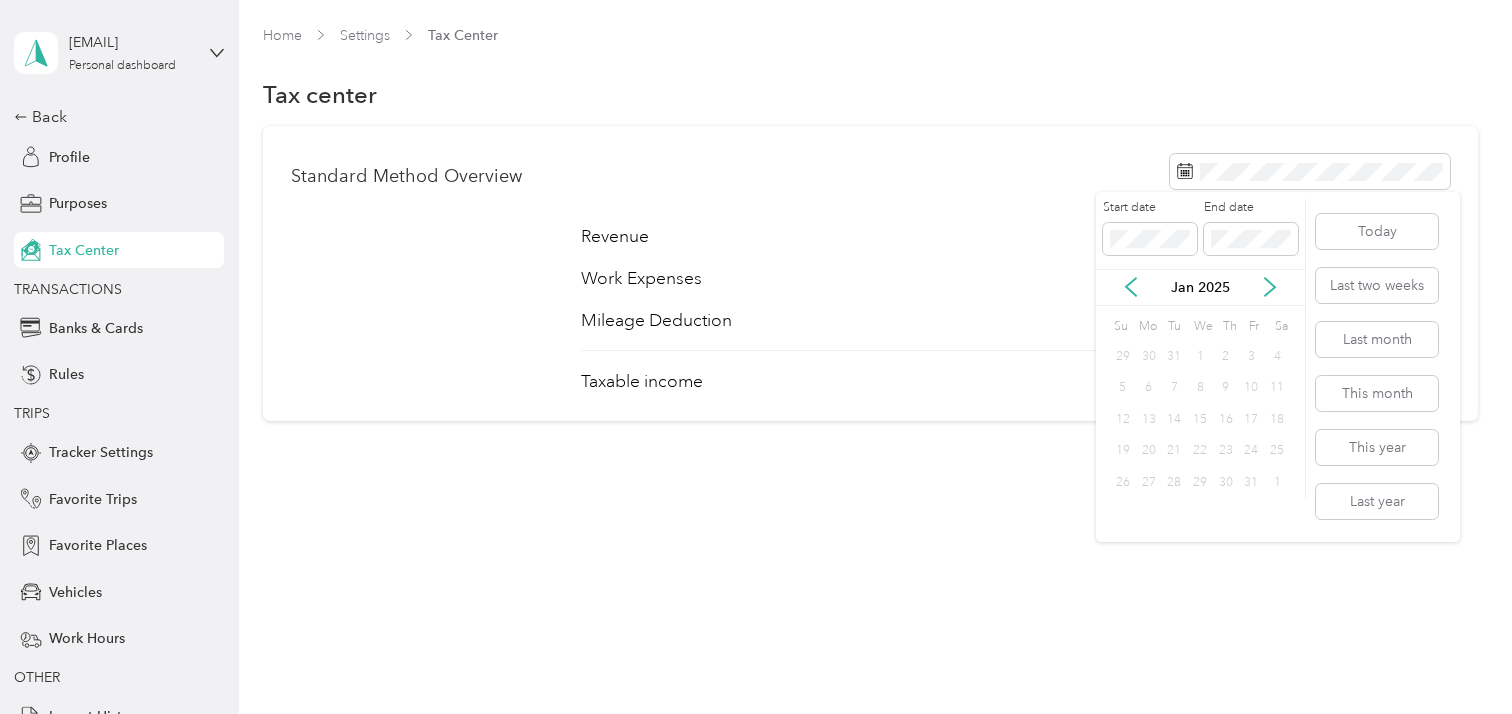 click on "1" at bounding box center (1200, 356) 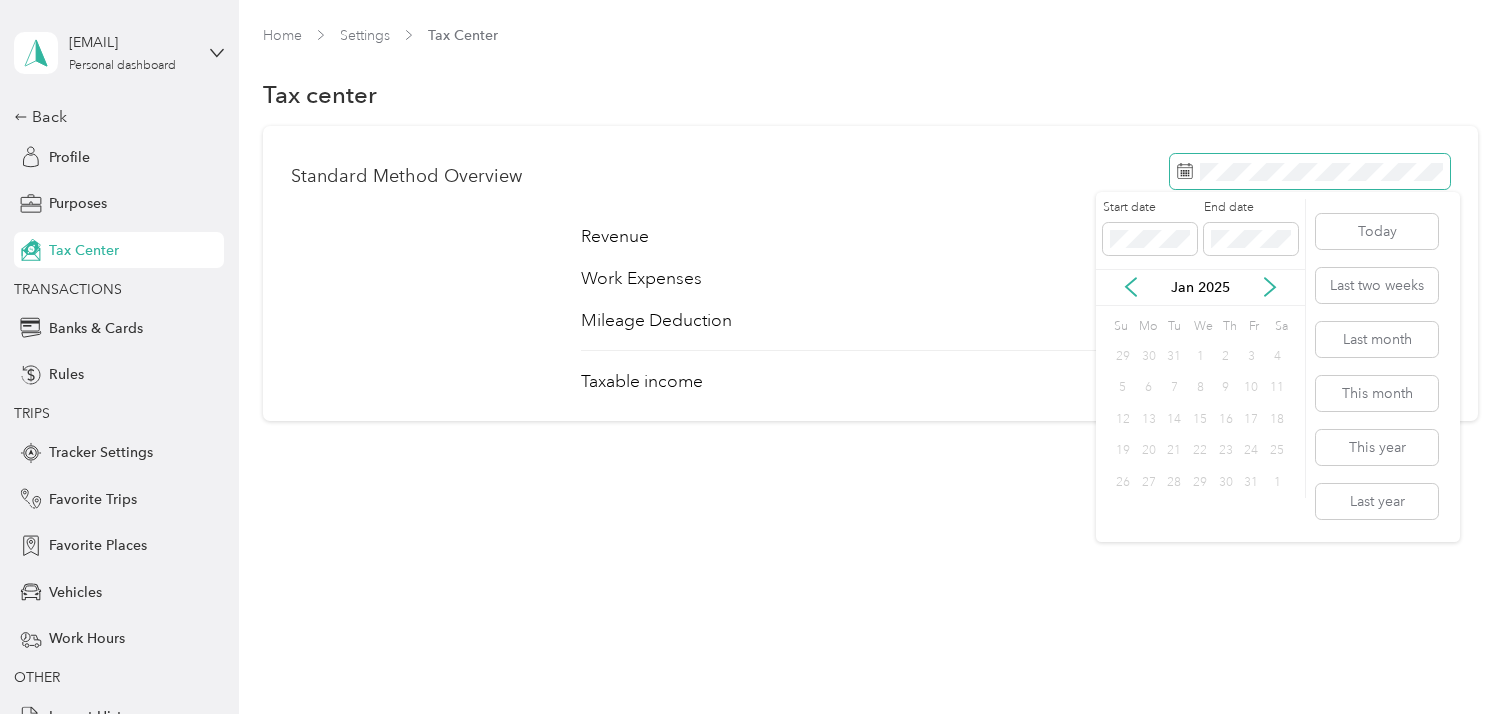 click at bounding box center [1310, 171] 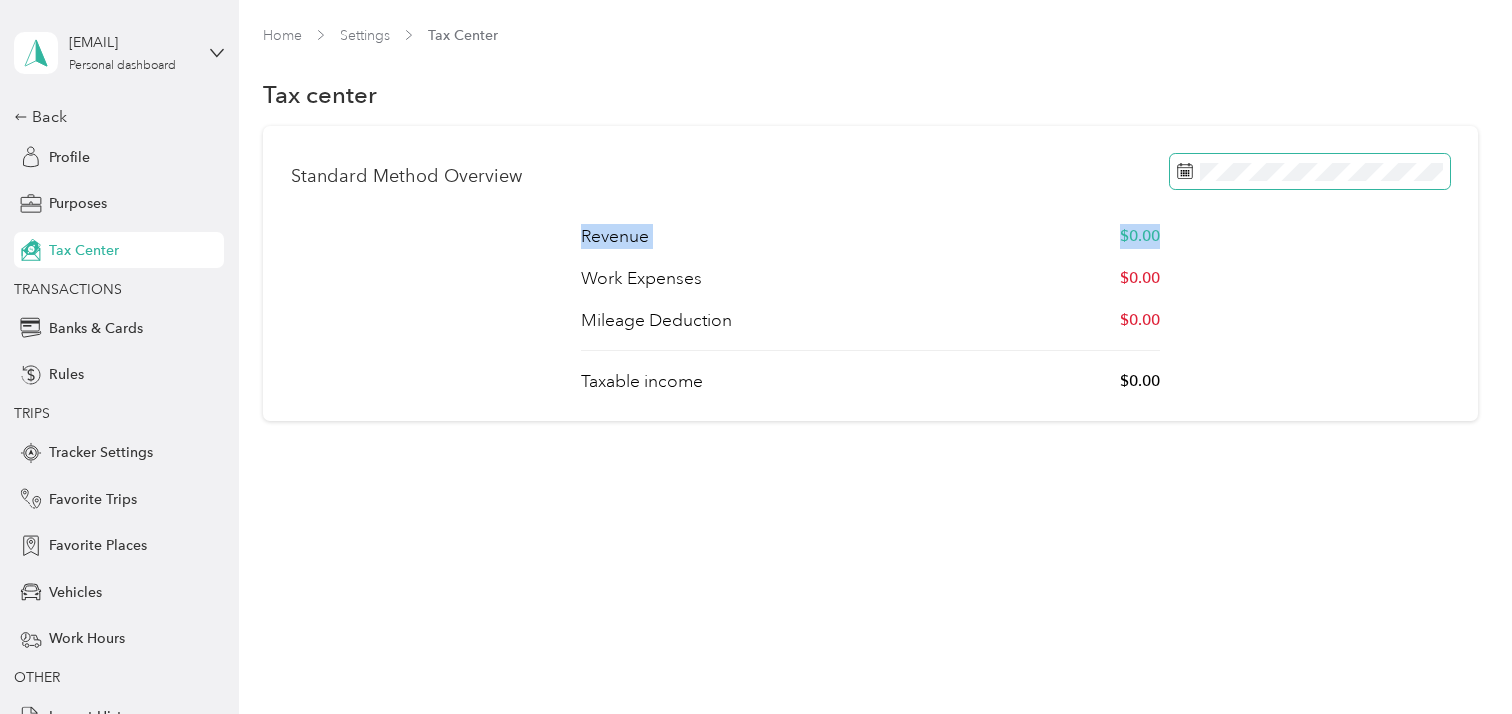 click on "Standard Method Overview Revenue $0.00 Work Expenses $0.00 Mileage Deduction $0.00 Taxable income   $0.00" at bounding box center (870, 273) 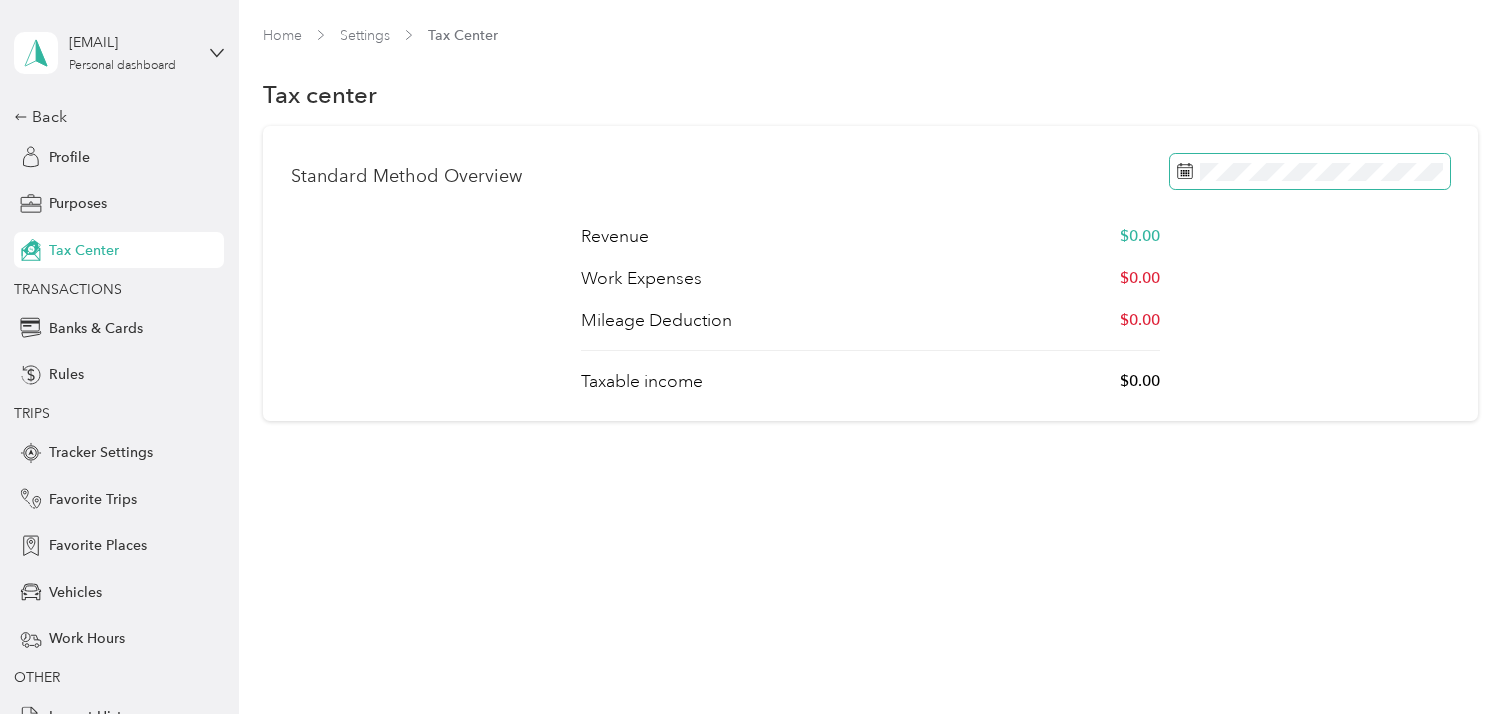click at bounding box center (1310, 171) 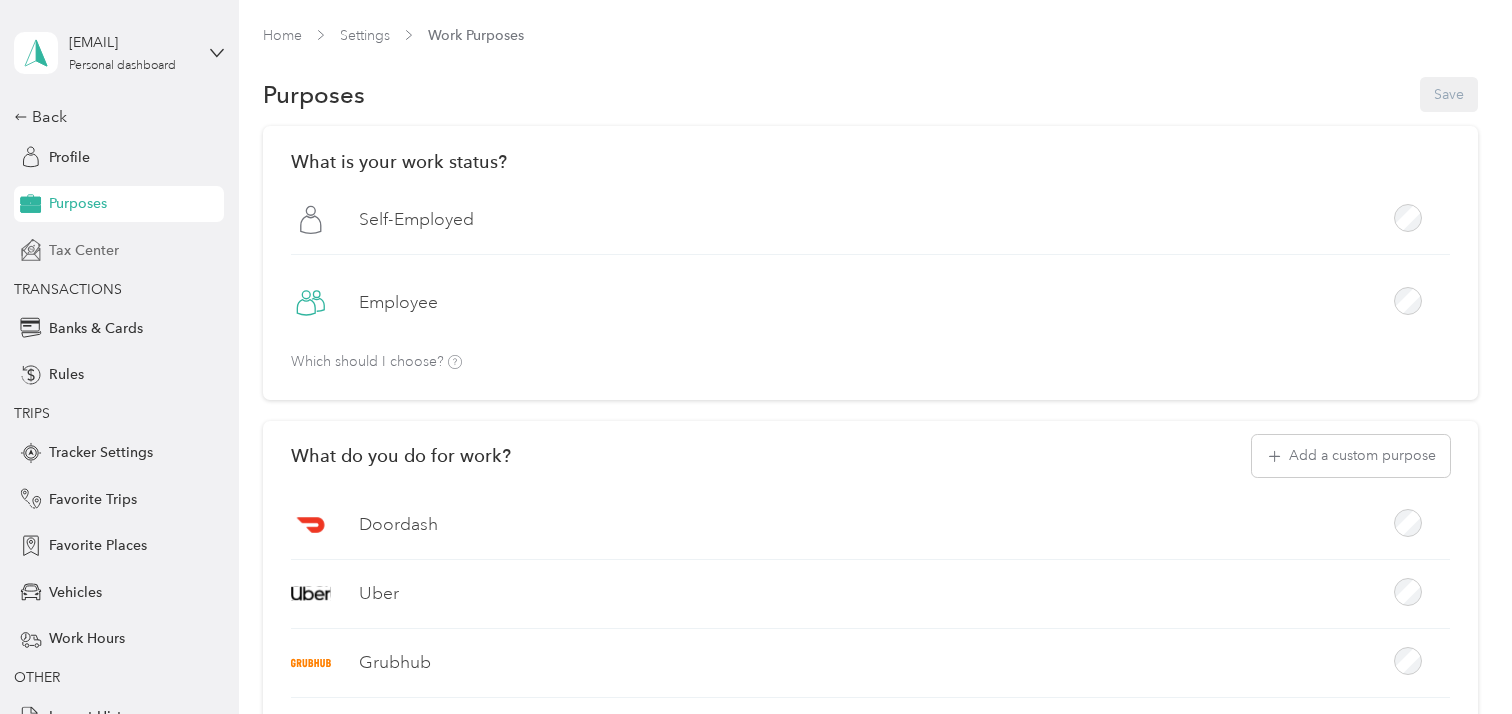 click on "Tax Center" at bounding box center [84, 250] 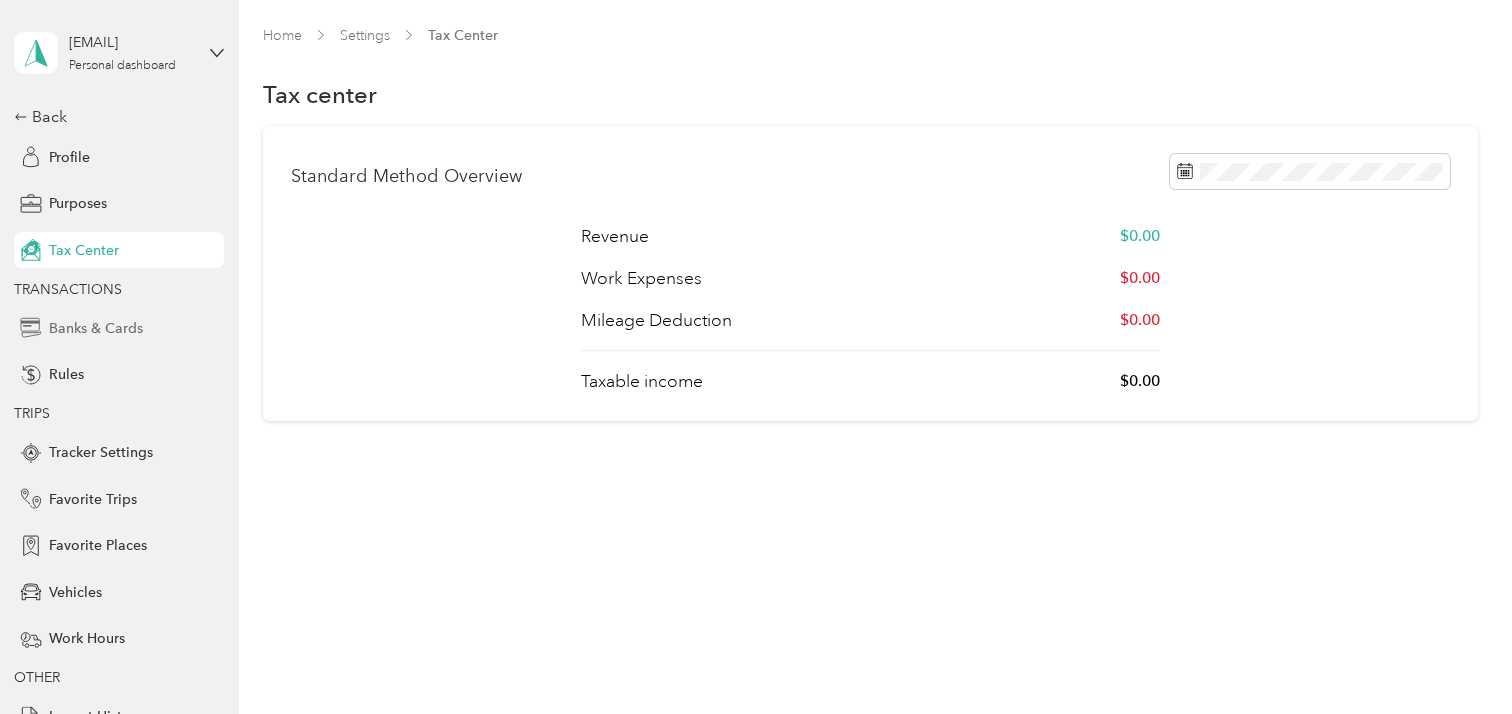 click on "Banks & Cards" at bounding box center [96, 328] 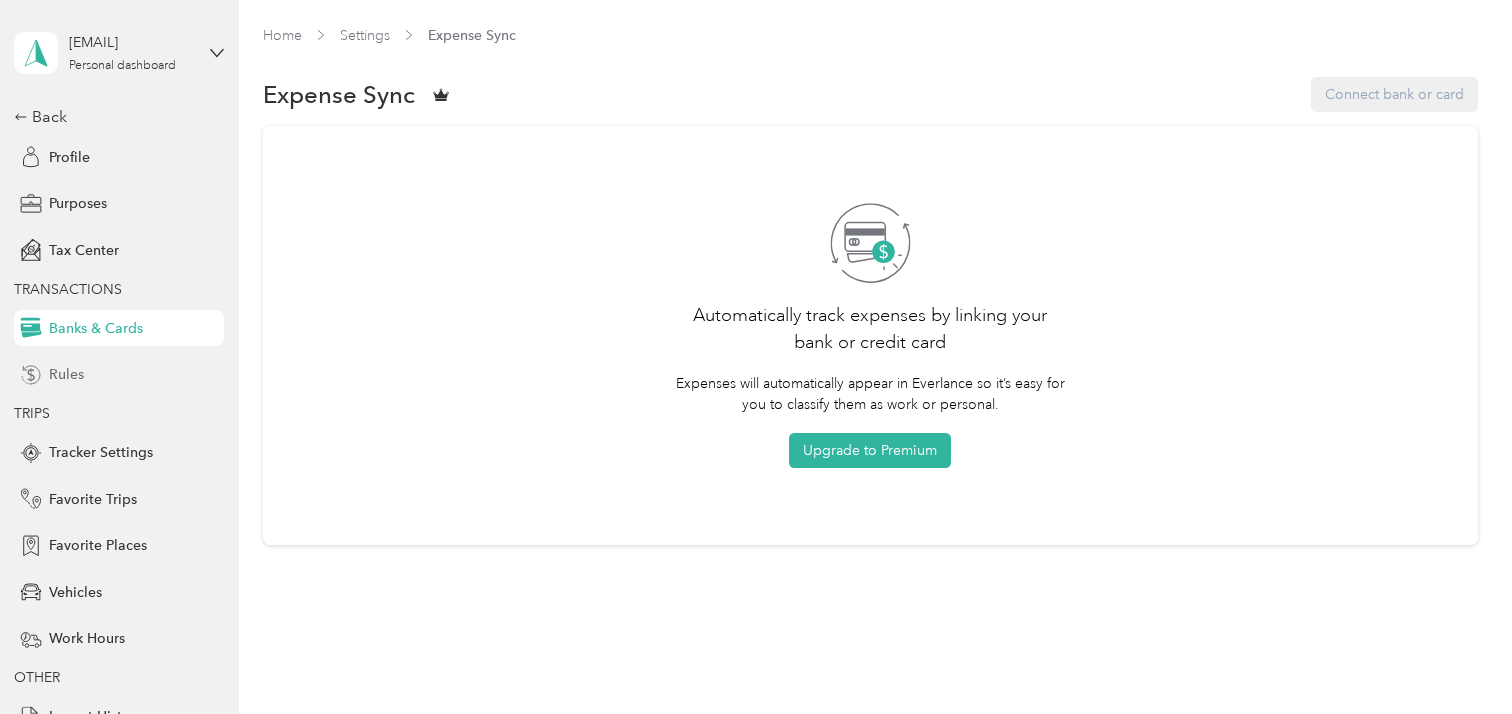 click on "Rules" at bounding box center [66, 374] 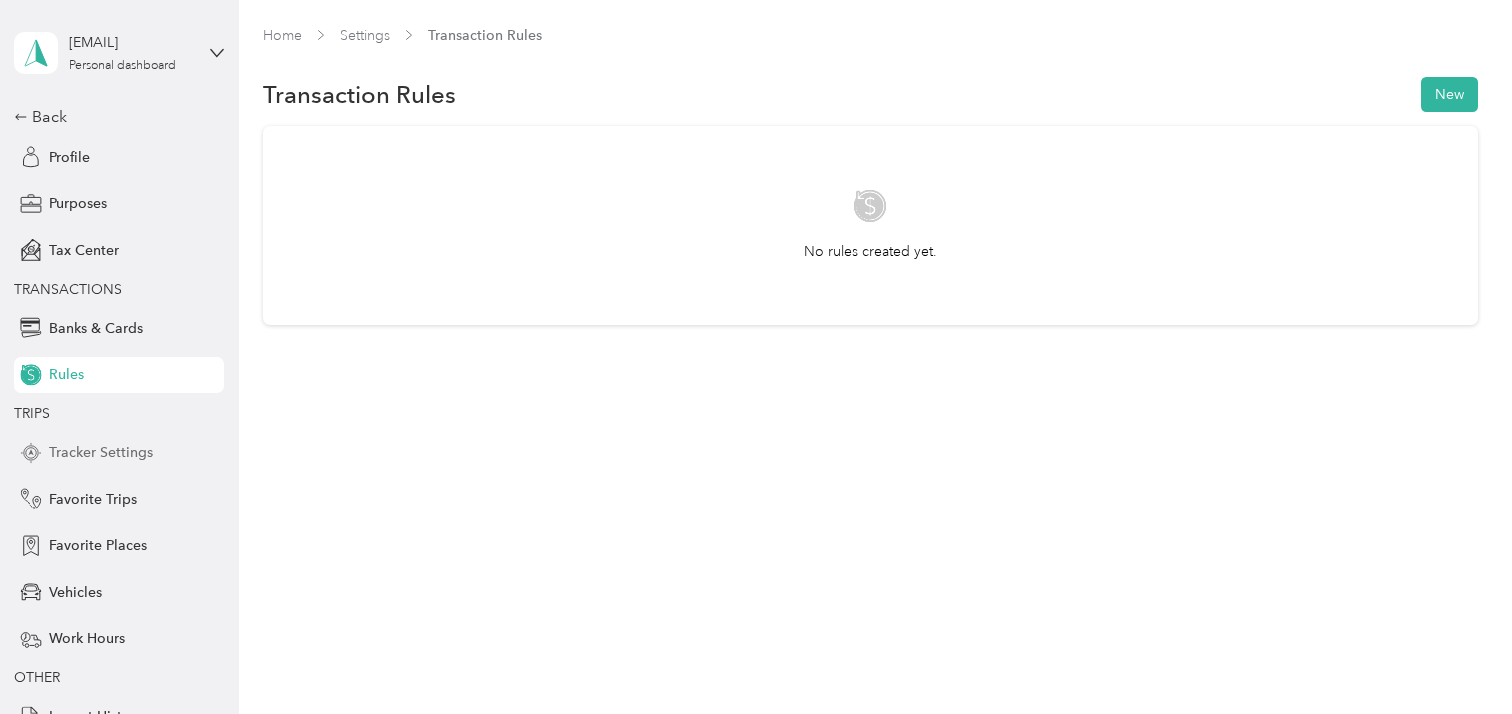 click on "Tracker Settings" at bounding box center [101, 452] 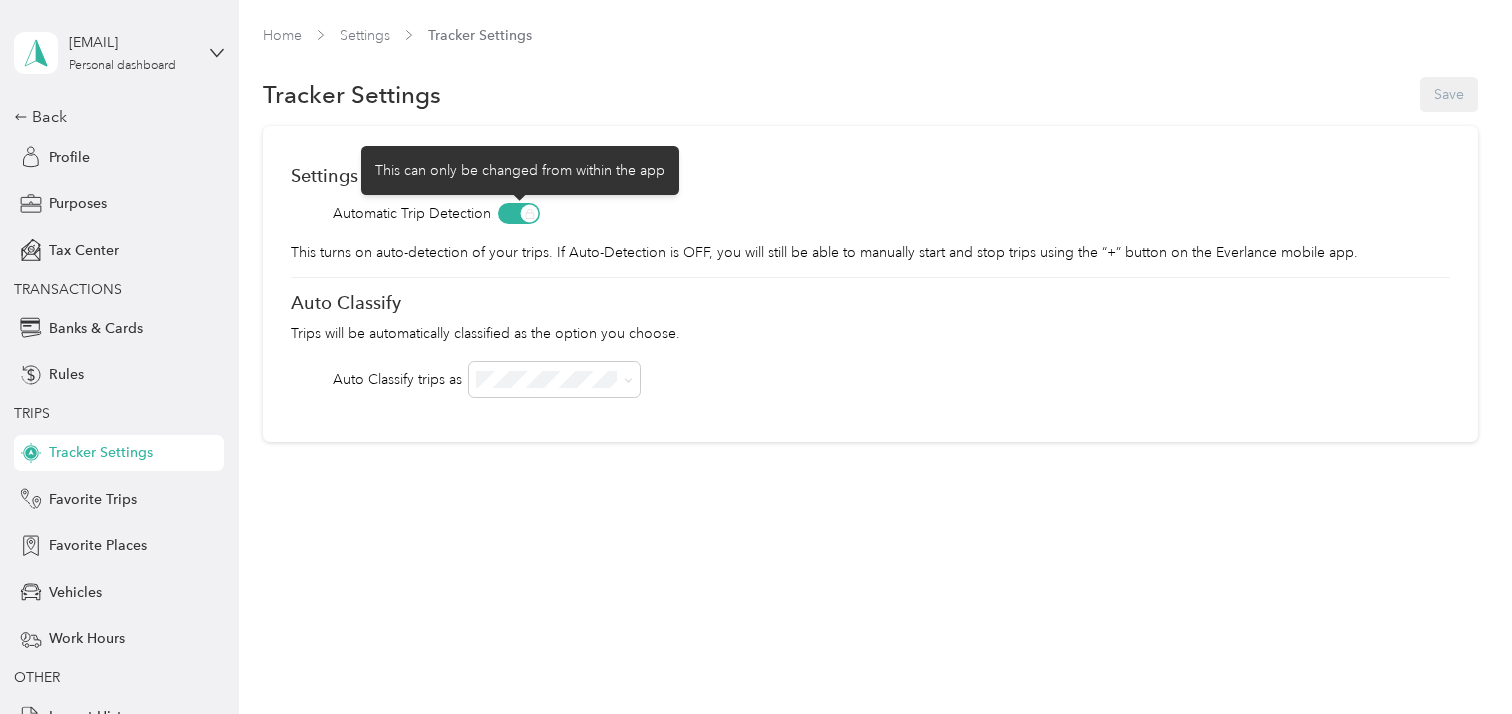 drag, startPoint x: 528, startPoint y: 218, endPoint x: 500, endPoint y: 221, distance: 28.160255 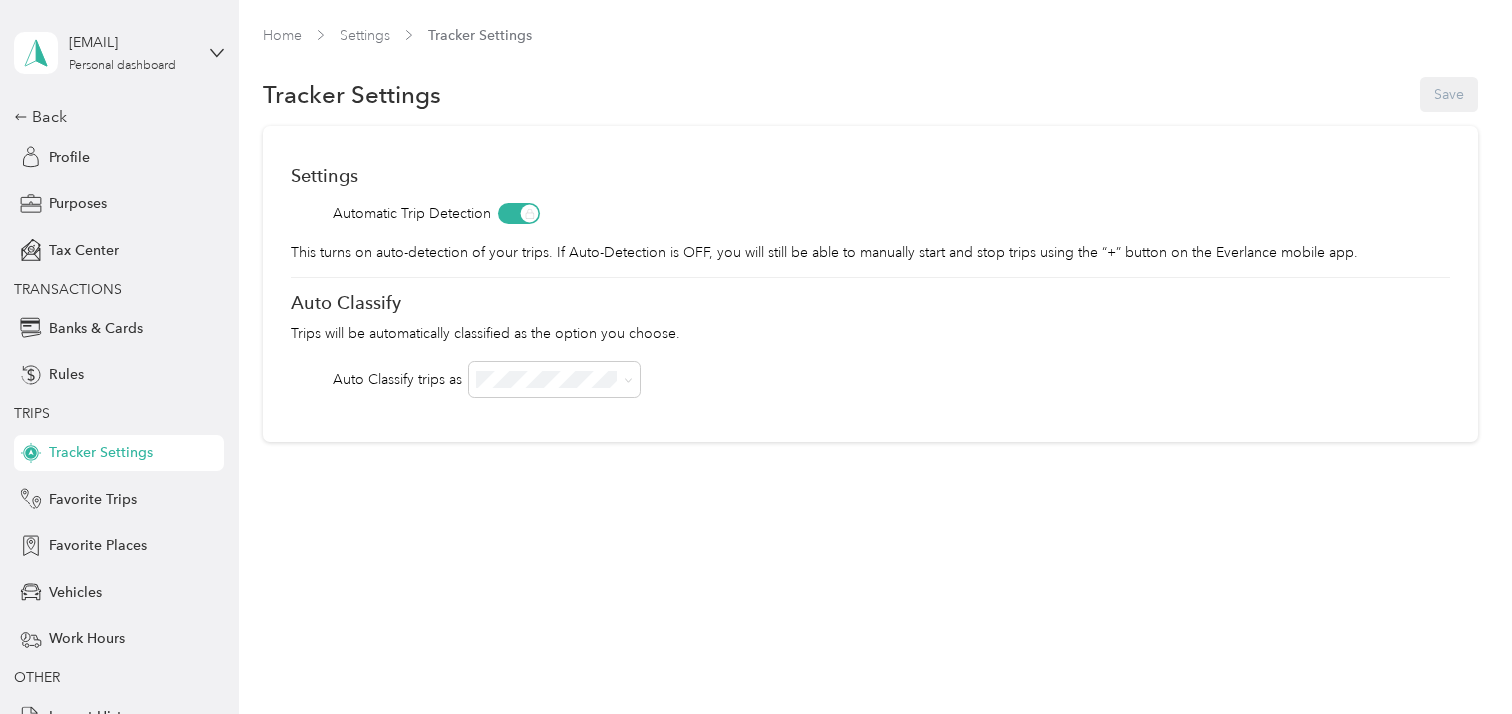 click on "Settings Automatic Trip Detection This turns on auto-detection of your trips. If Auto-Detection is OFF, you will still be able to manually start and stop trips using the “+” button on the Everlance mobile app. Auto Classify Trips will be automatically classified as the option you choose. Auto Classify trips as" at bounding box center (870, 284) 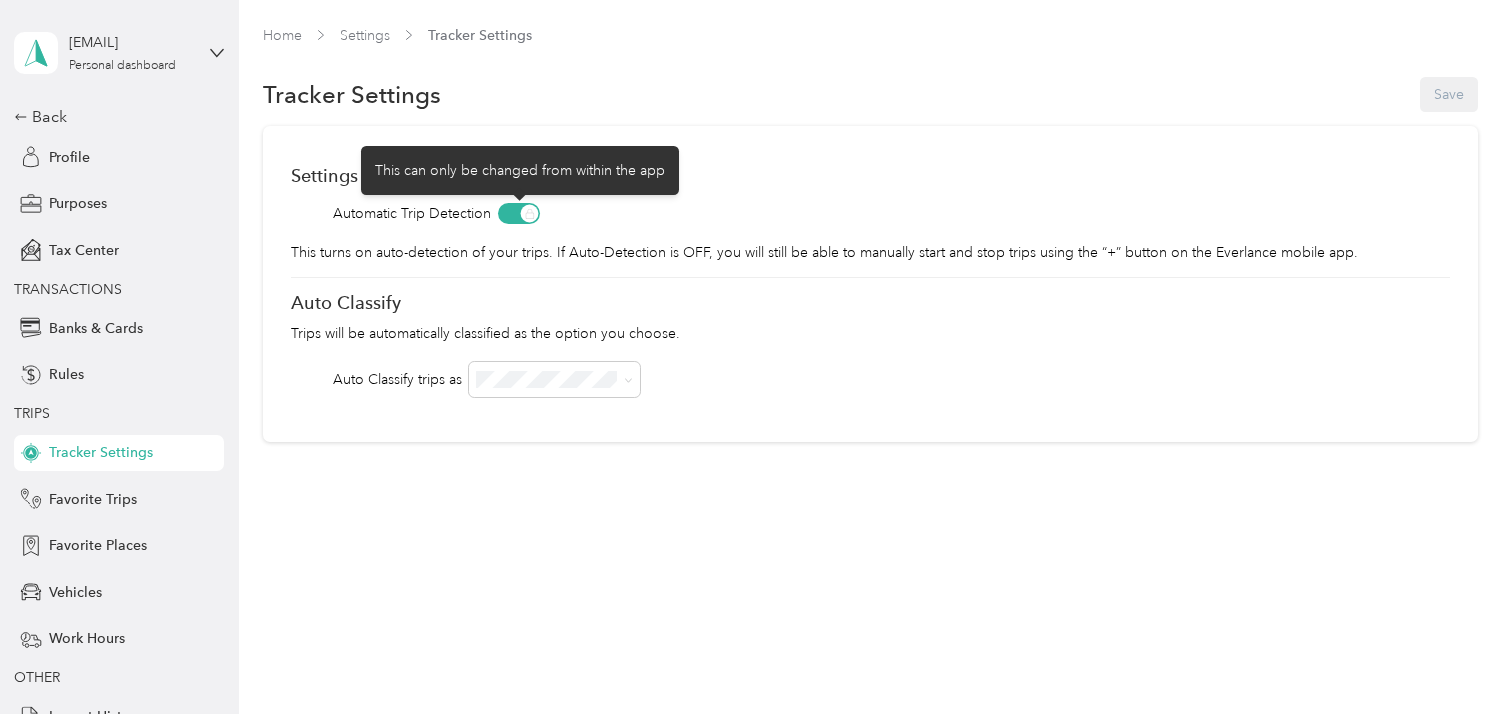 click at bounding box center [519, 213] 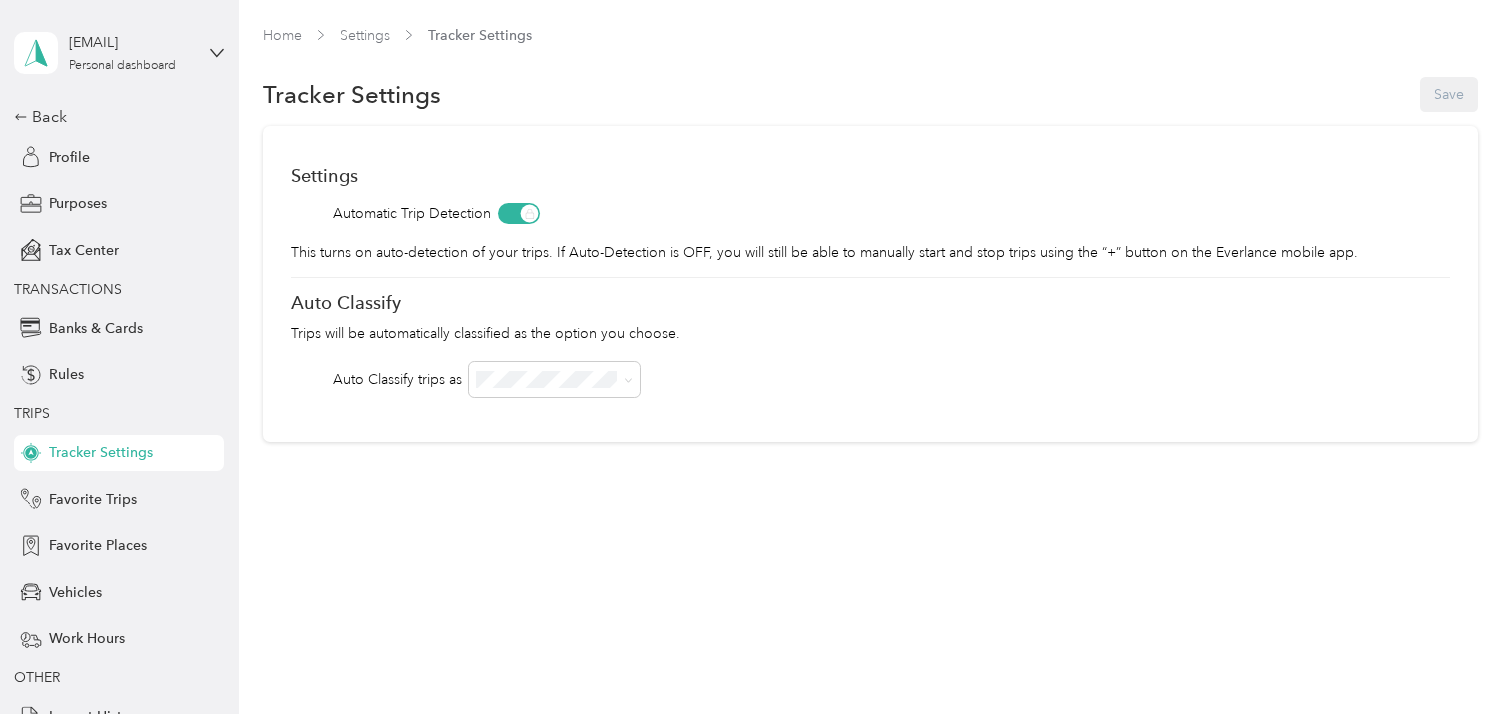 drag, startPoint x: 529, startPoint y: 212, endPoint x: 468, endPoint y: 222, distance: 61.81424 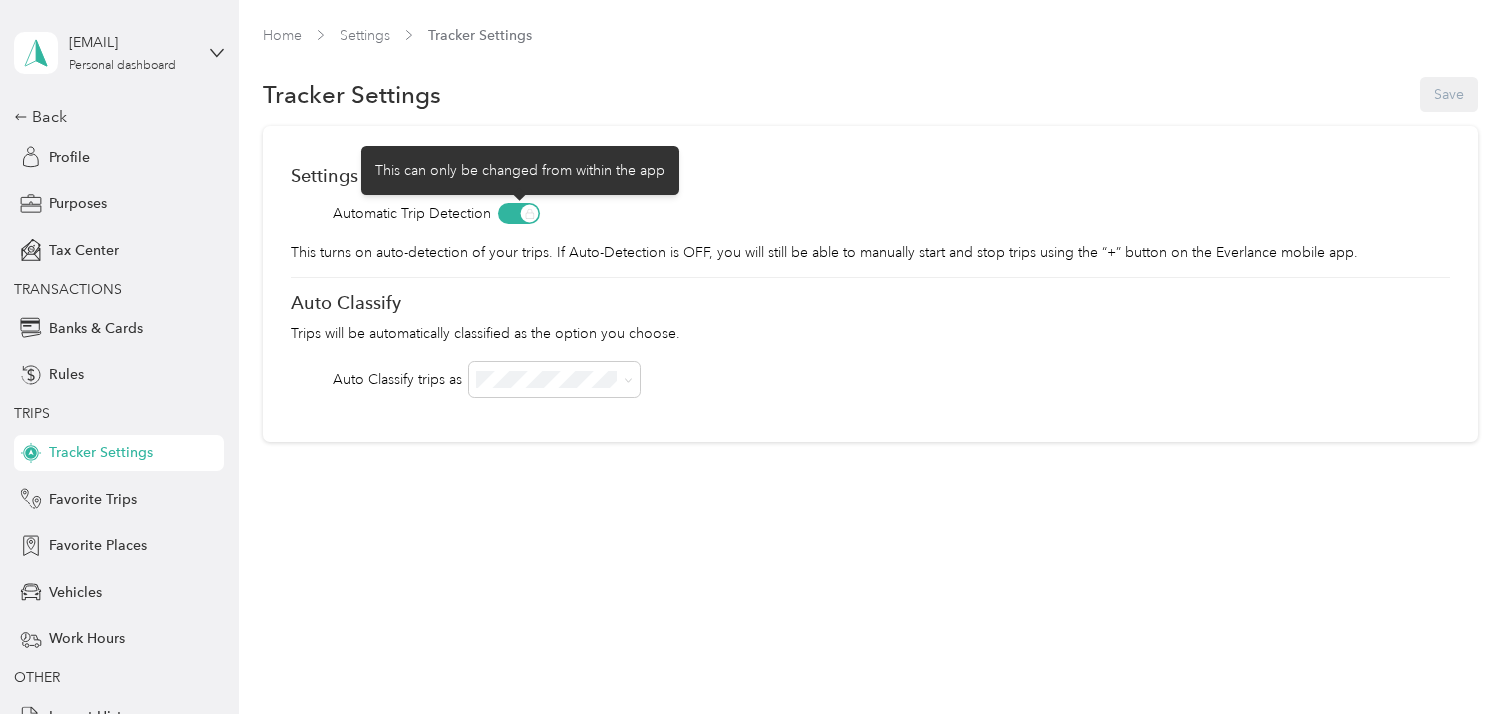 click at bounding box center (519, 213) 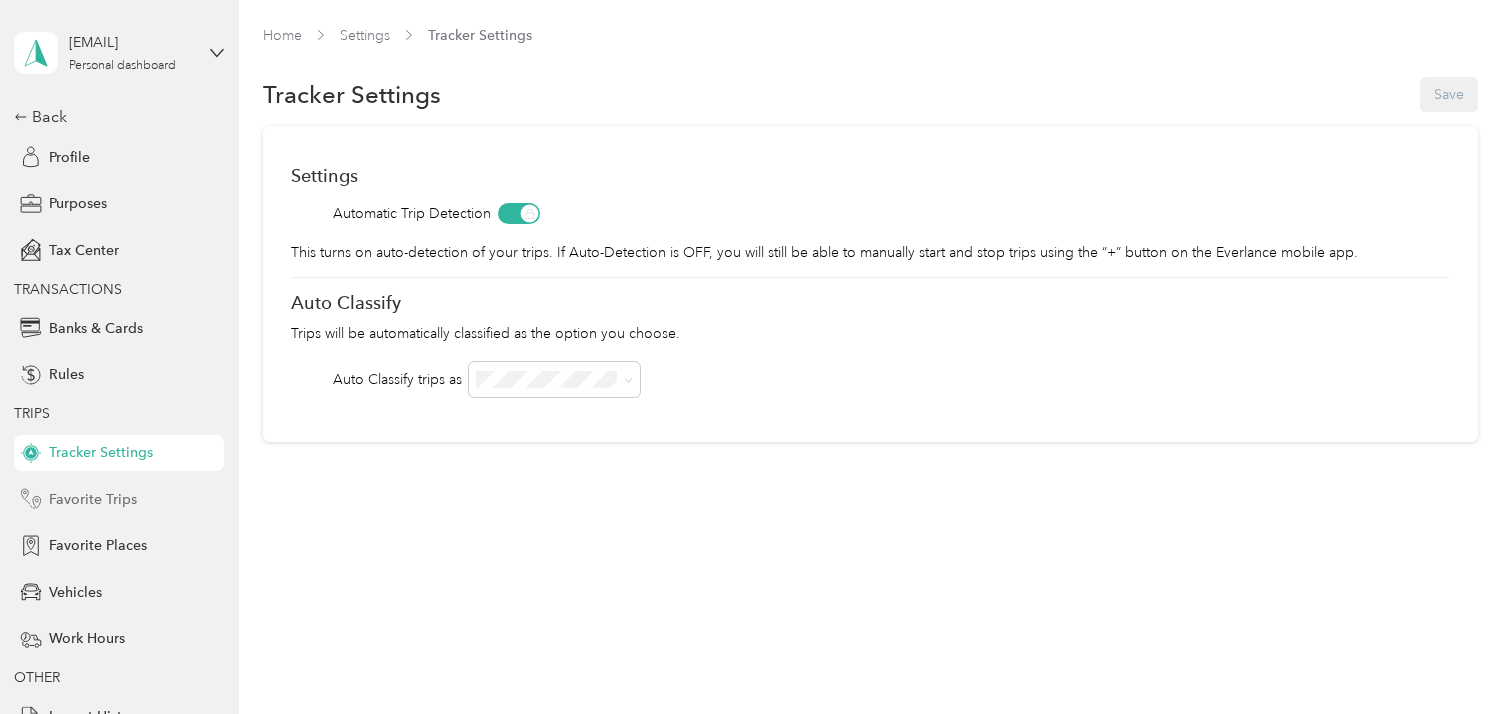 click on "Favorite Trips" at bounding box center [93, 499] 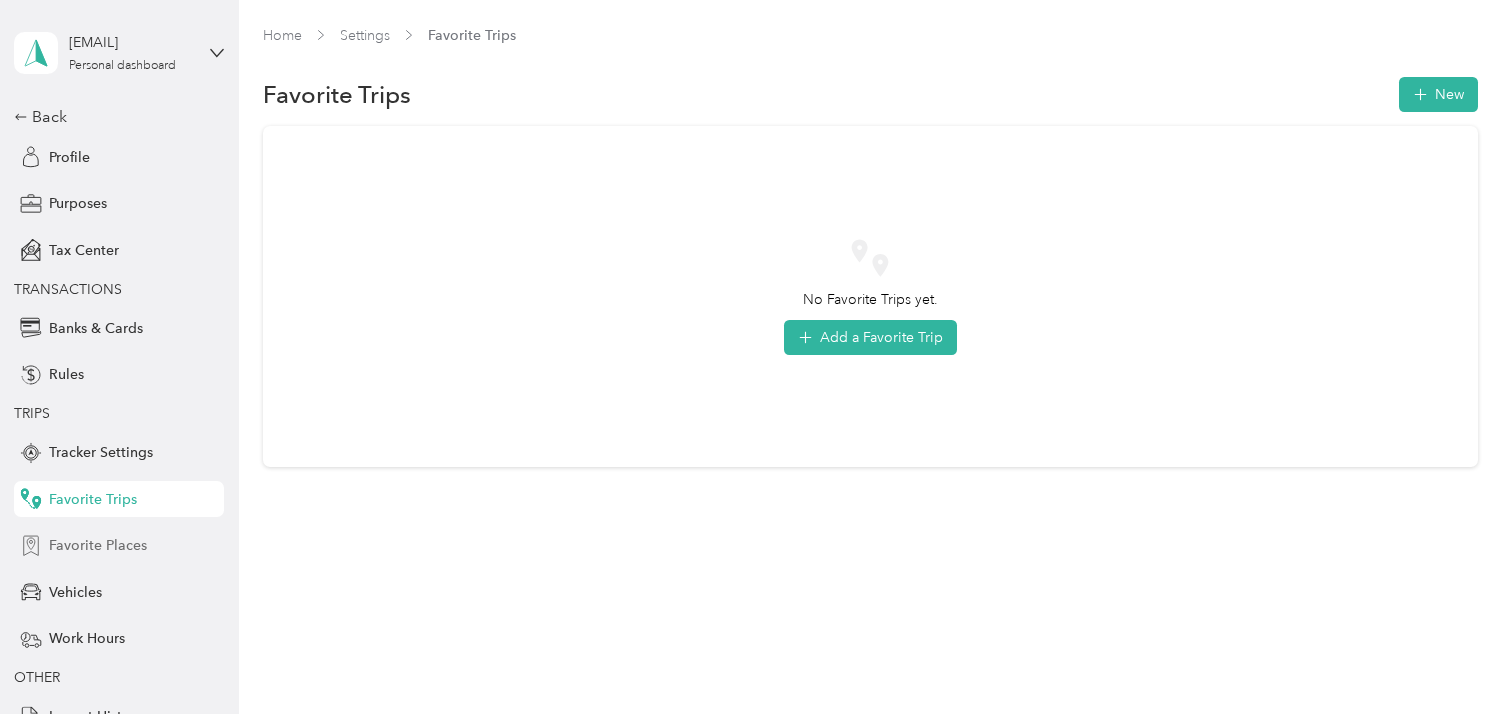 click on "Favorite Places" at bounding box center [98, 545] 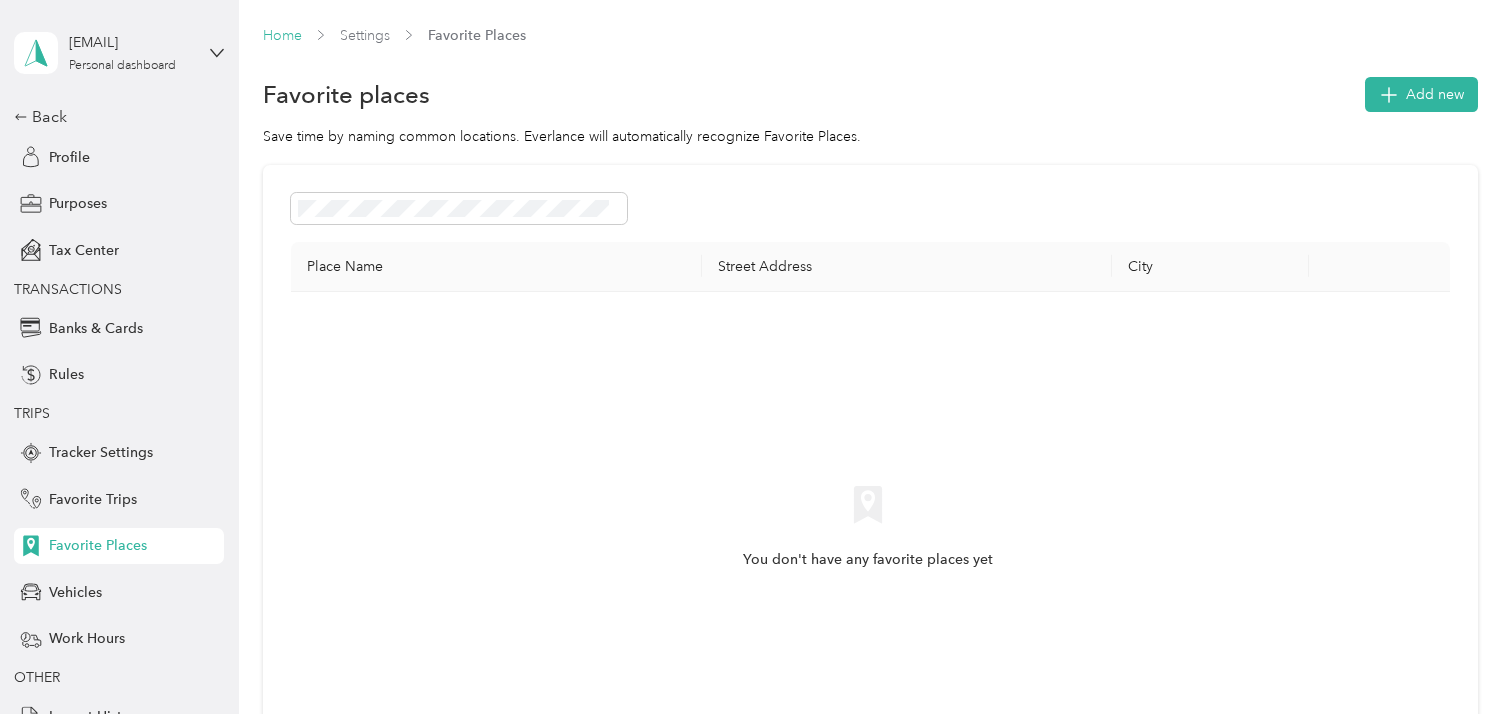 click on "Home" at bounding box center [282, 35] 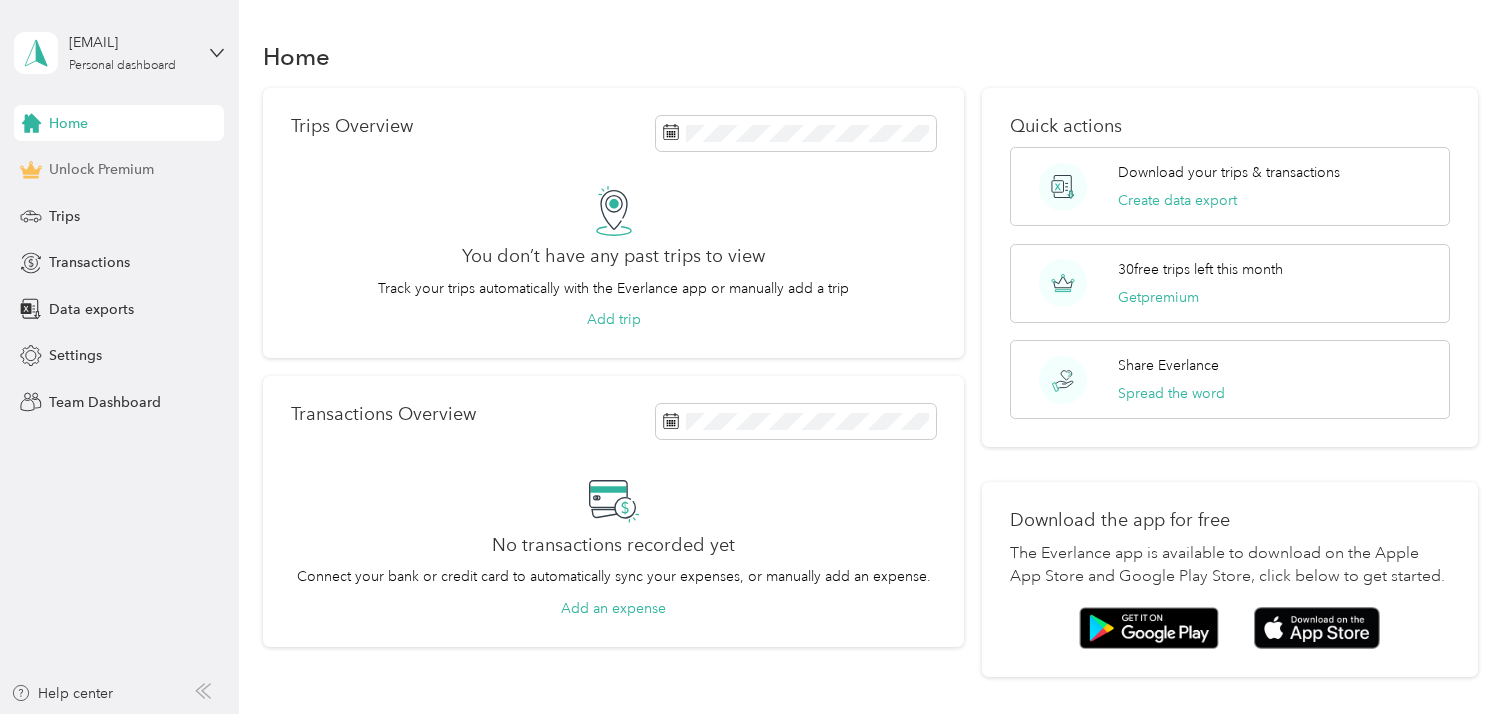 click on "Unlock Premium" at bounding box center [101, 169] 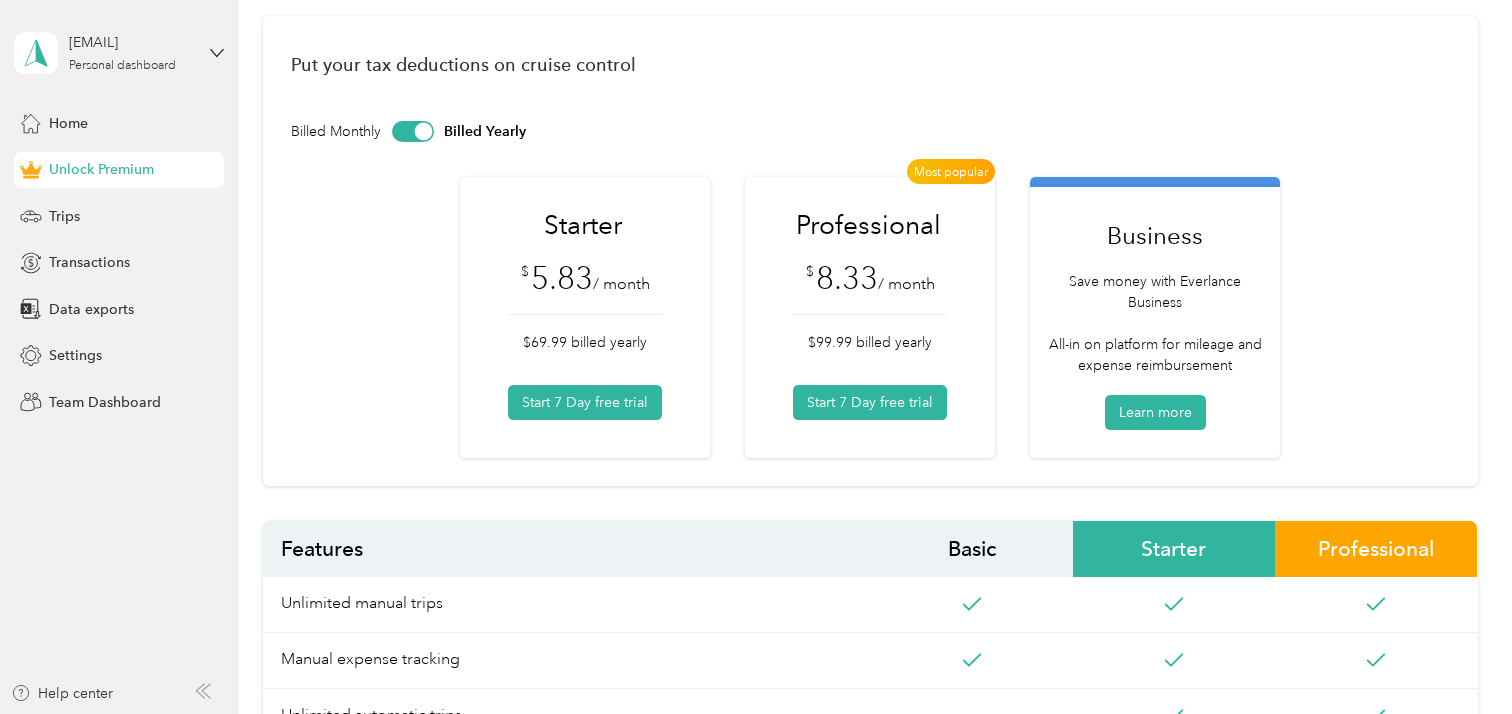scroll, scrollTop: 100, scrollLeft: 0, axis: vertical 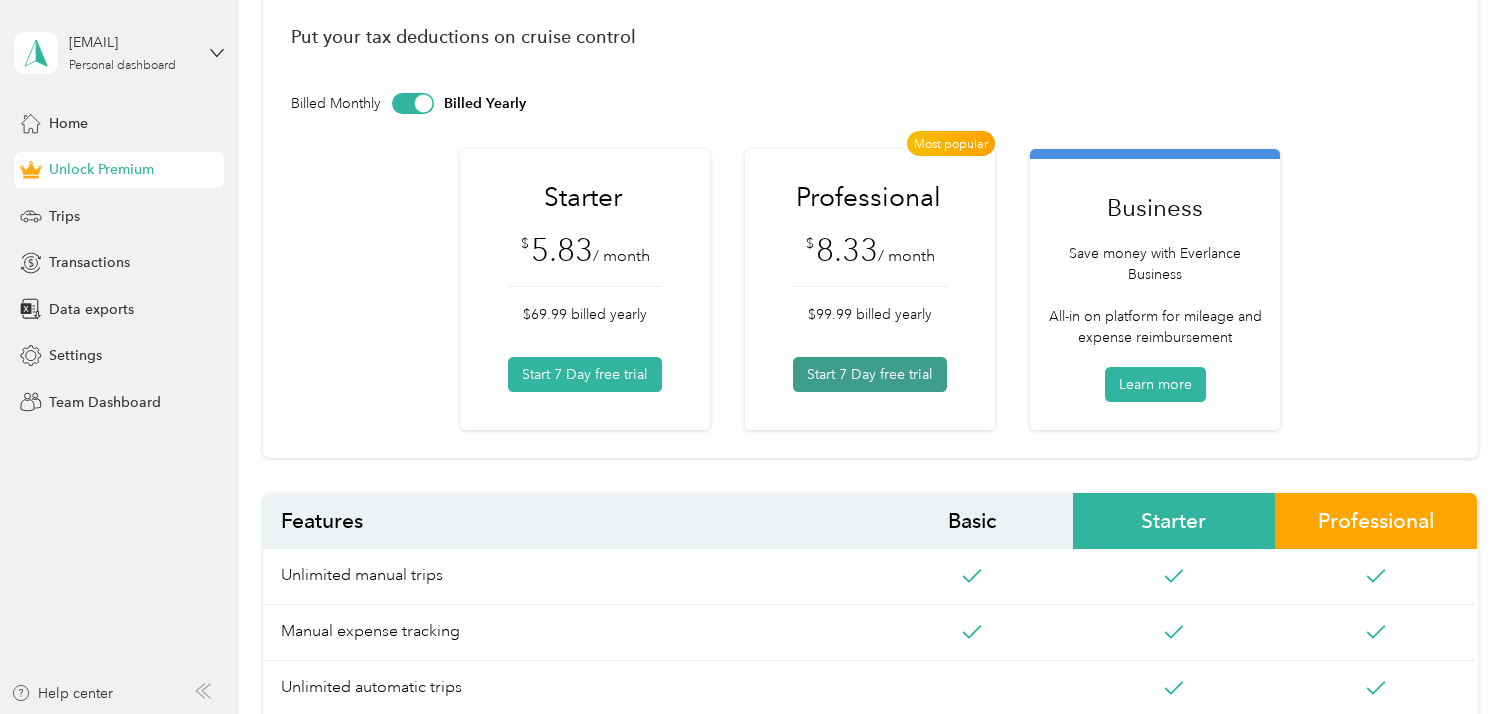 click on "Start 7 Day free trial" at bounding box center [870, 374] 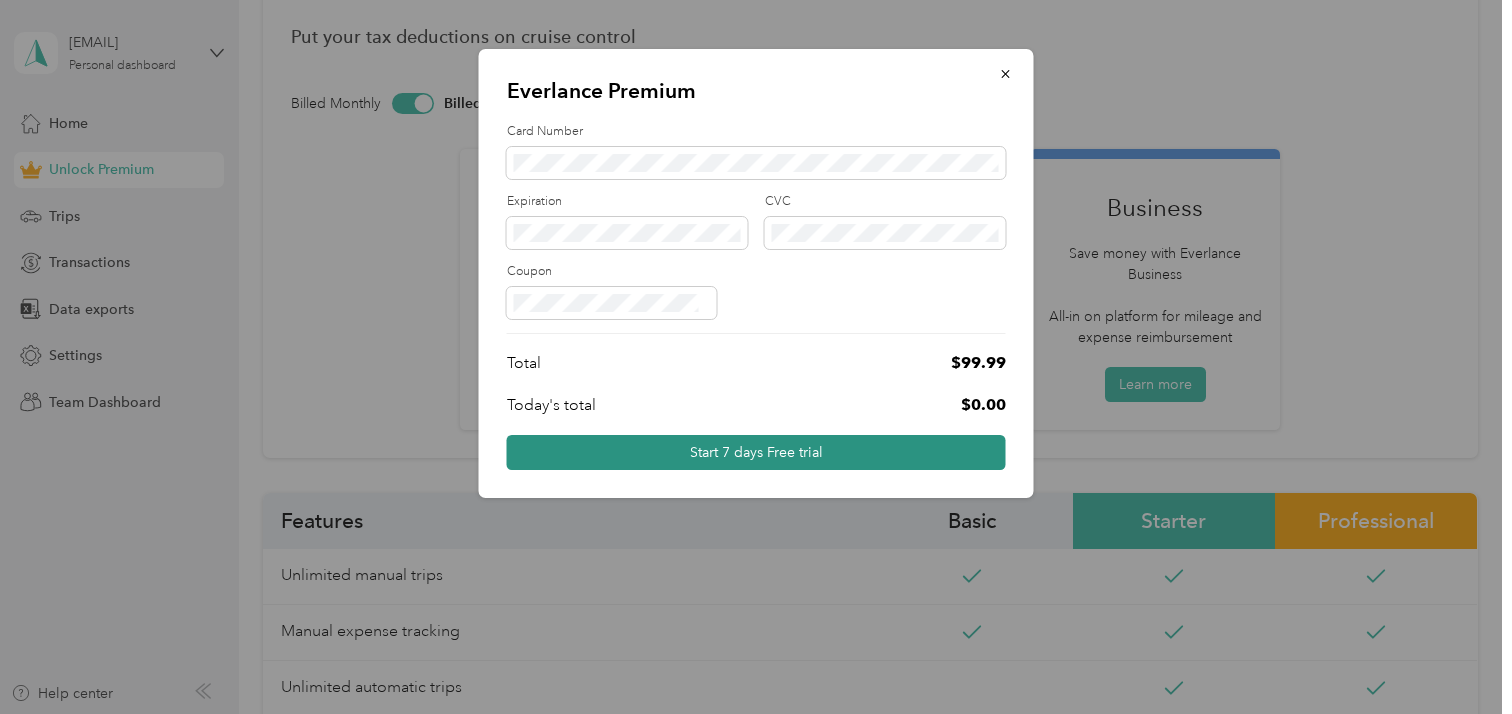 click on "Start 7 days Free trial" at bounding box center [756, 452] 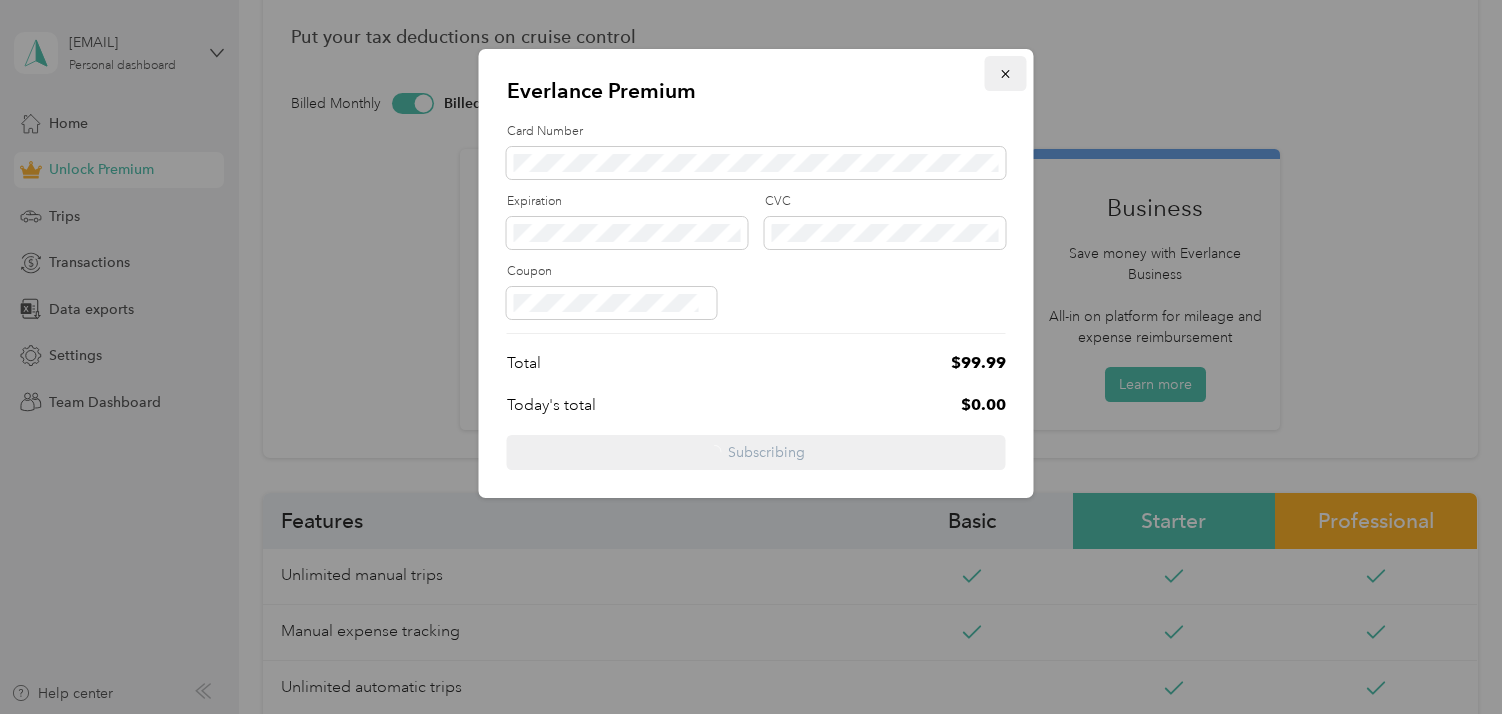 click 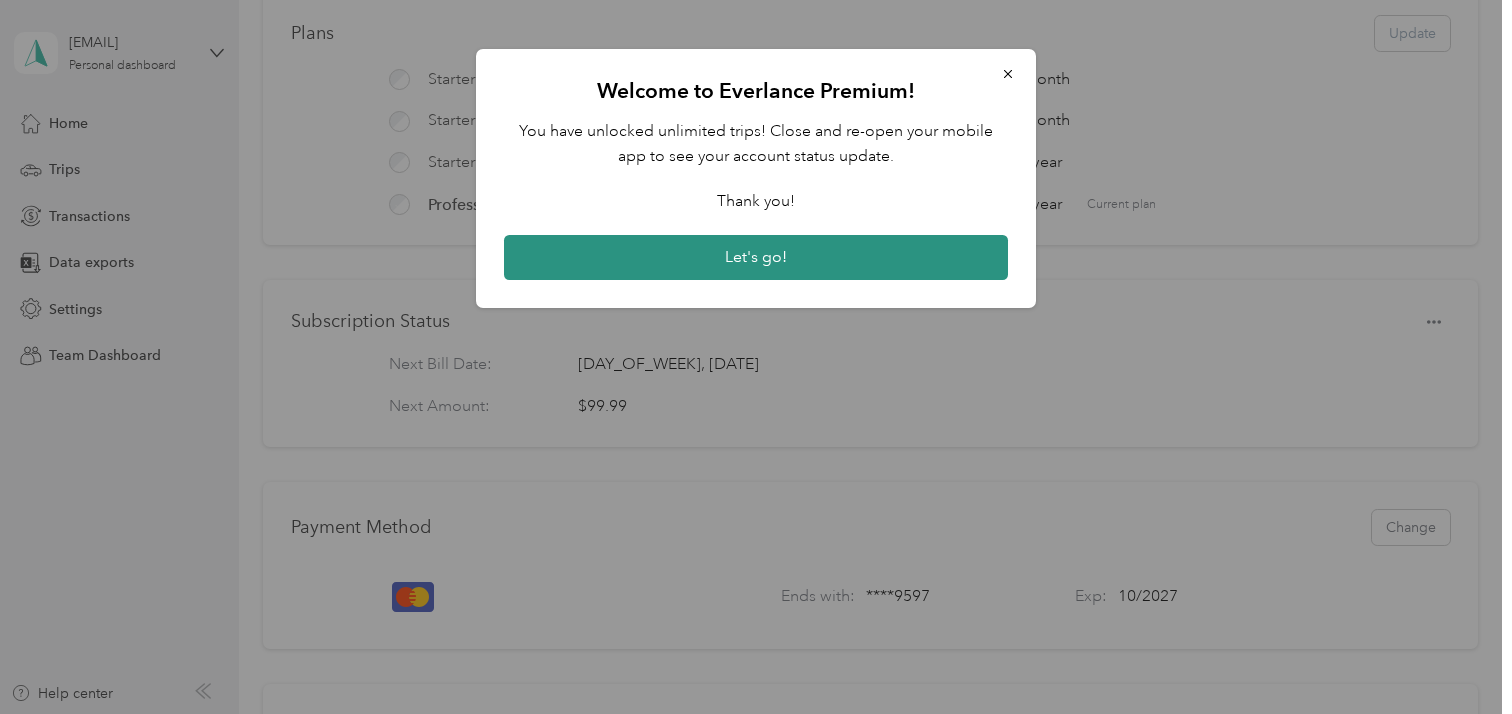 click on "Let's go!" at bounding box center (756, 258) 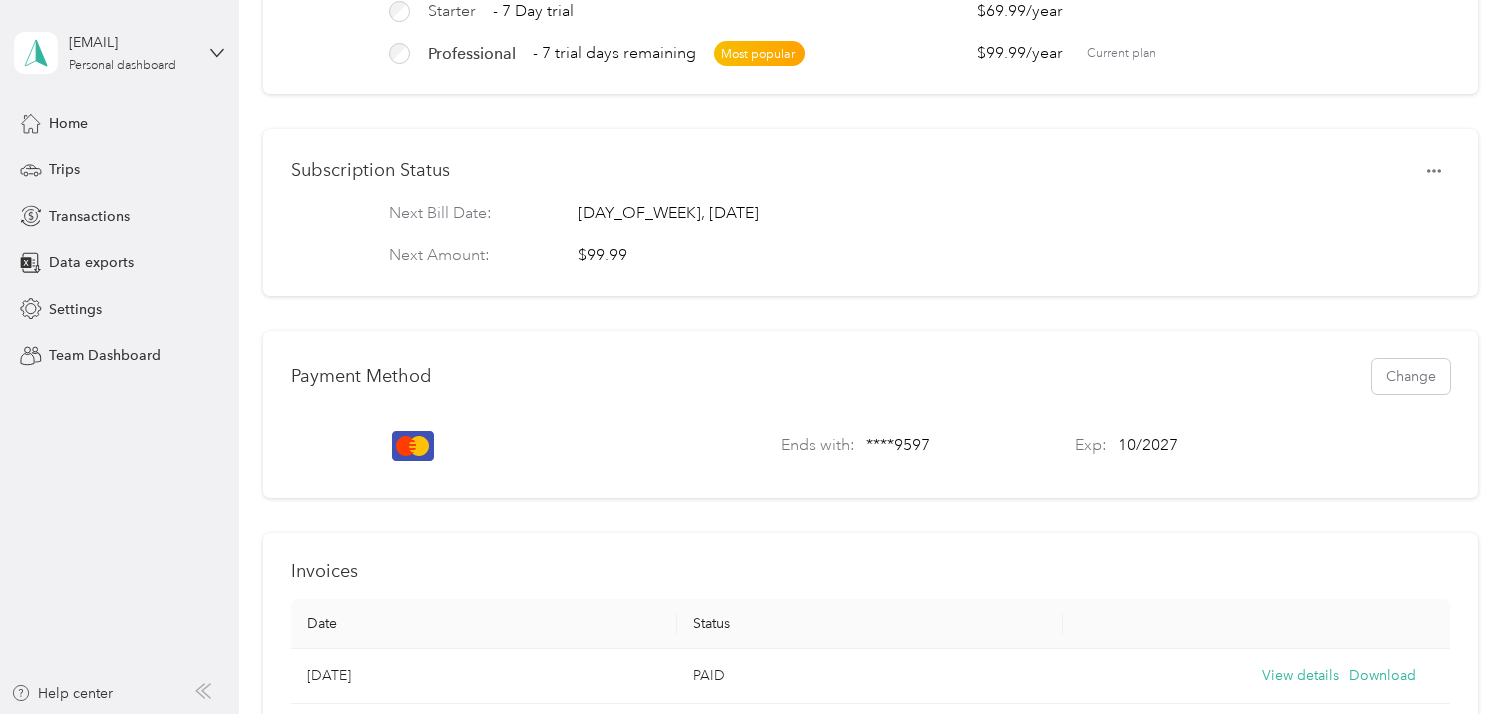 scroll, scrollTop: 252, scrollLeft: 0, axis: vertical 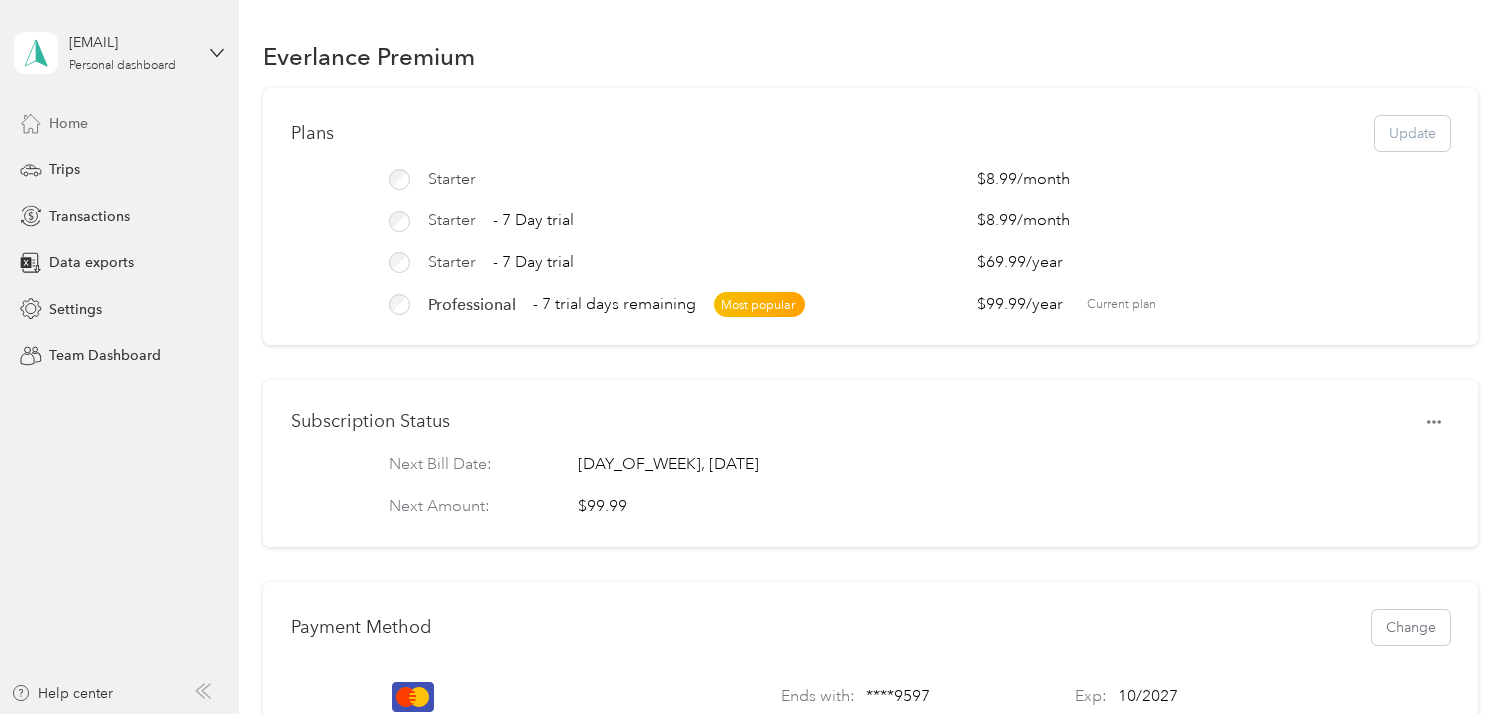 click on "Home" at bounding box center [68, 123] 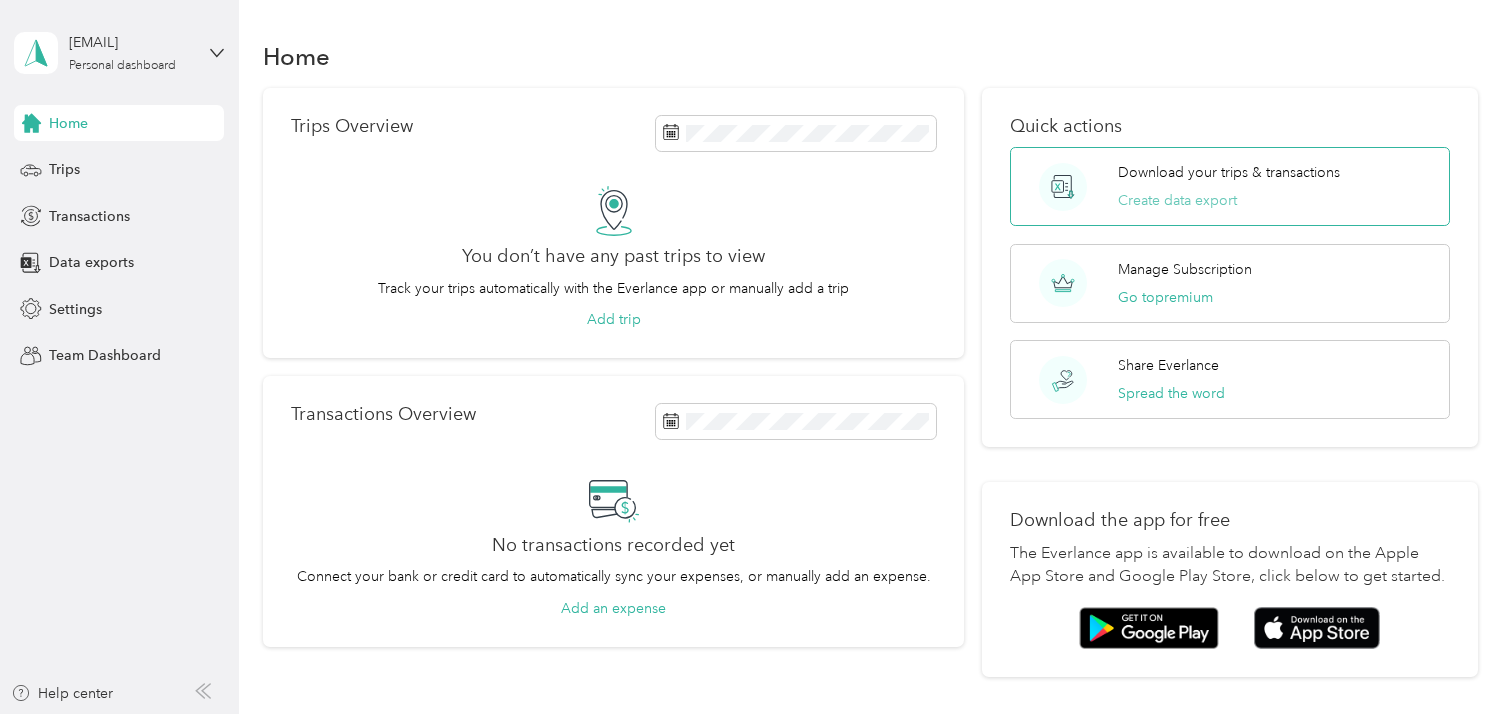 click on "Create data export" at bounding box center (1177, 200) 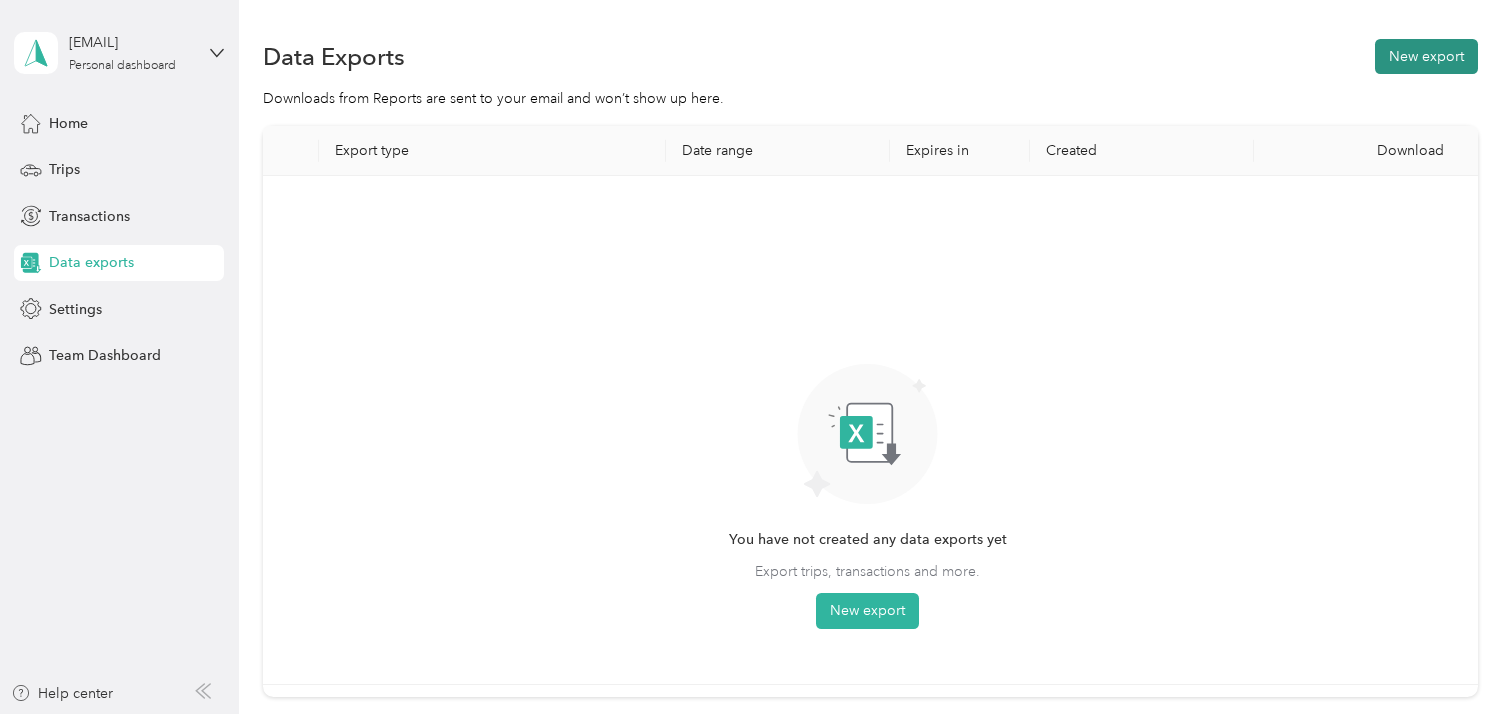 click on "New export" at bounding box center [1426, 56] 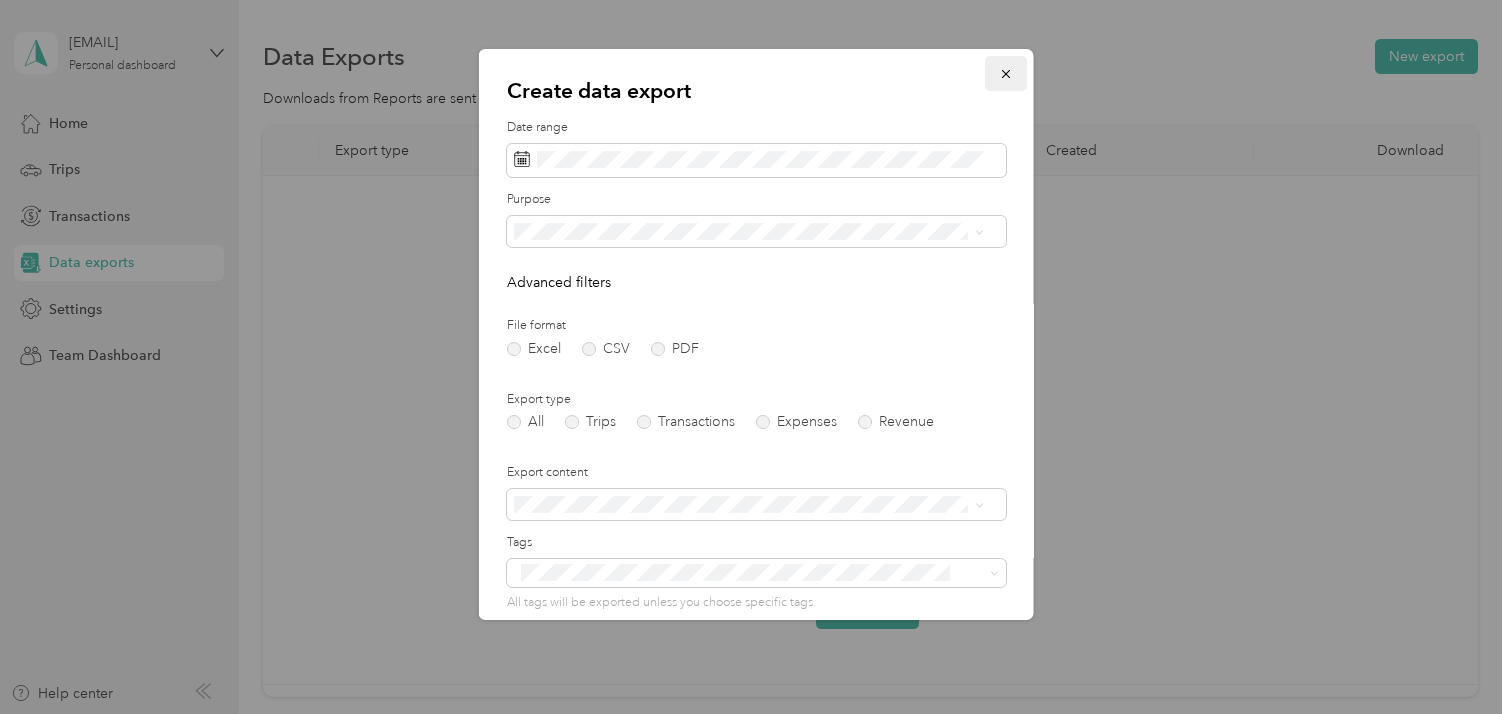 click at bounding box center [1006, 73] 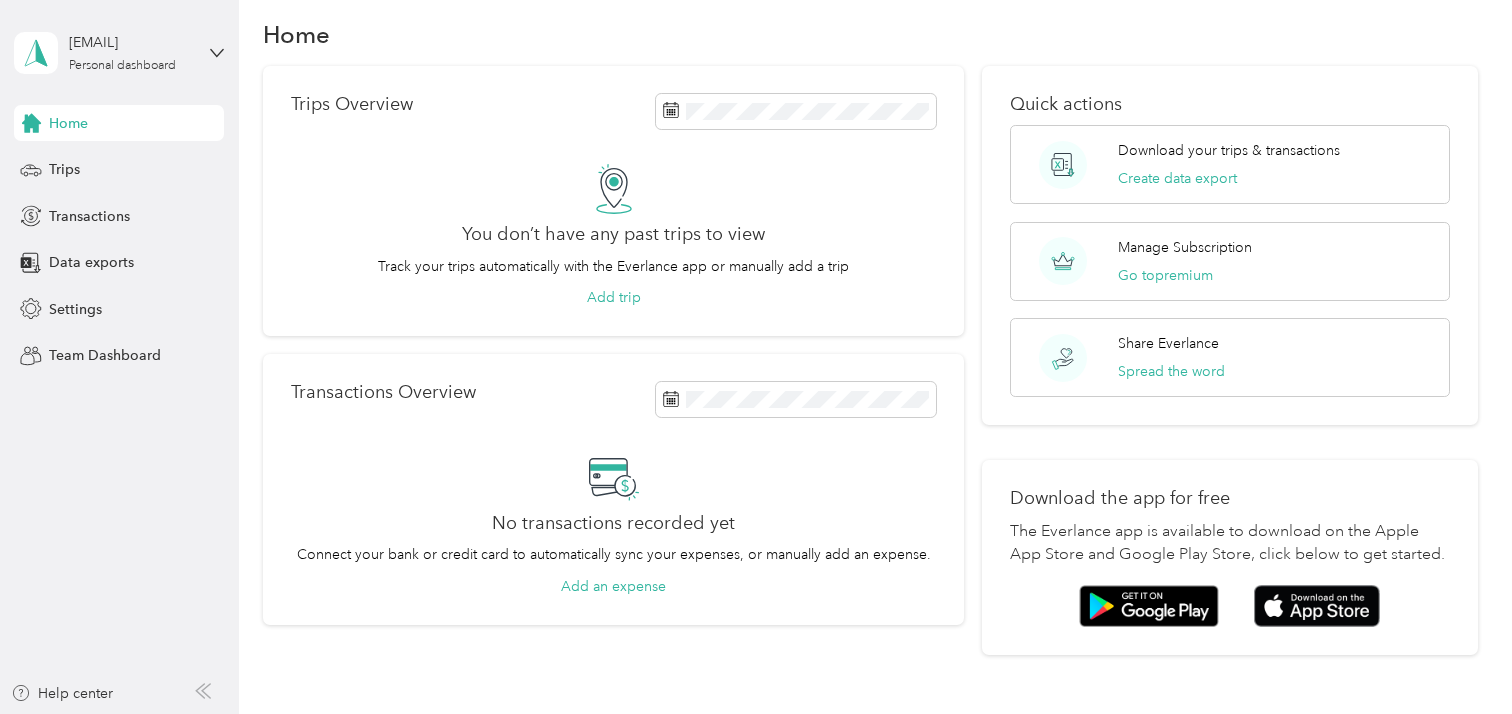 scroll, scrollTop: 28, scrollLeft: 0, axis: vertical 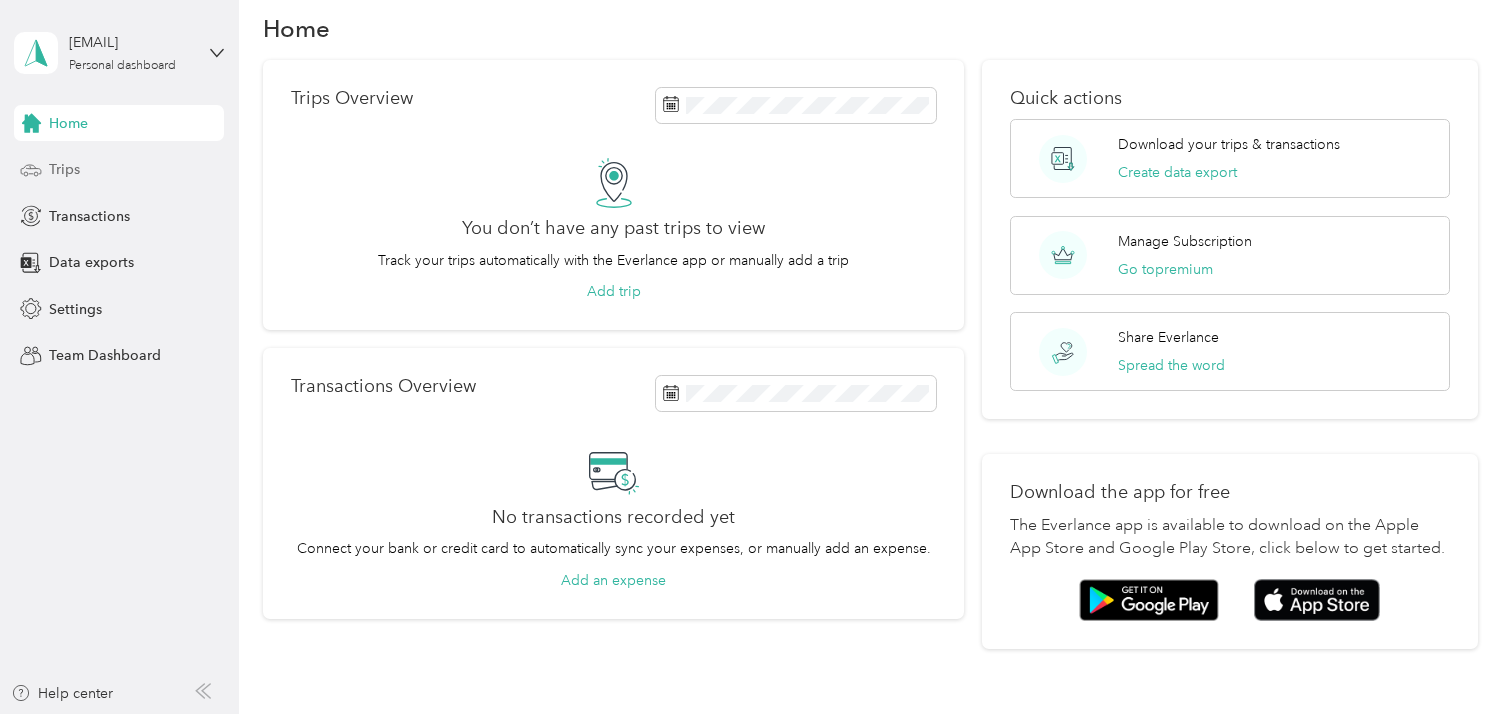 click on "Trips" at bounding box center (119, 170) 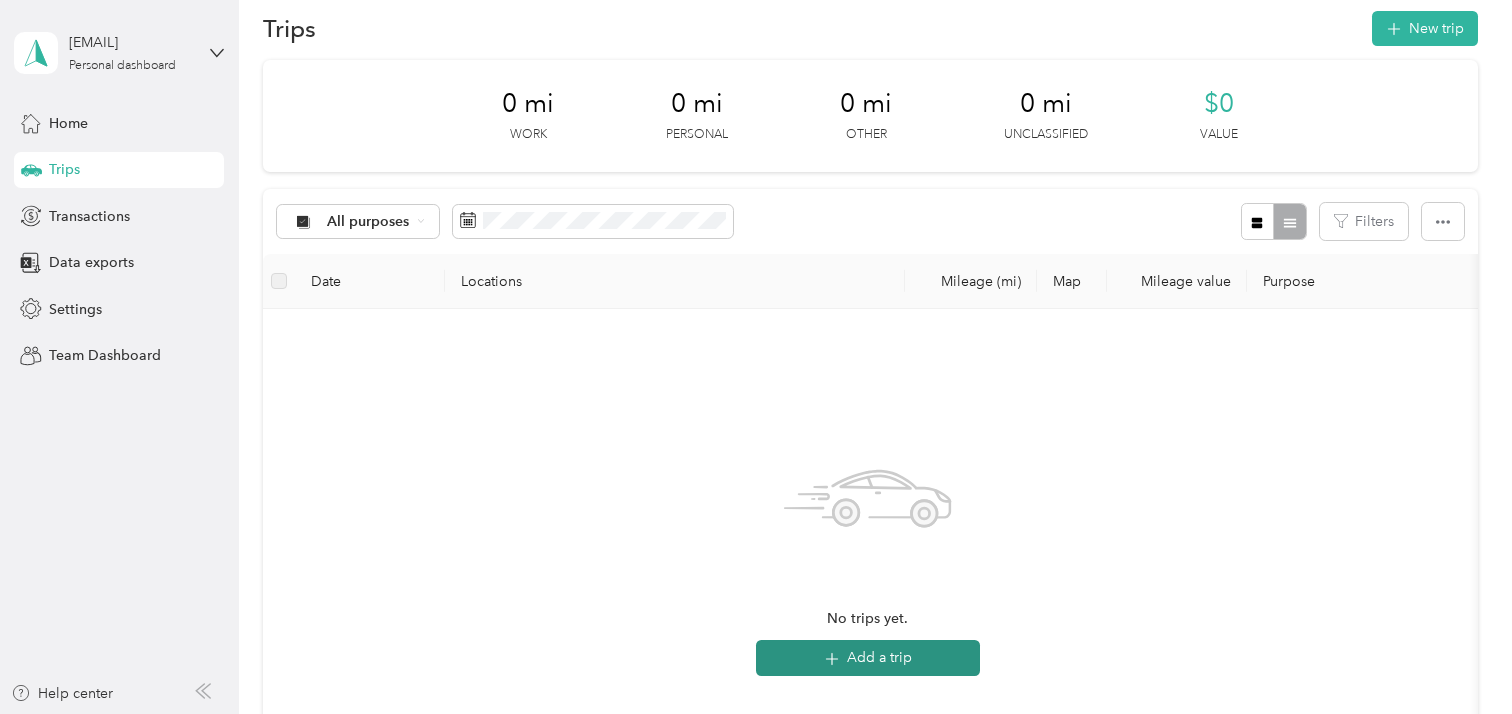 click on "Add a trip" at bounding box center [868, 658] 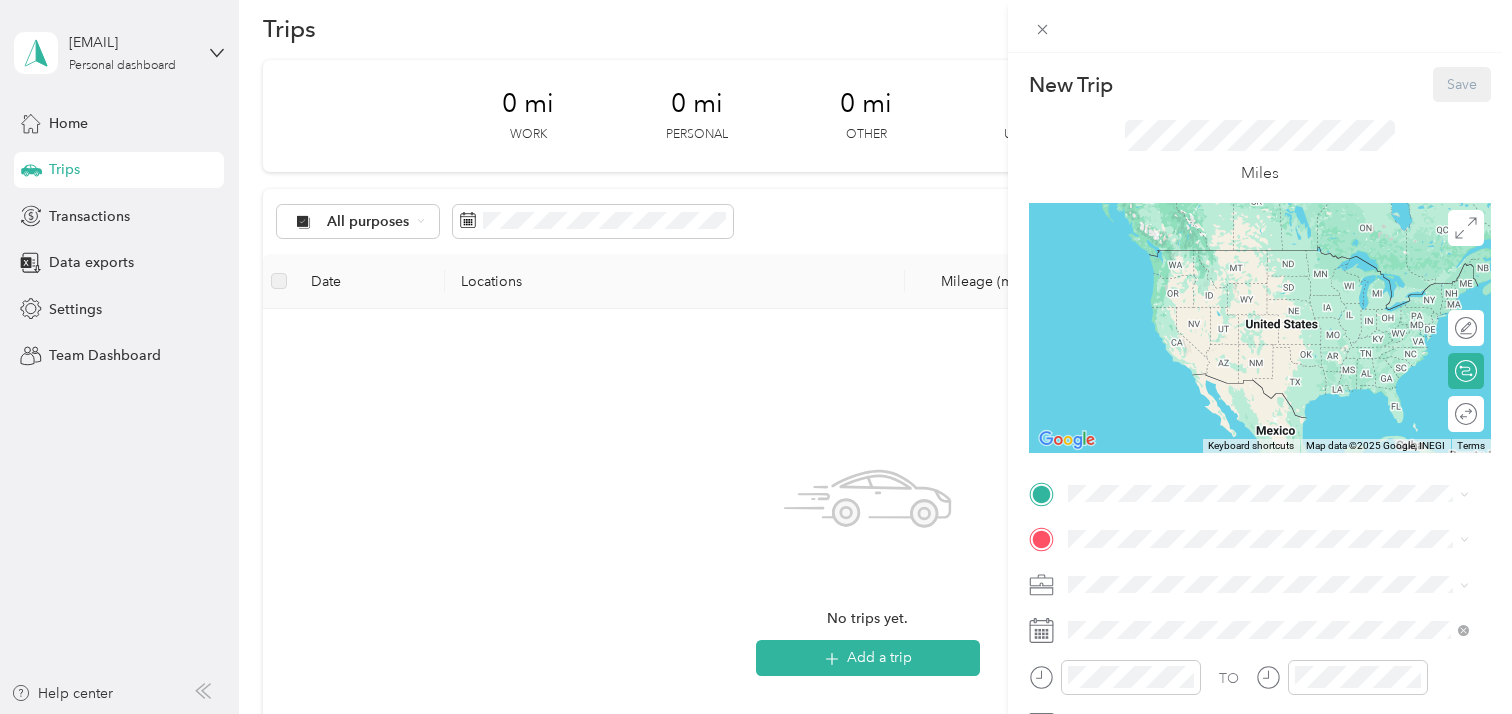 click at bounding box center (1260, 328) 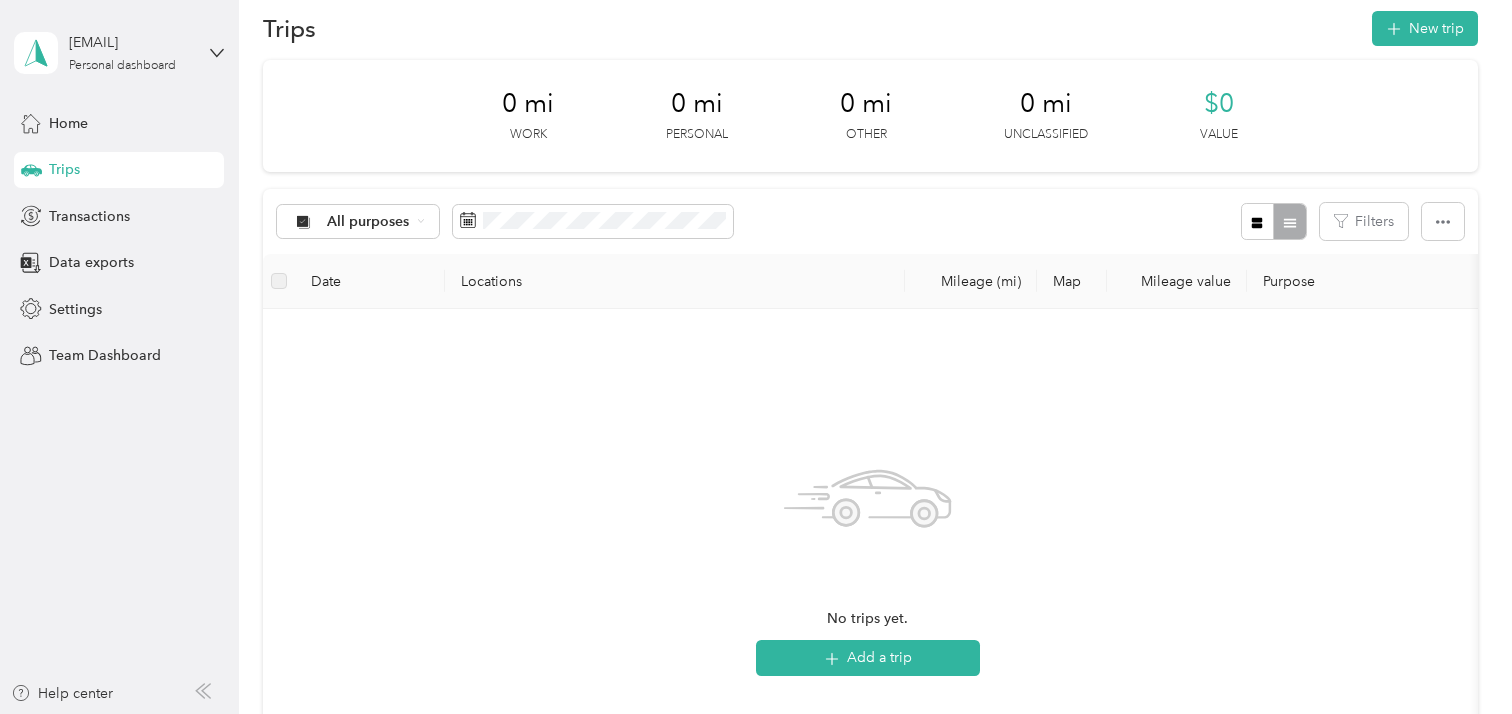 click at bounding box center (279, 281) 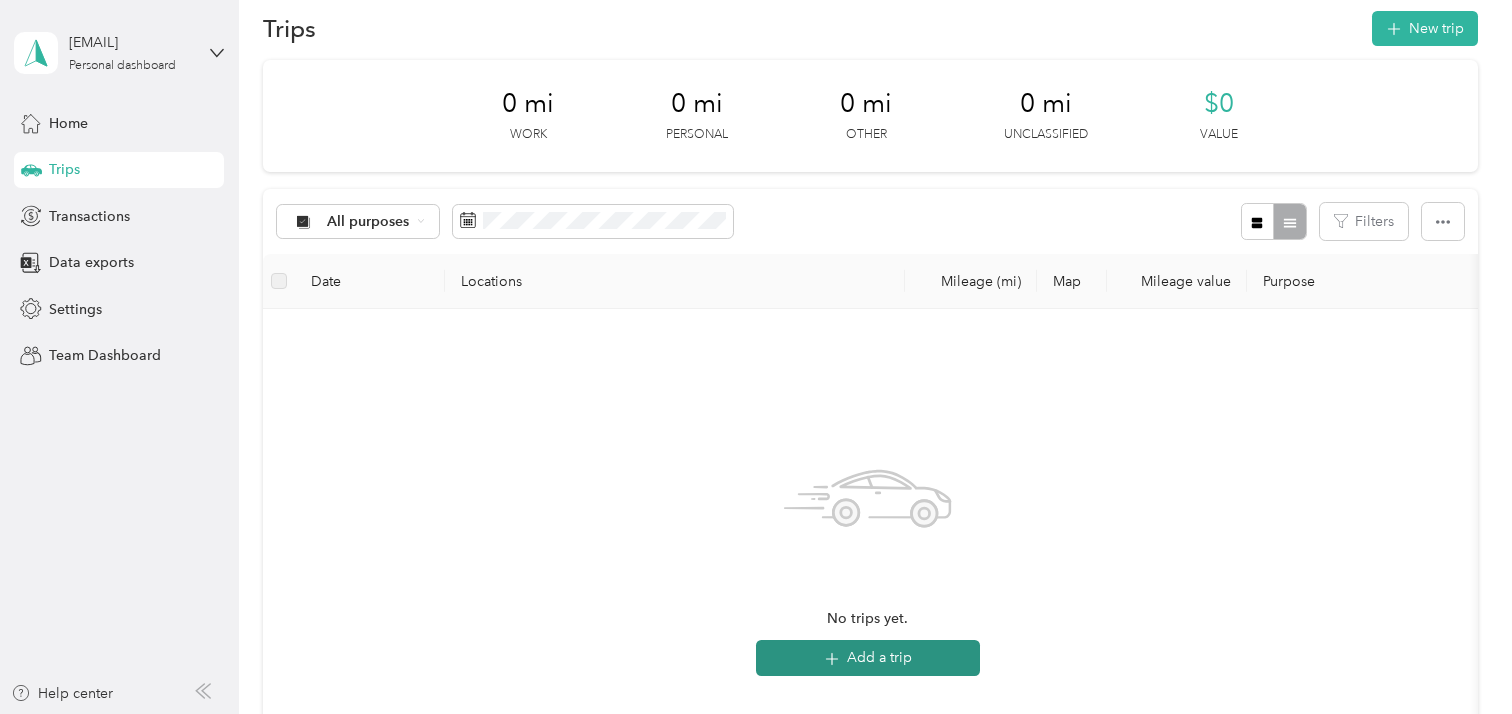 click on "Add a trip" at bounding box center [868, 658] 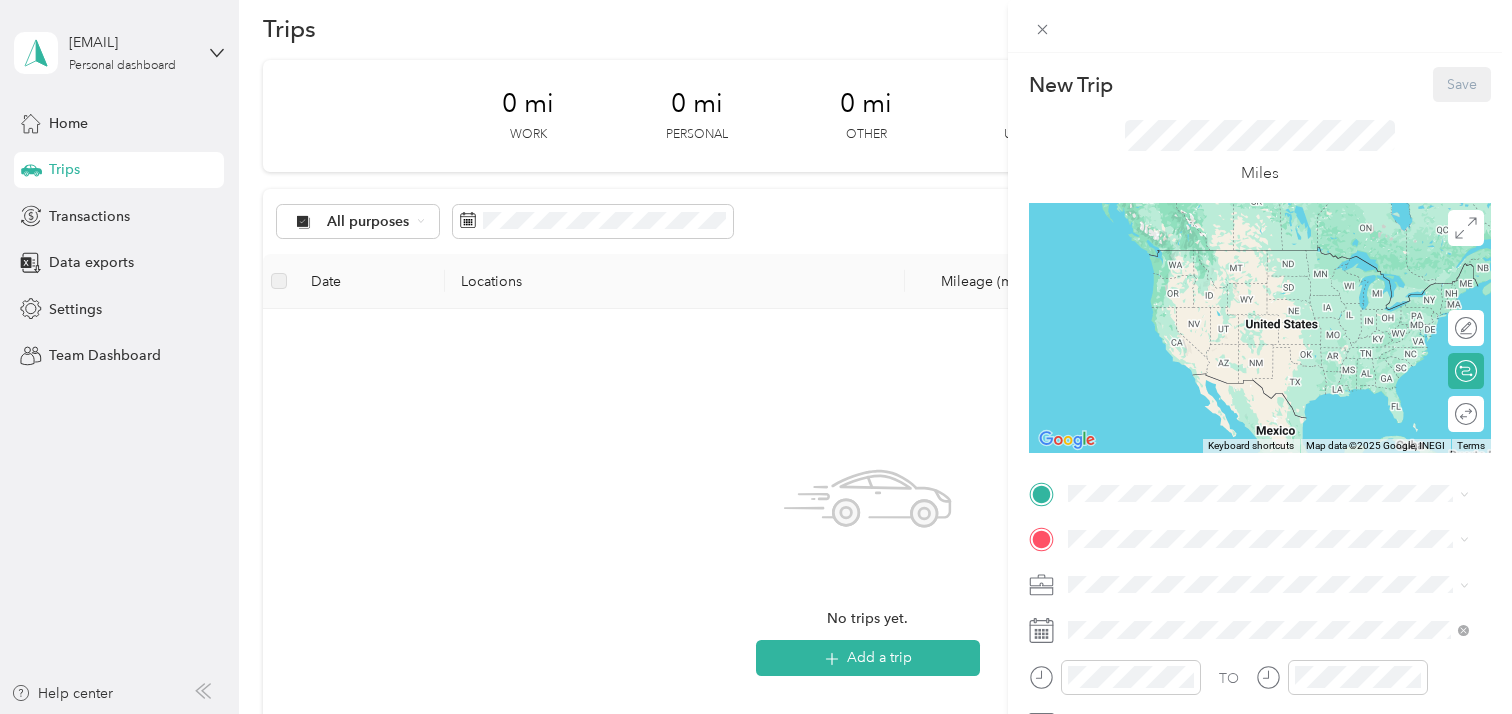 click 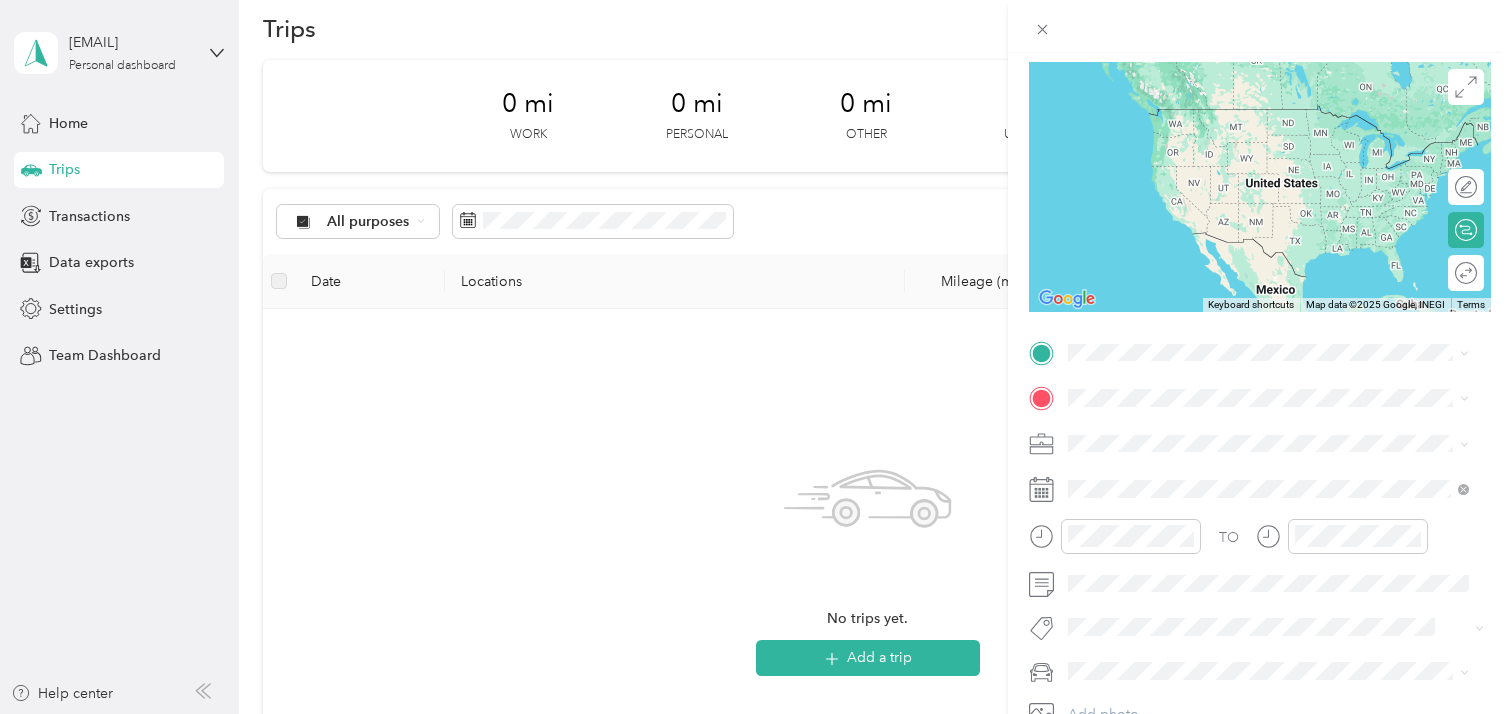scroll, scrollTop: 152, scrollLeft: 0, axis: vertical 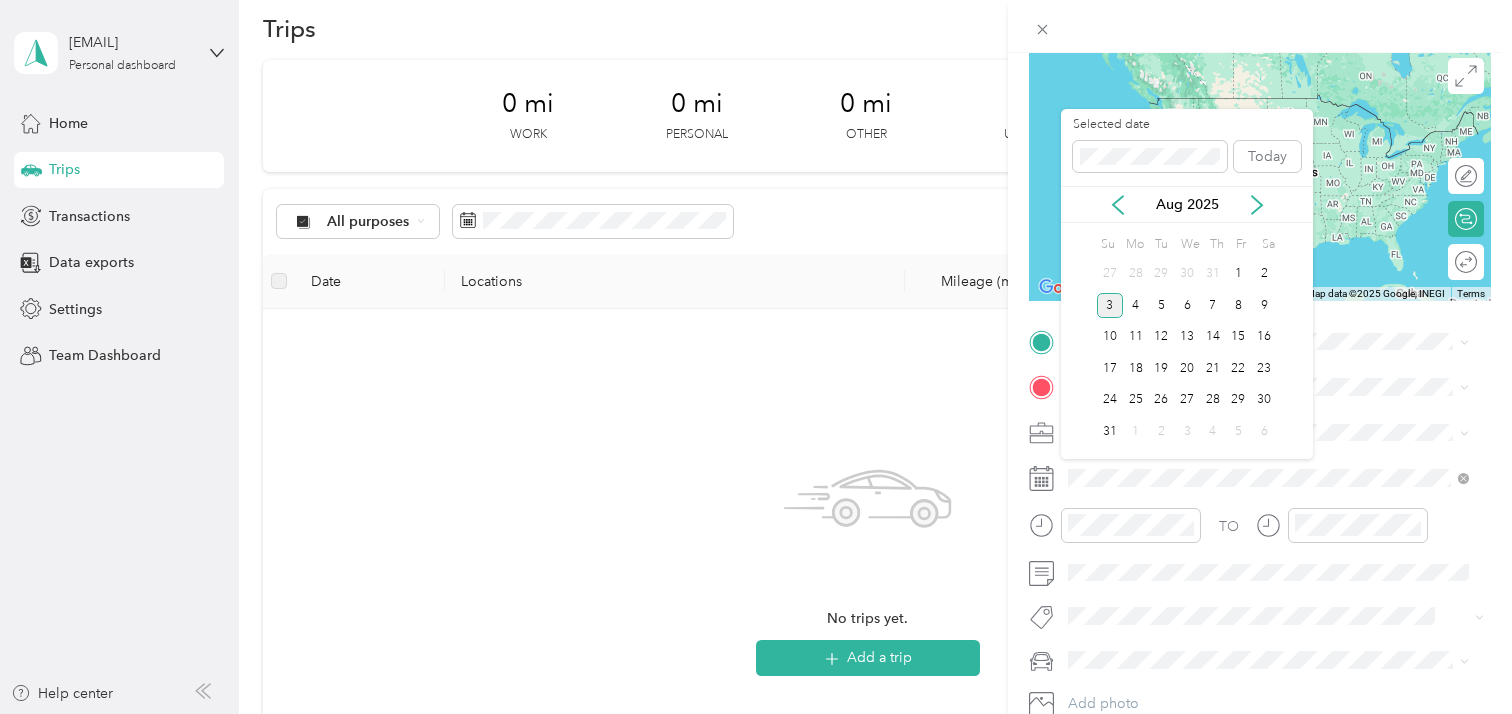 click on "Aug 2025" at bounding box center [1187, 204] 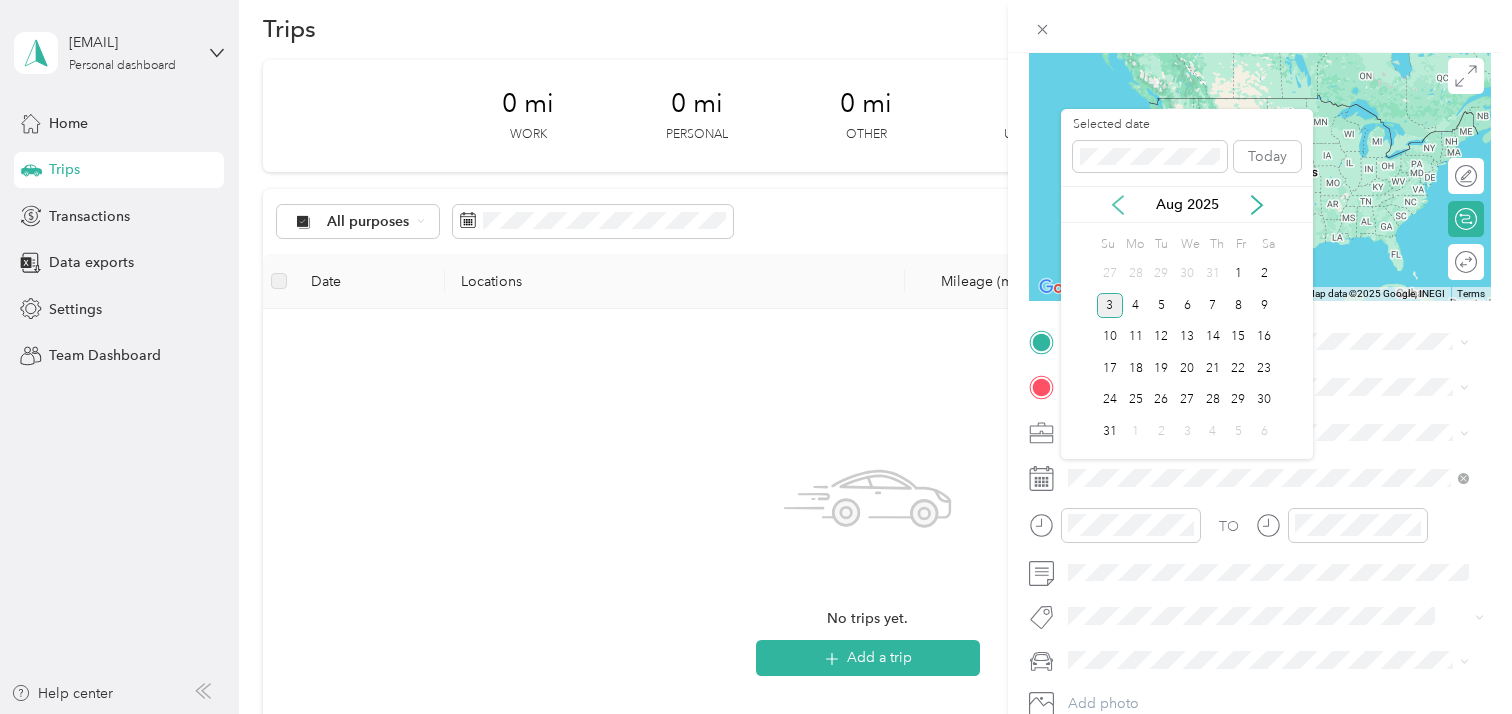 click 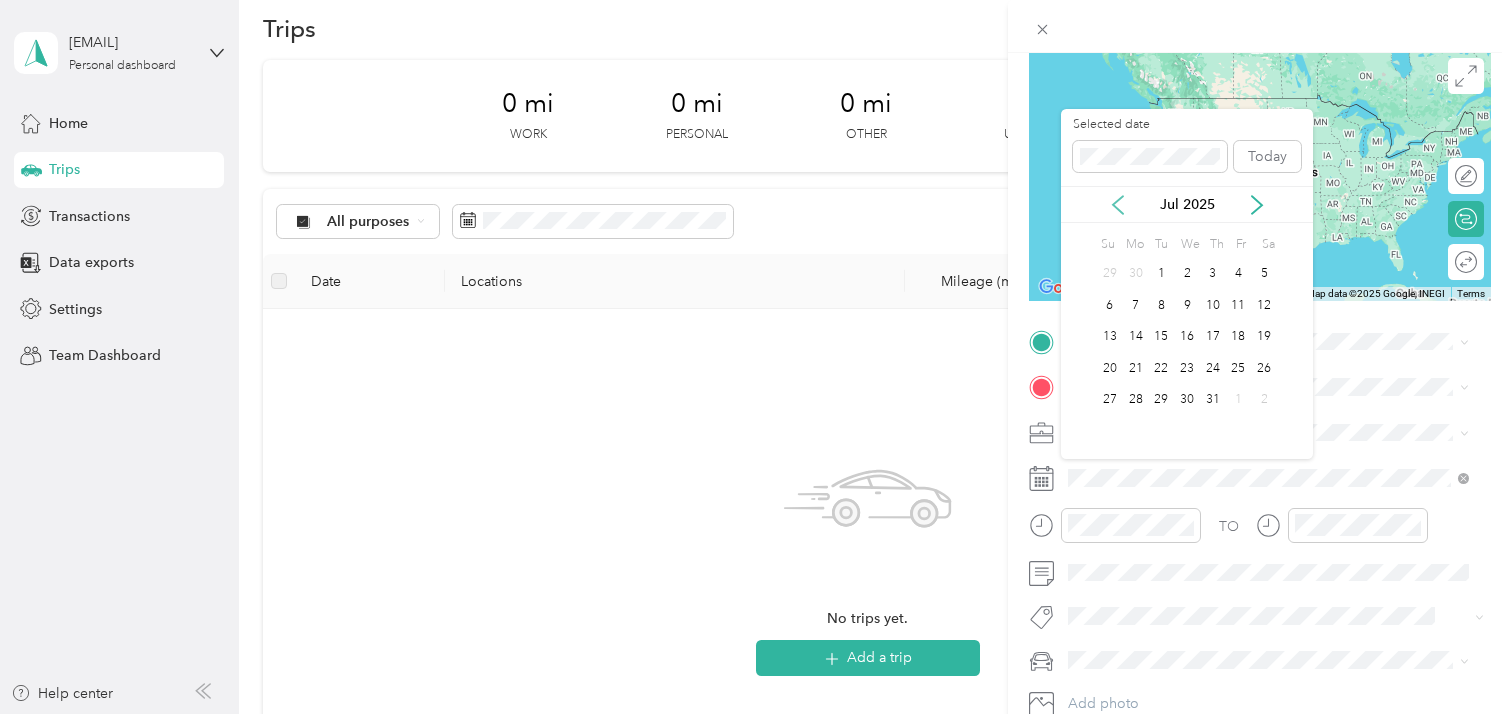 click 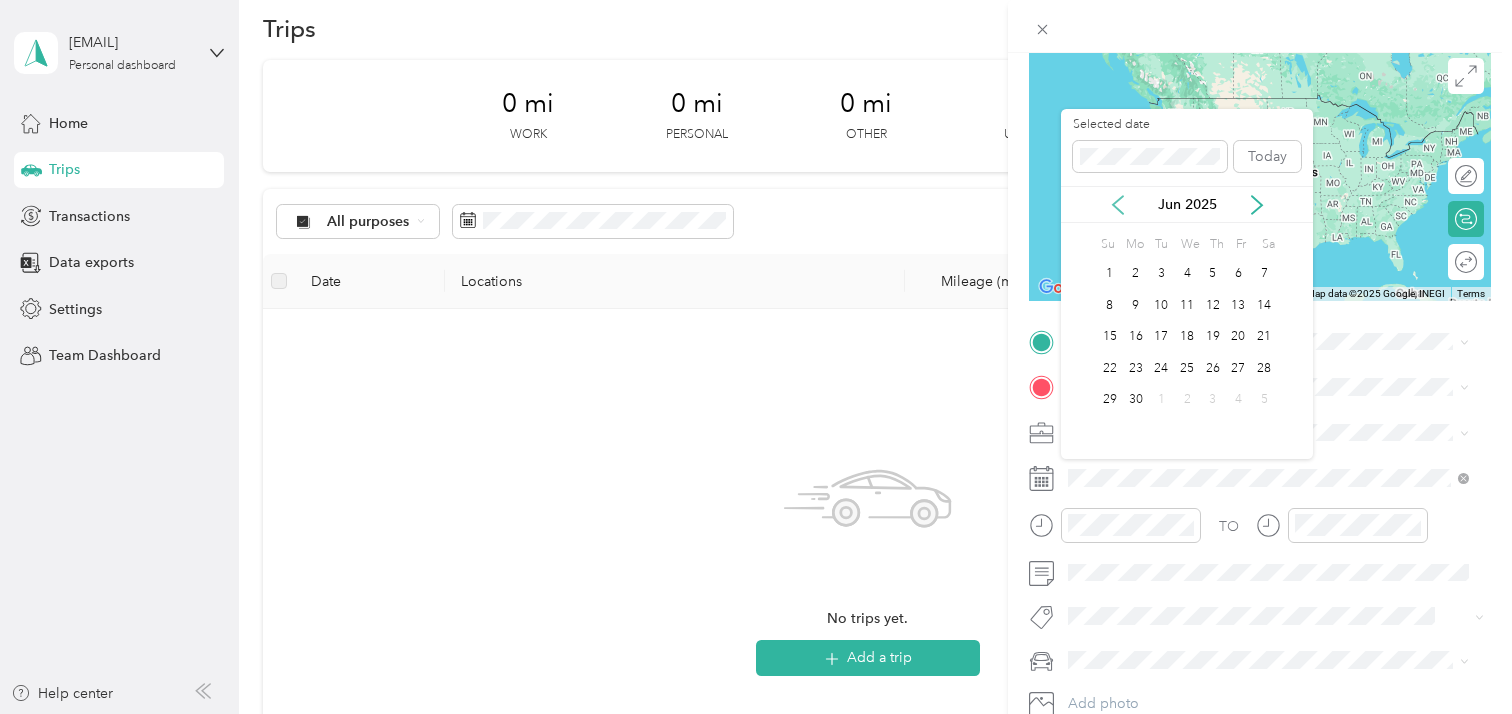 click 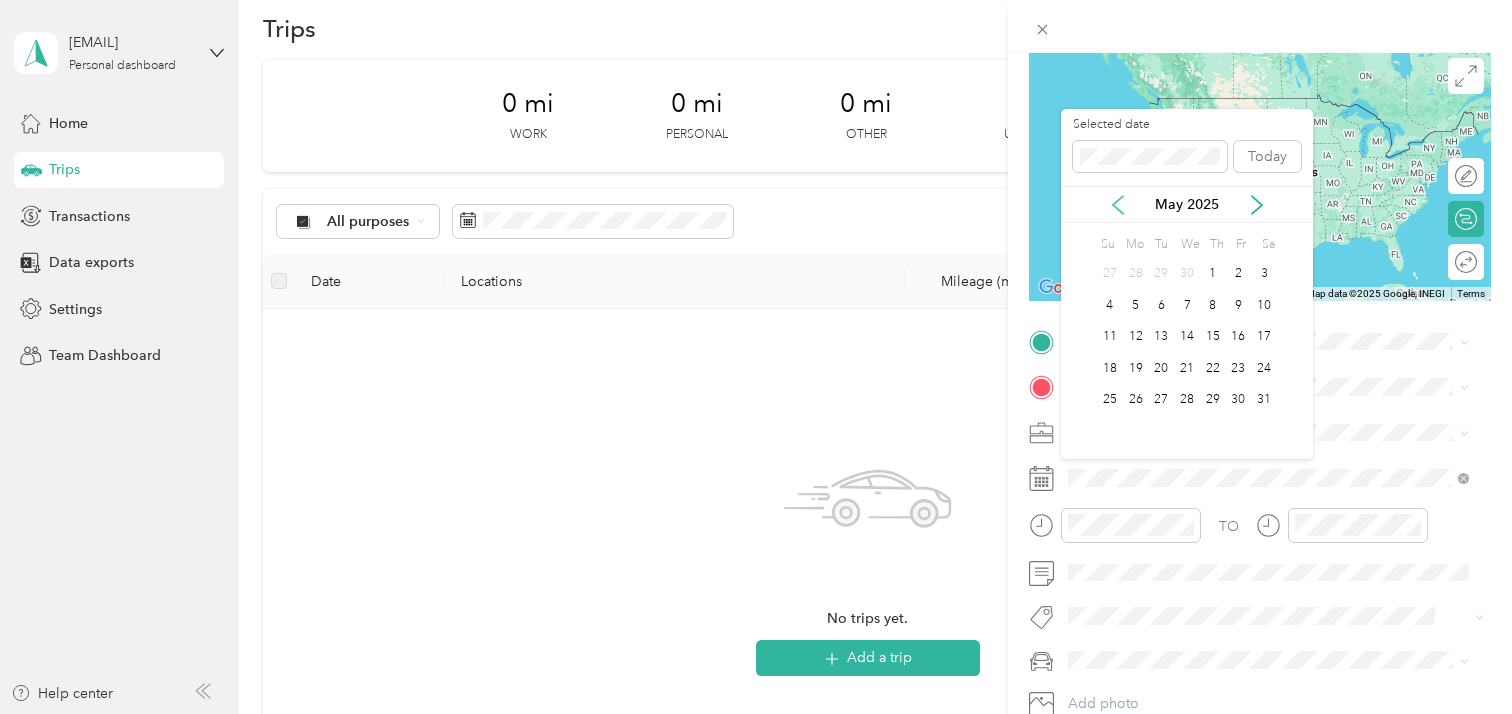 click 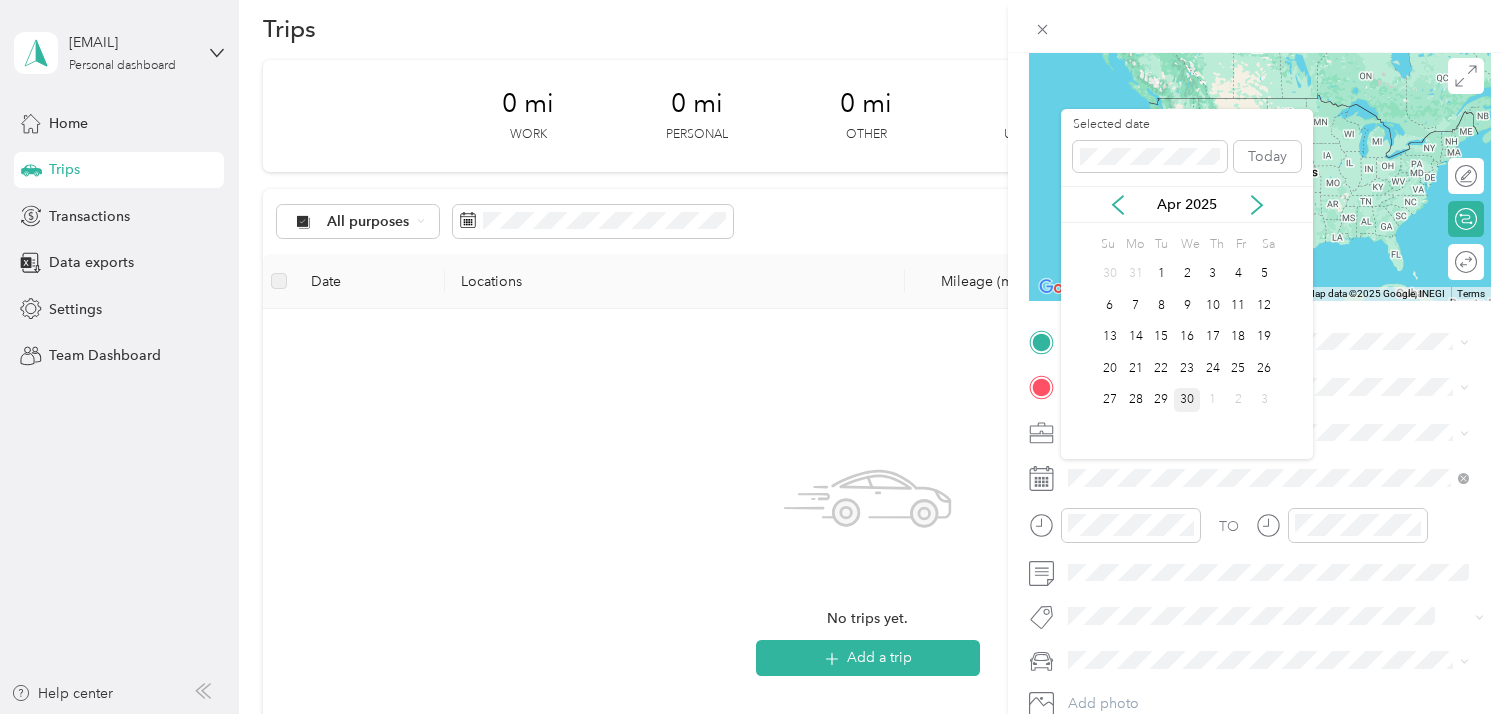 click on "30" at bounding box center (1187, 400) 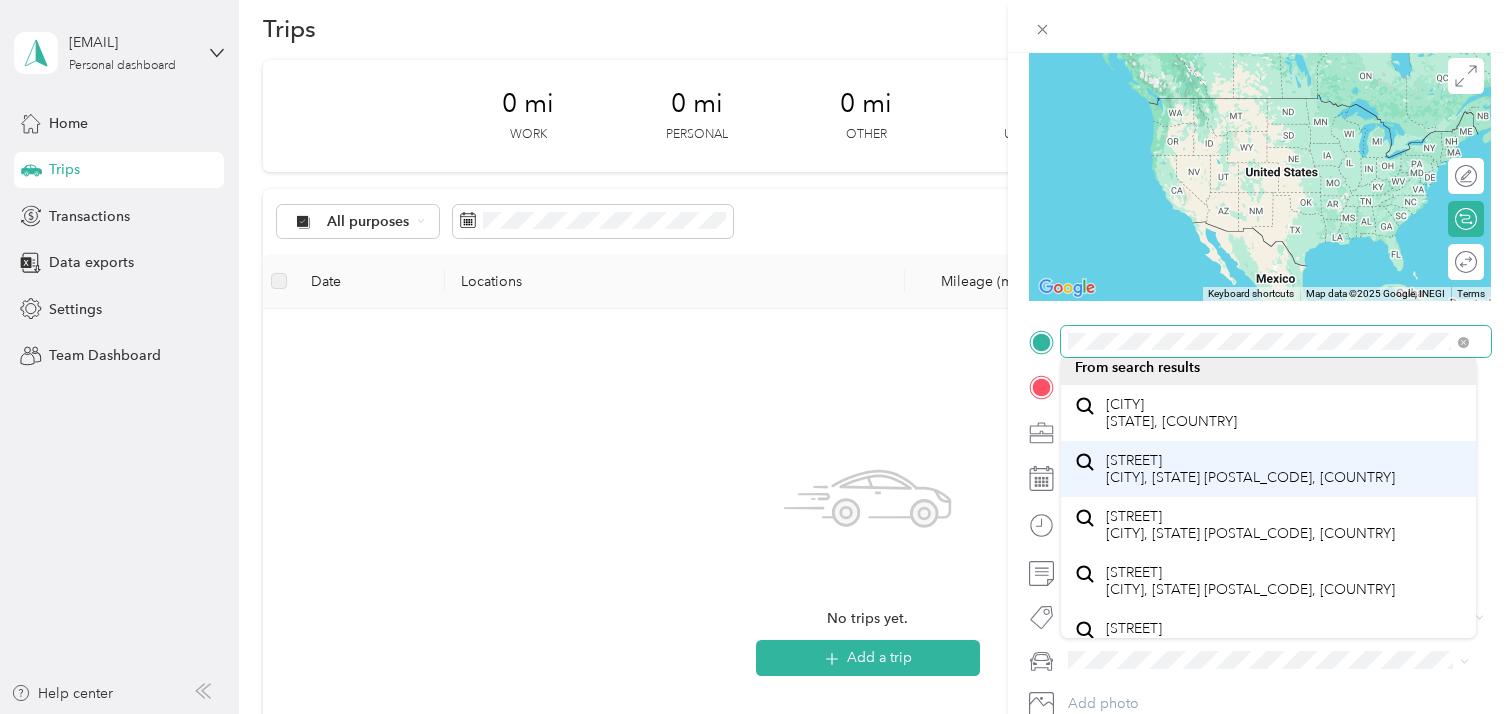 scroll, scrollTop: 0, scrollLeft: 0, axis: both 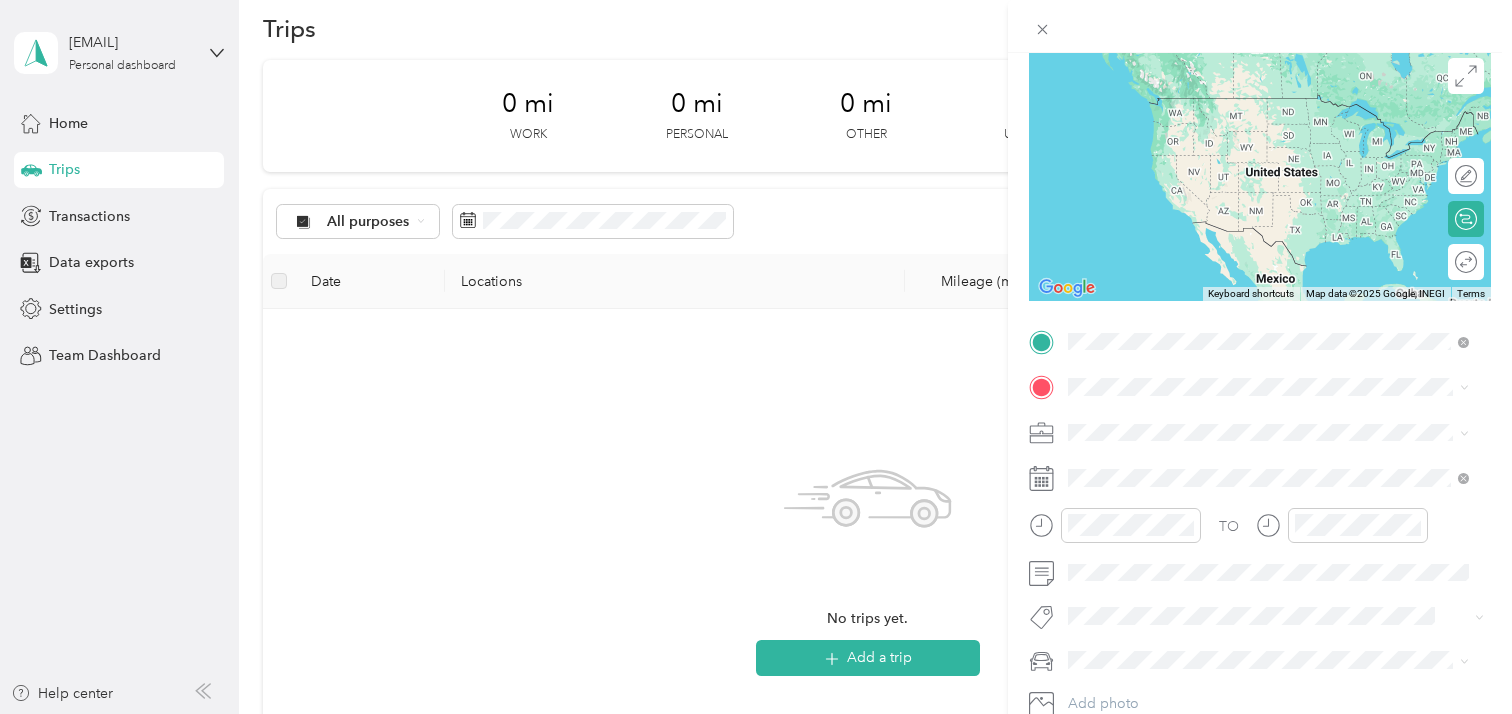 click on "[CITY]
[STATE], [COUNTRY]" at bounding box center (1268, 421) 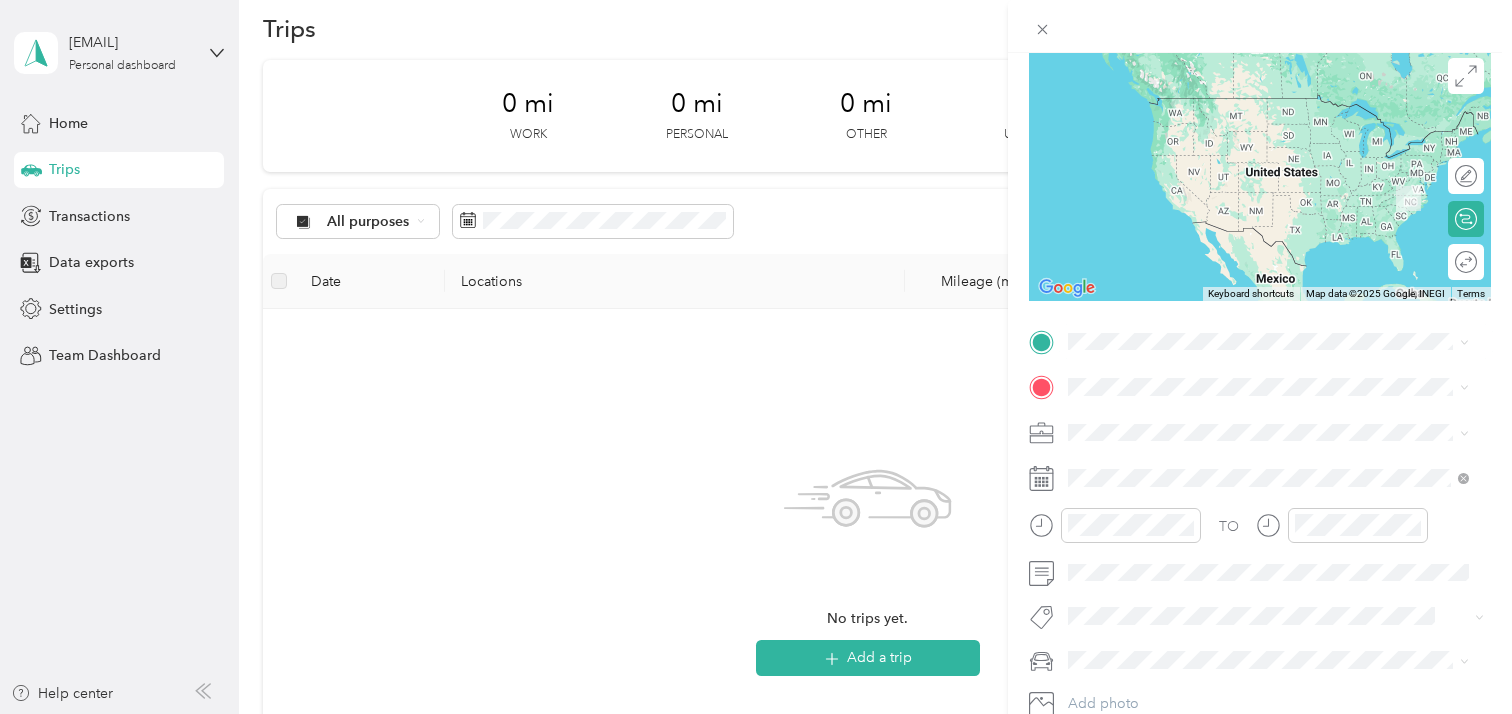click on "[STREET]
[CITY], [STATE] [POSTAL_CODE], [COUNTRY]" at bounding box center [1268, 419] 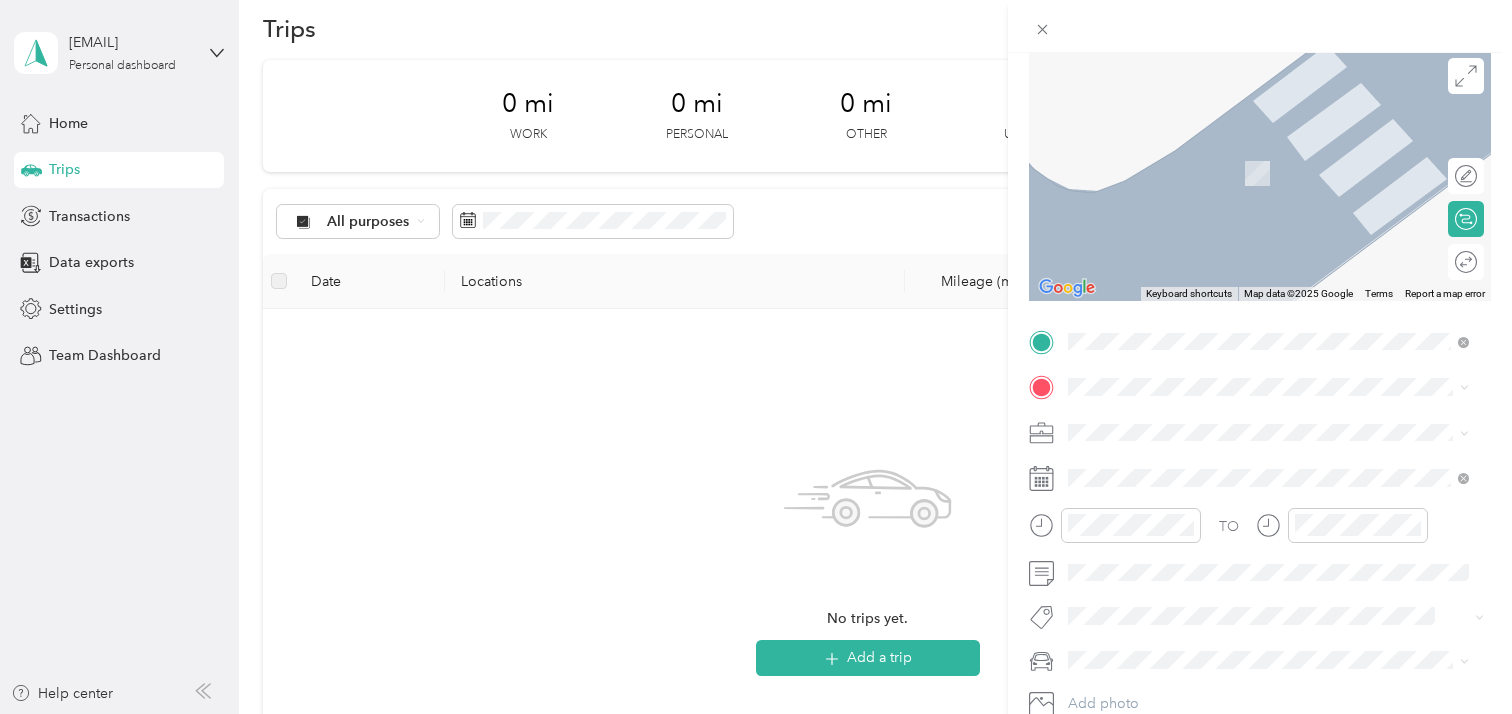 click 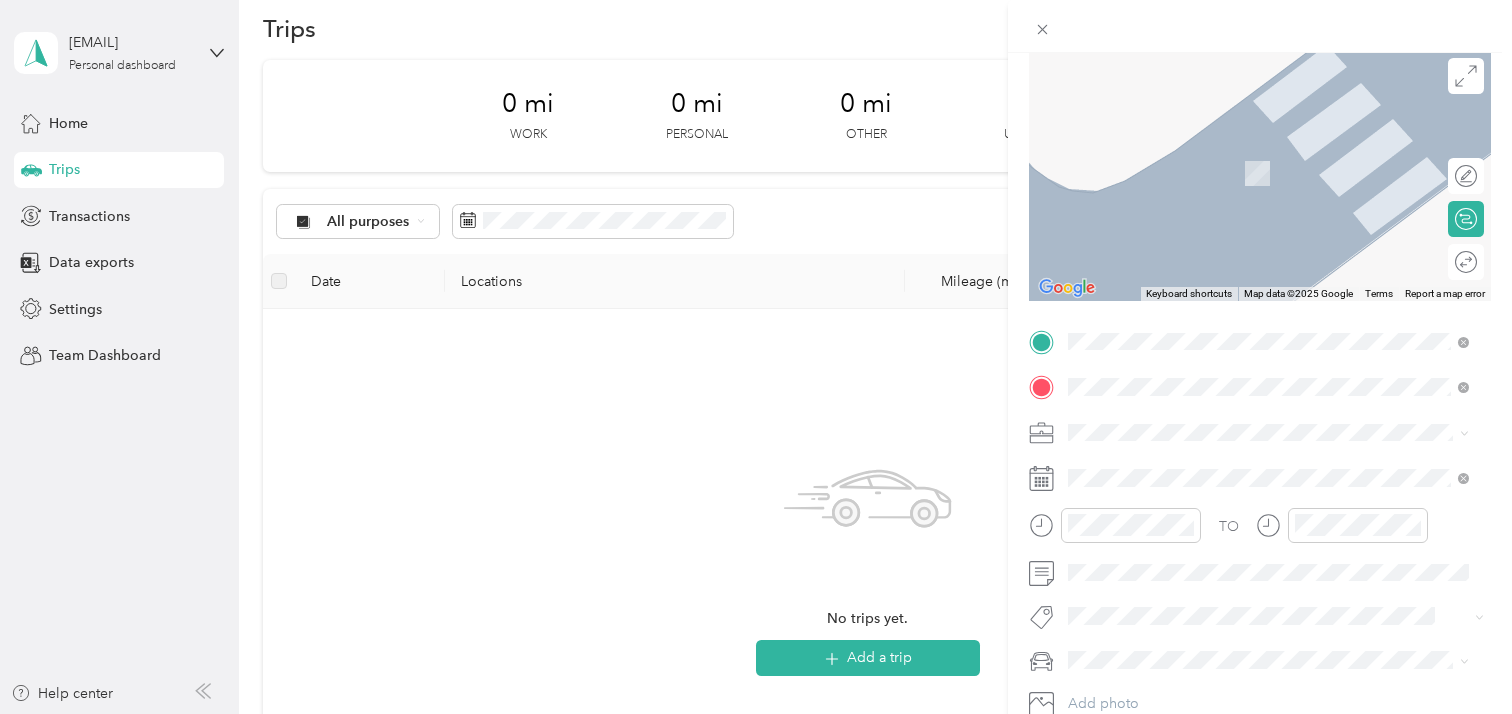 click on "[STREET]
[CITY], [STATE] [POSTAL_CODE], [COUNTRY]" at bounding box center [1250, 466] 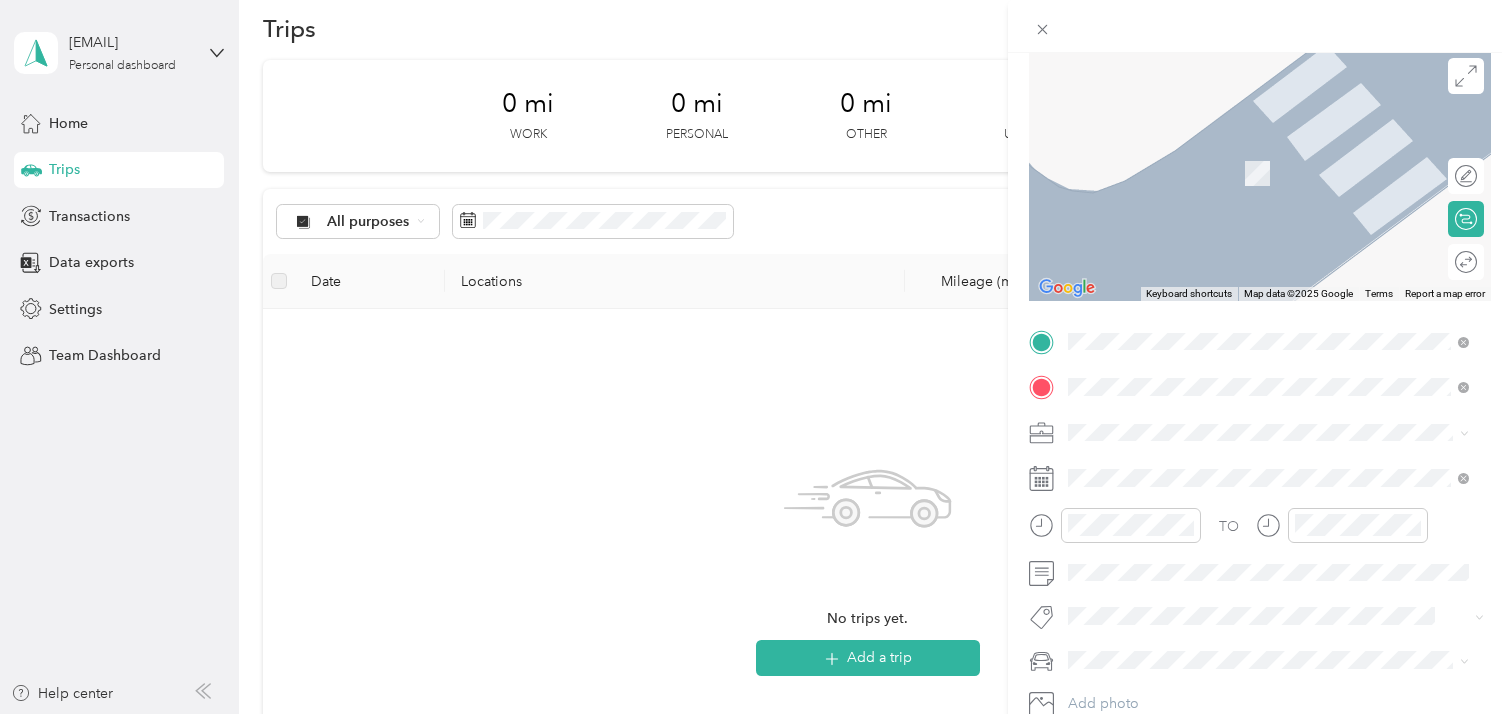 scroll, scrollTop: 176, scrollLeft: 0, axis: vertical 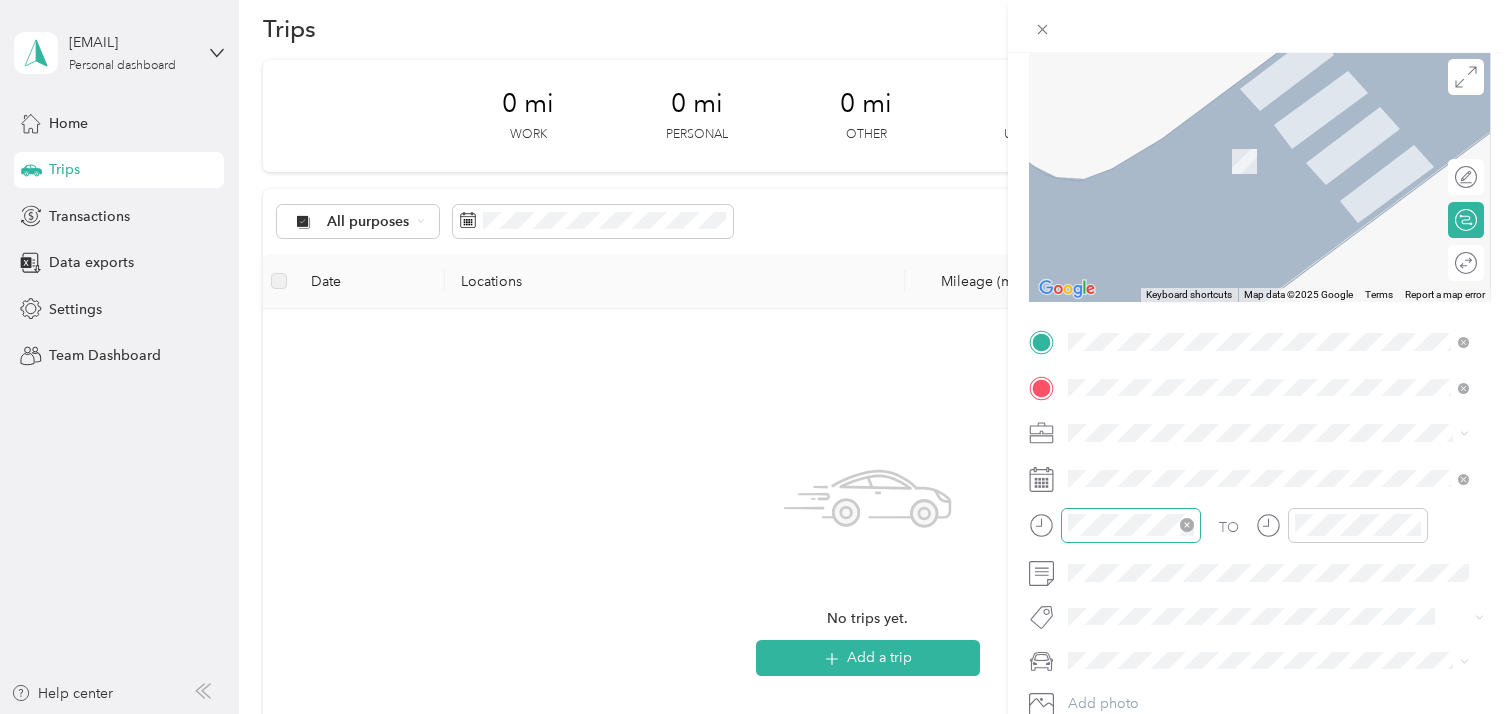 click 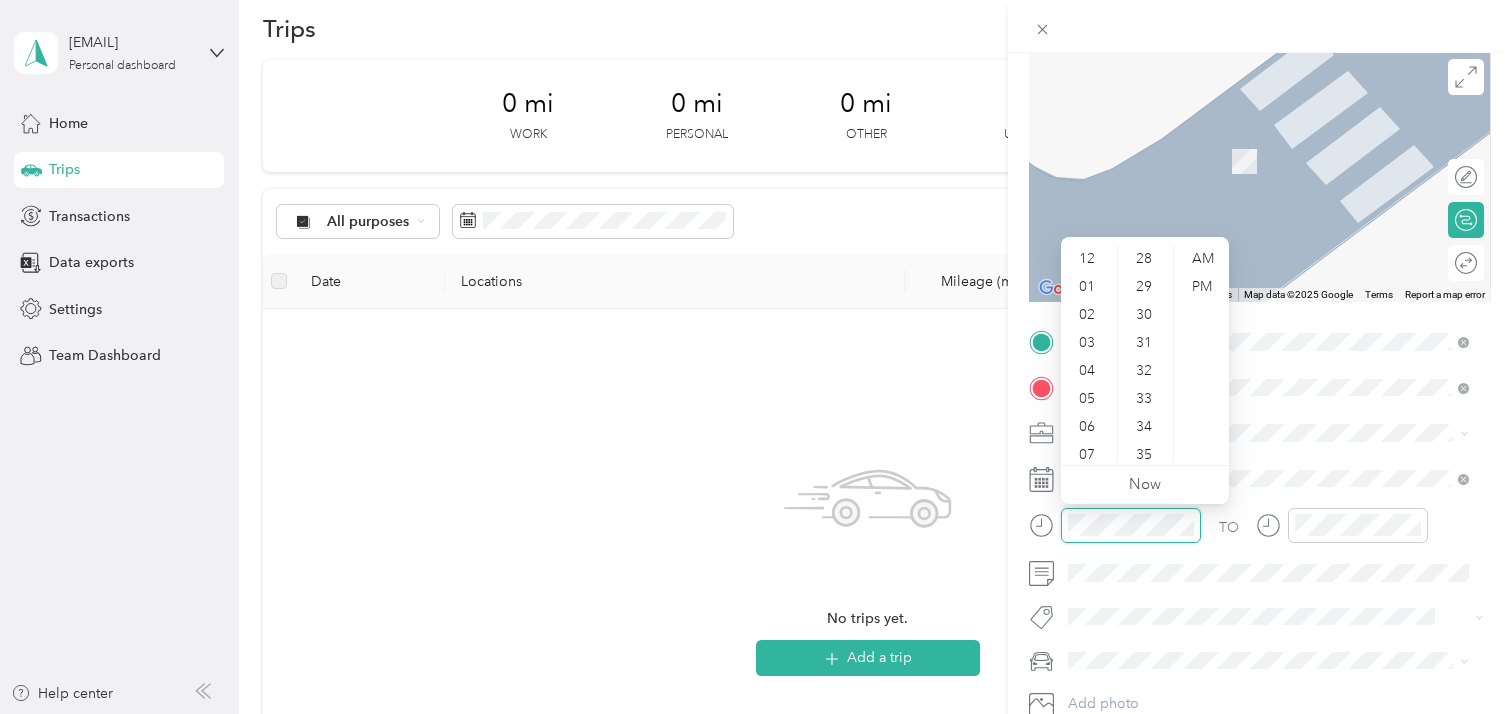 scroll, scrollTop: 784, scrollLeft: 0, axis: vertical 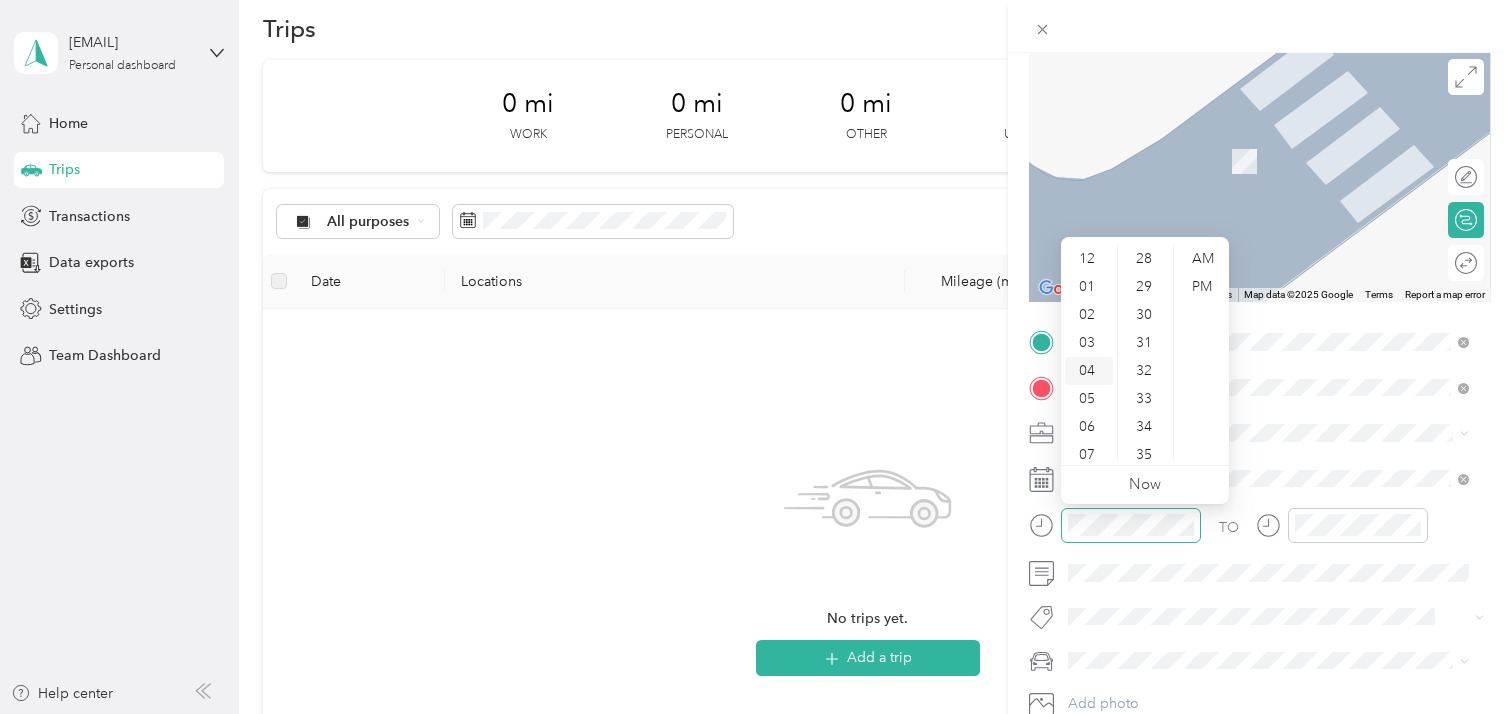 click on "04" at bounding box center (1089, 371) 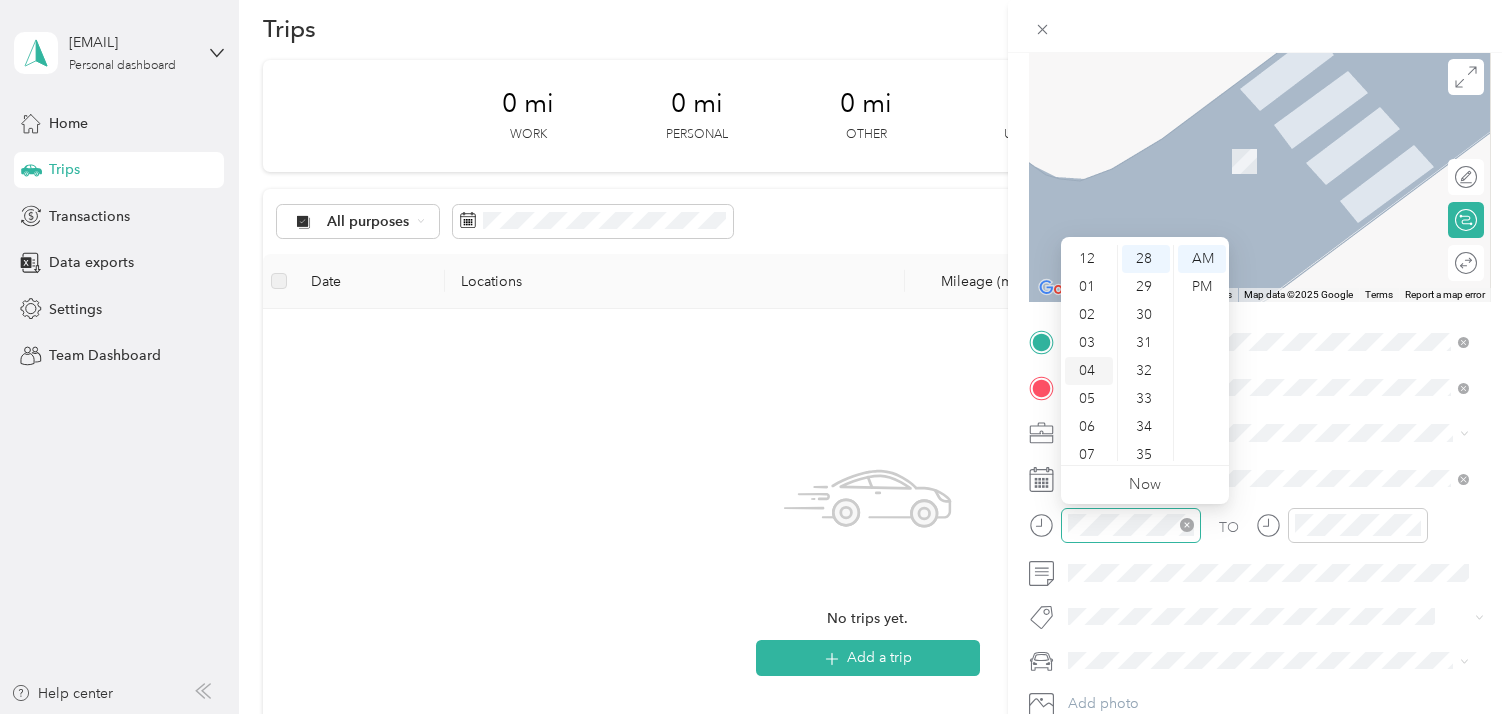 scroll, scrollTop: 112, scrollLeft: 0, axis: vertical 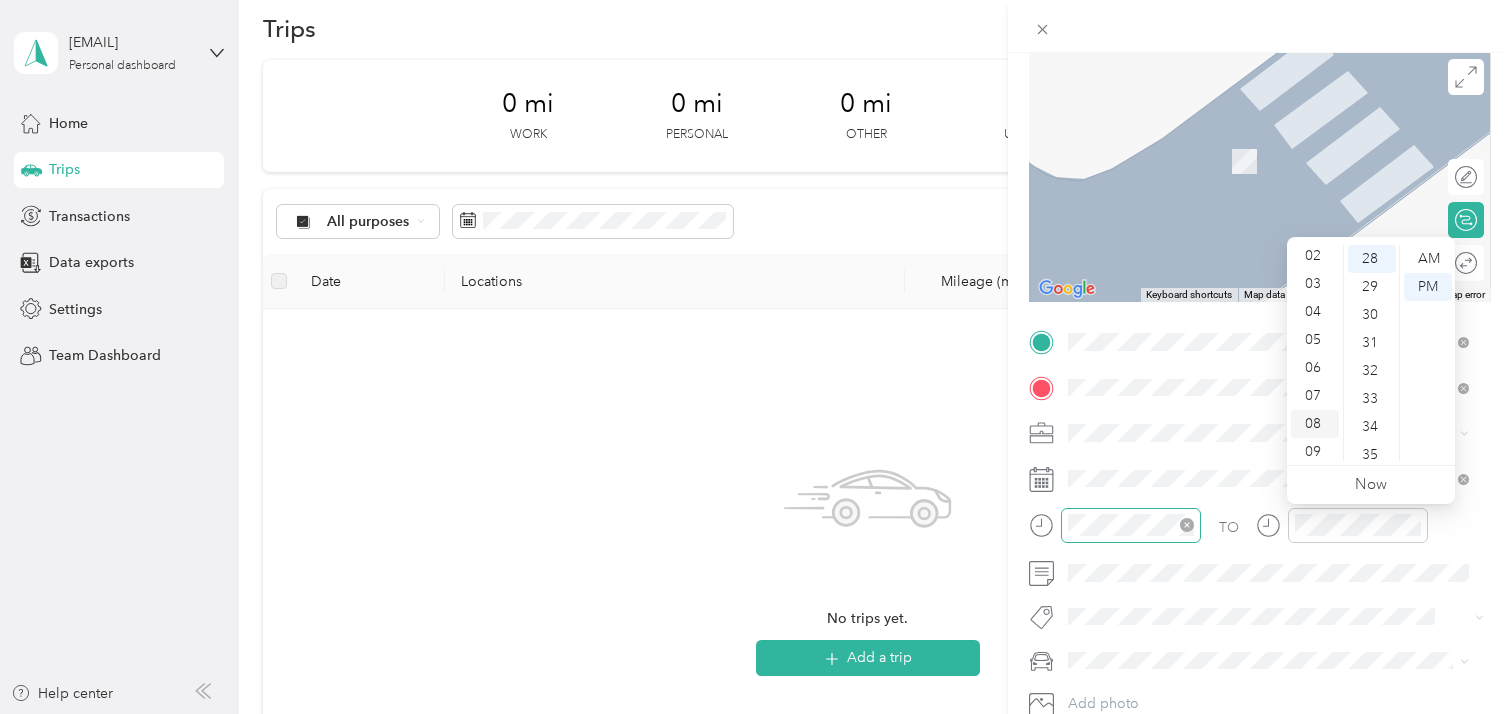 click on "08" at bounding box center [1315, 424] 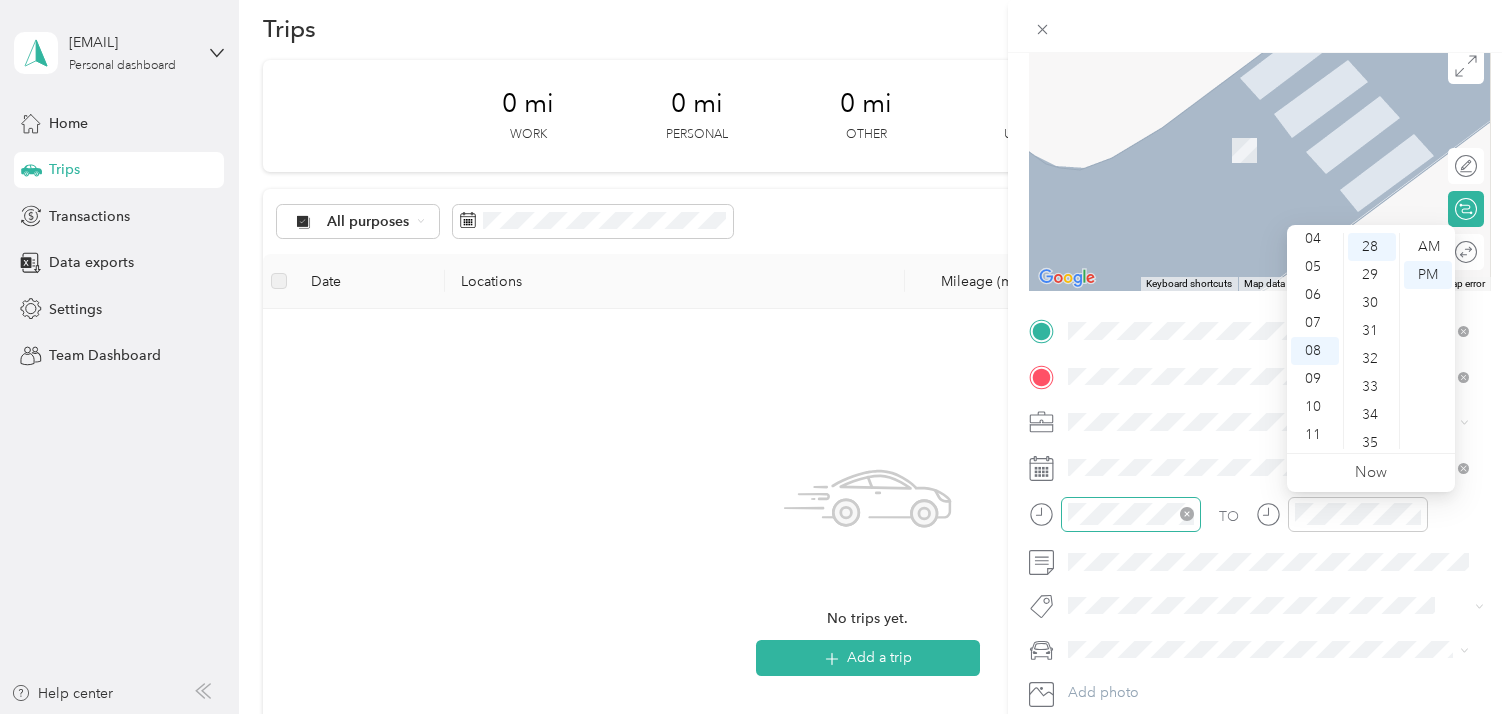 scroll, scrollTop: 188, scrollLeft: 0, axis: vertical 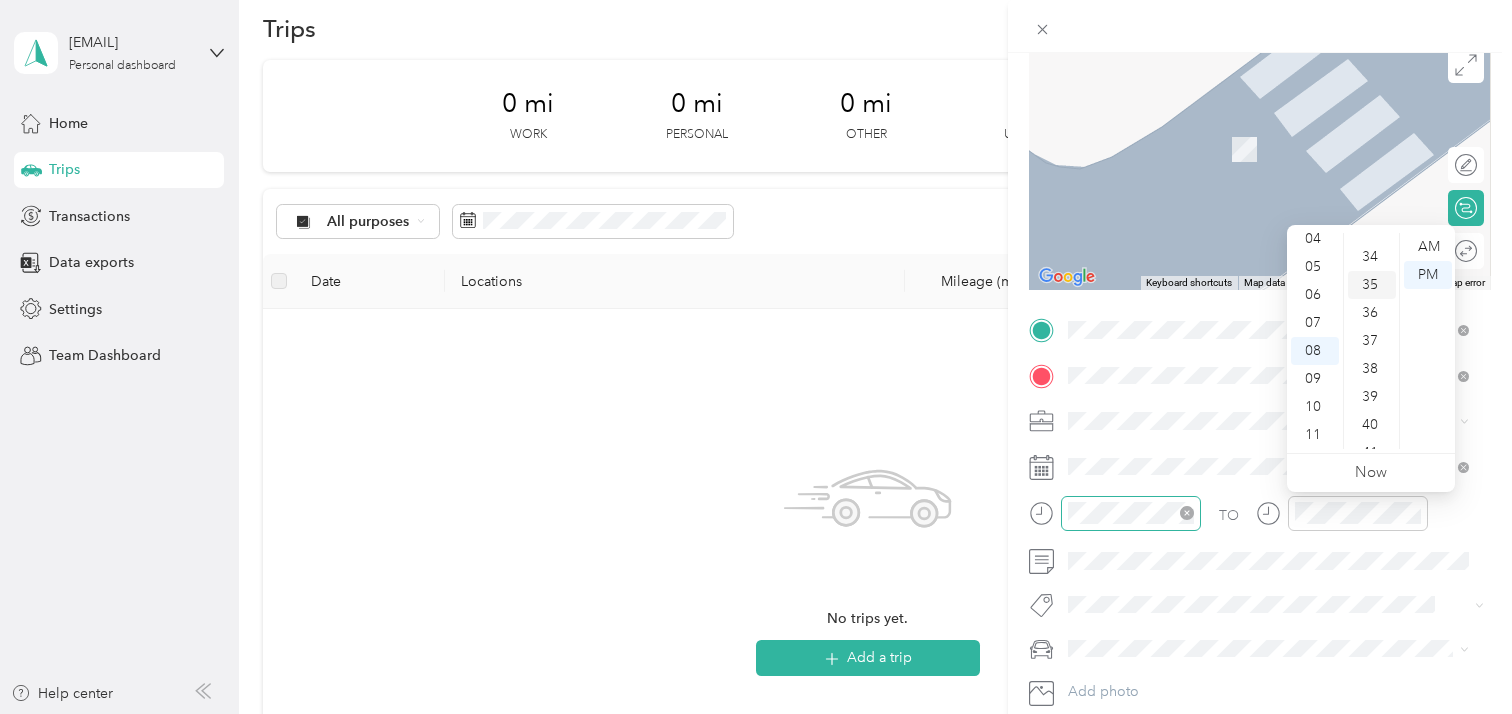 click on "40" at bounding box center [1372, 425] 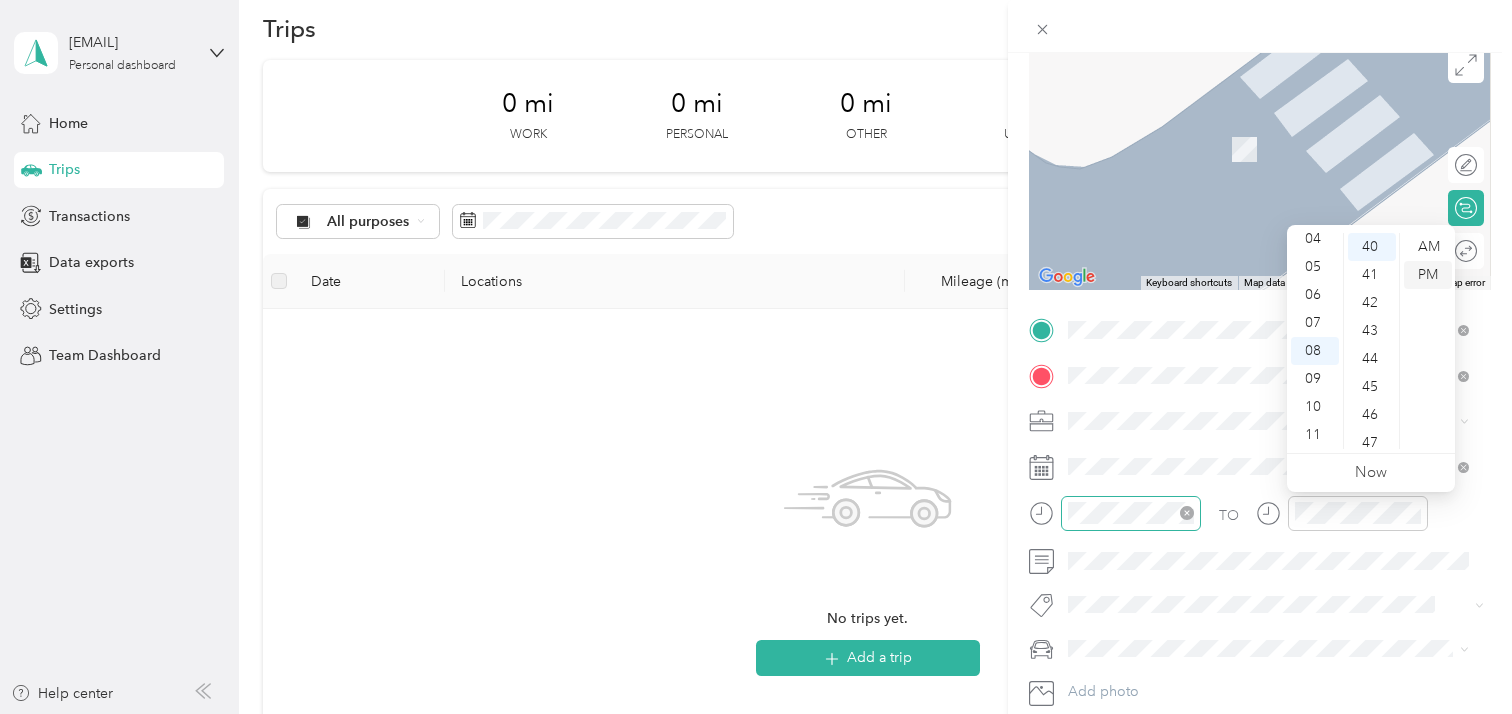click on "PM" at bounding box center (1428, 275) 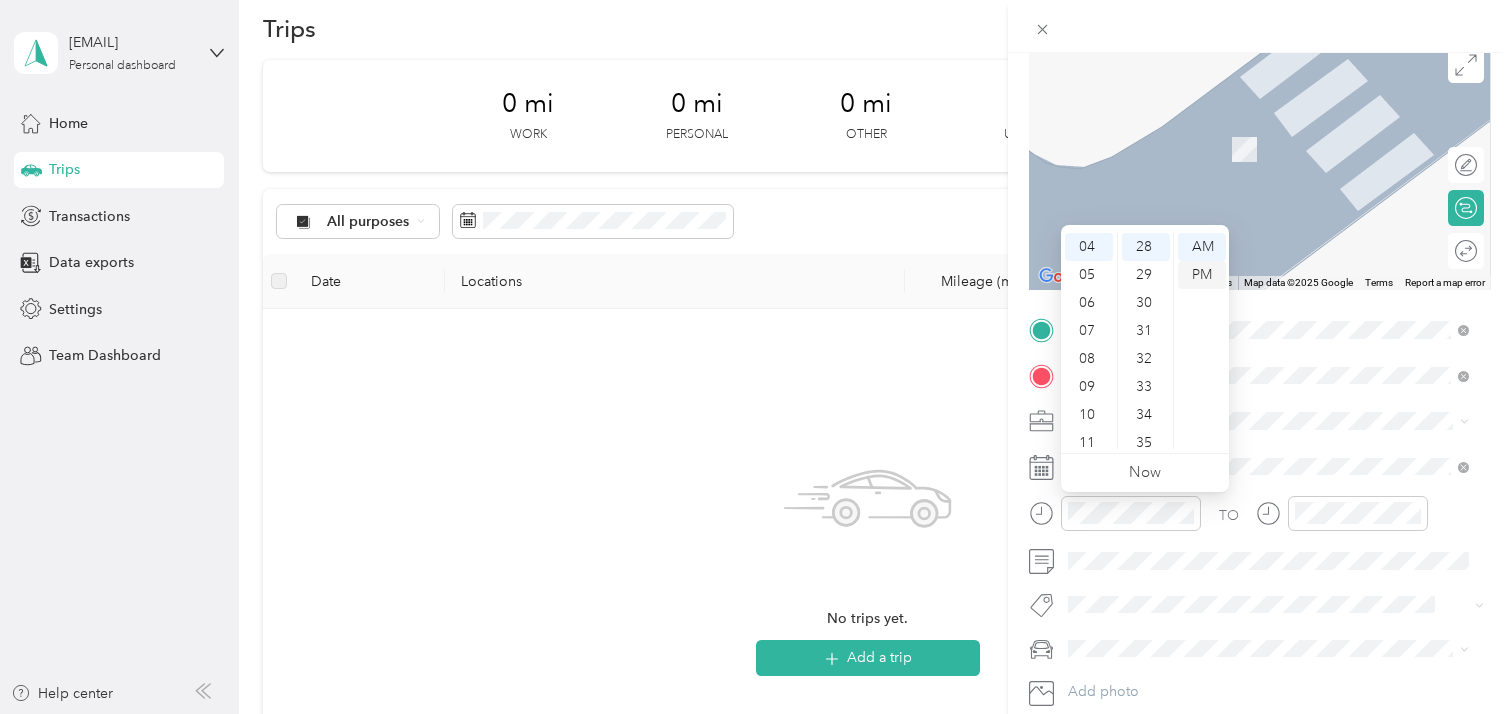 click on "PM" at bounding box center (1202, 275) 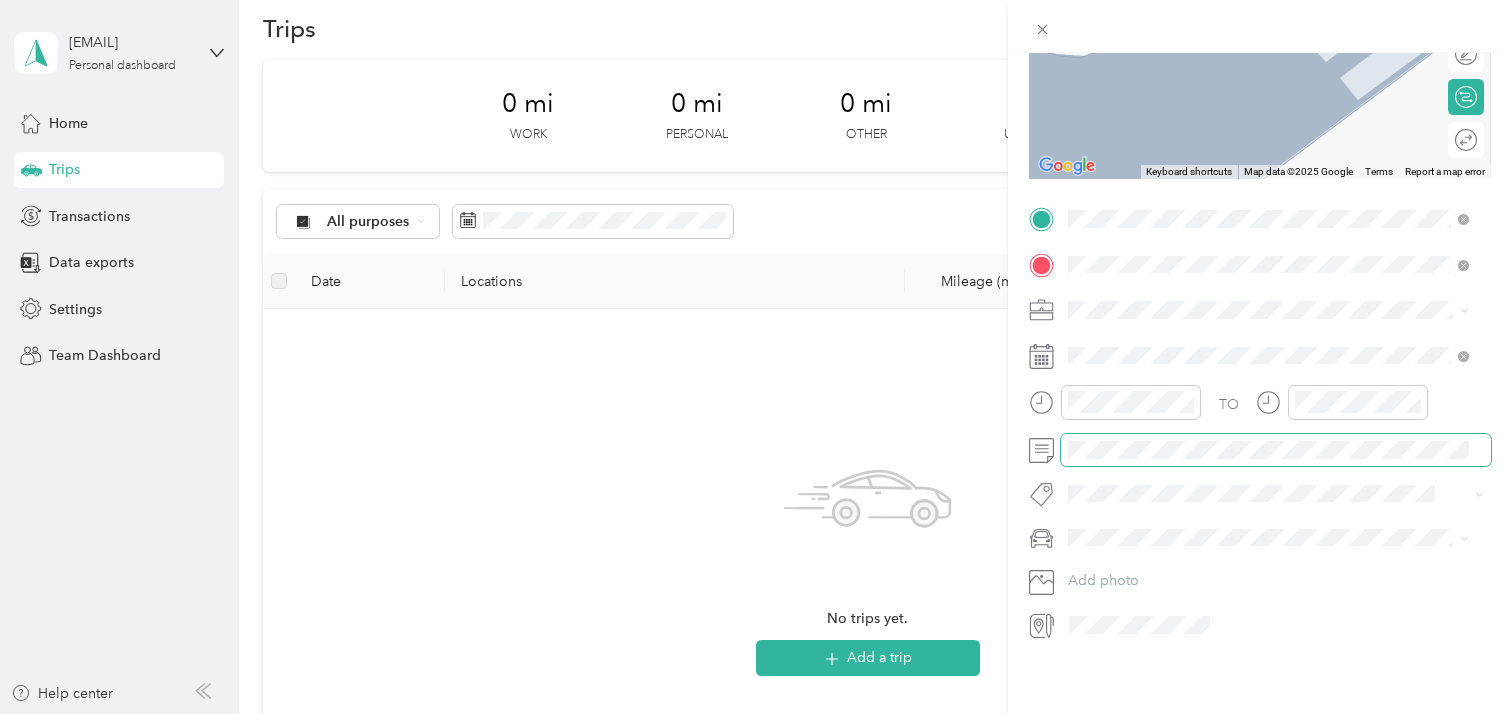 scroll, scrollTop: 313, scrollLeft: 0, axis: vertical 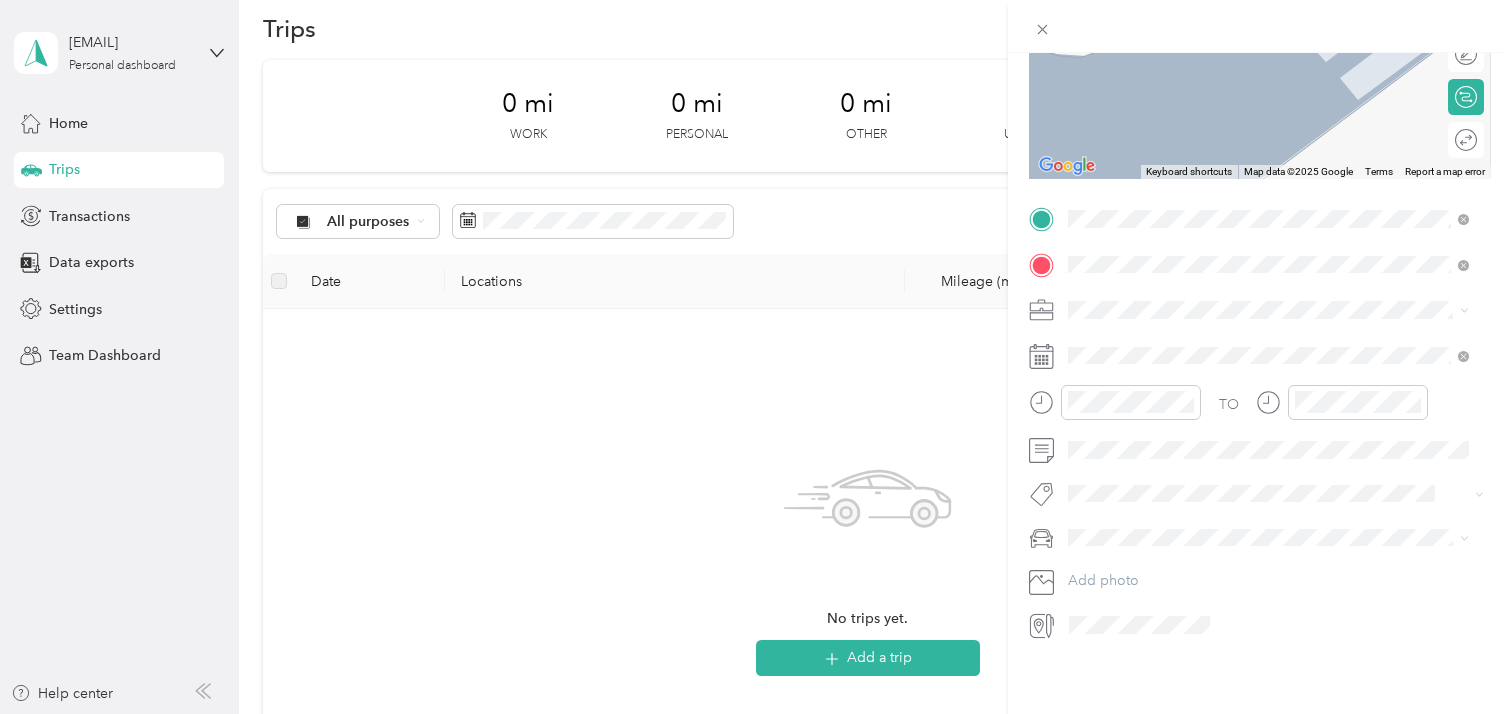 click on "New Trip Save This trip cannot be edited because it is either under review, approved, or paid. Contact your Team Manager to edit it. Distance cannot be 0 Miles ← Move left → Move right ↑ Move up ↓ Move down + Zoom in - Zoom out Home Jump left by 75% End Jump right by 75% Page Up Jump up by 75% Page Down Jump down by 75% Keyboard shortcuts Map Data Map data ©2025 Google Map data ©2025 Google 2 m  Click to toggle between metric and imperial units Terms Report a map error Edit route Calculate route Round trip TO Add photo" at bounding box center (756, 357) 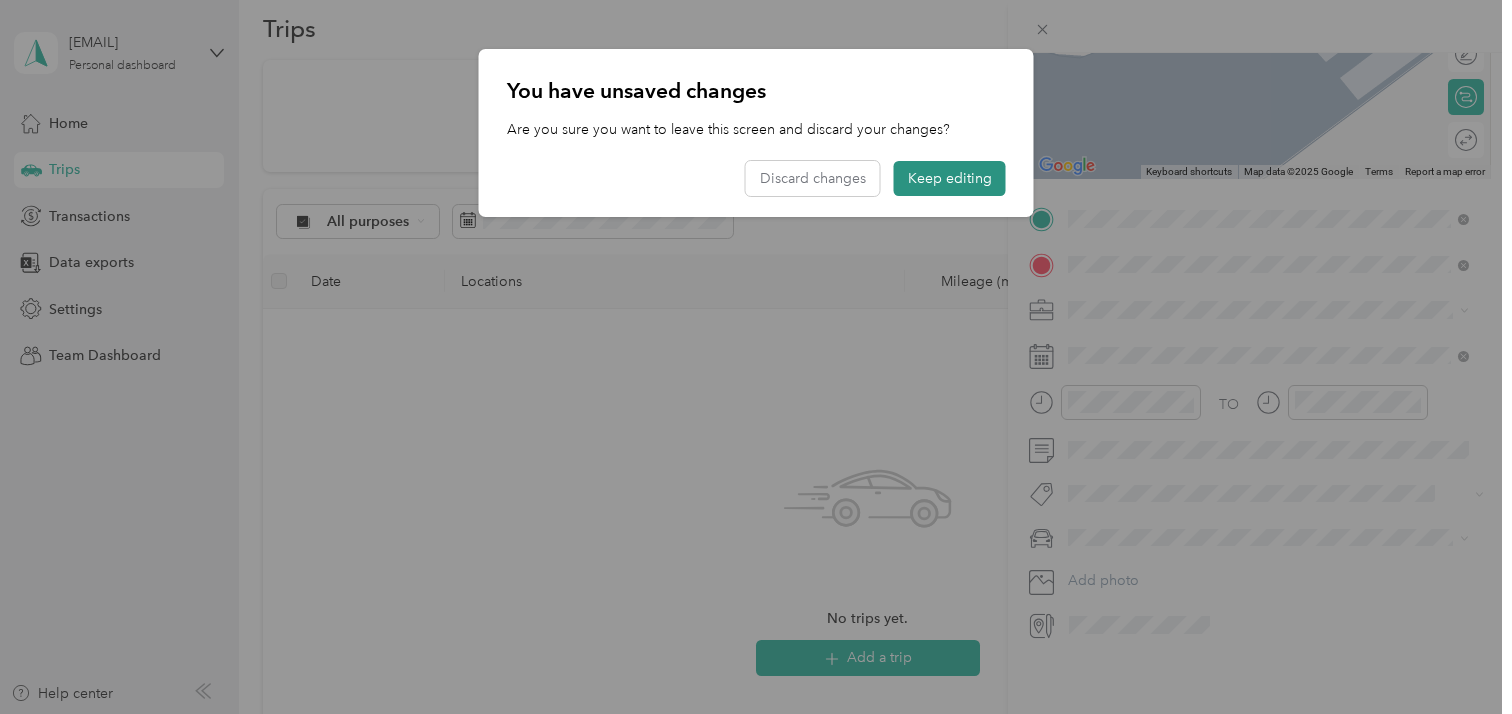 click on "Keep editing" at bounding box center [950, 178] 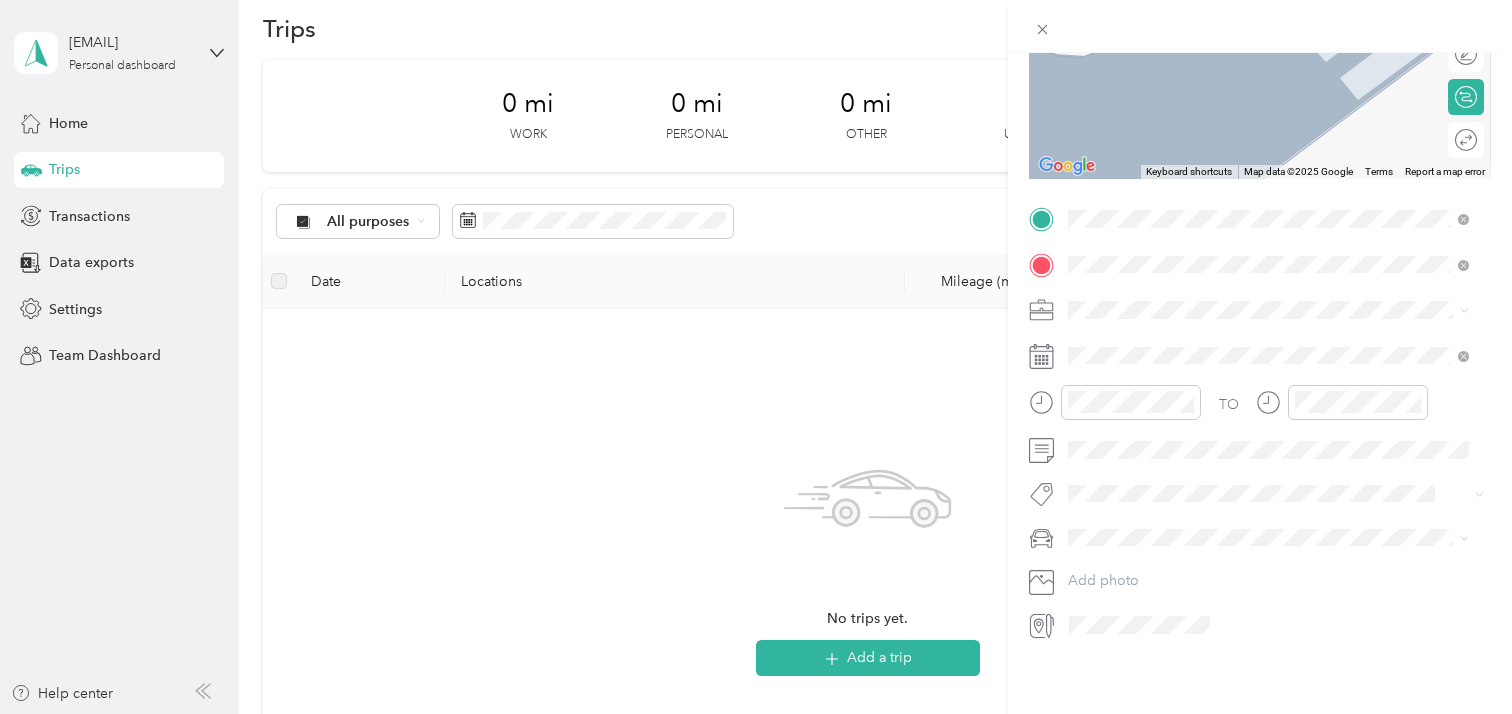 click on "New Trip Save This trip cannot be edited because it is either under review, approved, or paid. Contact your Team Manager to edit it. Distance cannot be 0 Miles ← Move left → Move right ↑ Move up ↓ Move down + Zoom in - Zoom out Home Jump left by 75% End Jump right by 75% Page Up Jump up by 75% Page Down Jump down by 75% Keyboard shortcuts Map Data Map data ©2025 Google Map data ©2025 Google 2 m  Click to toggle between metric and imperial units Terms Report a map error Edit route Calculate route Round trip TO Add photo" at bounding box center [756, 357] 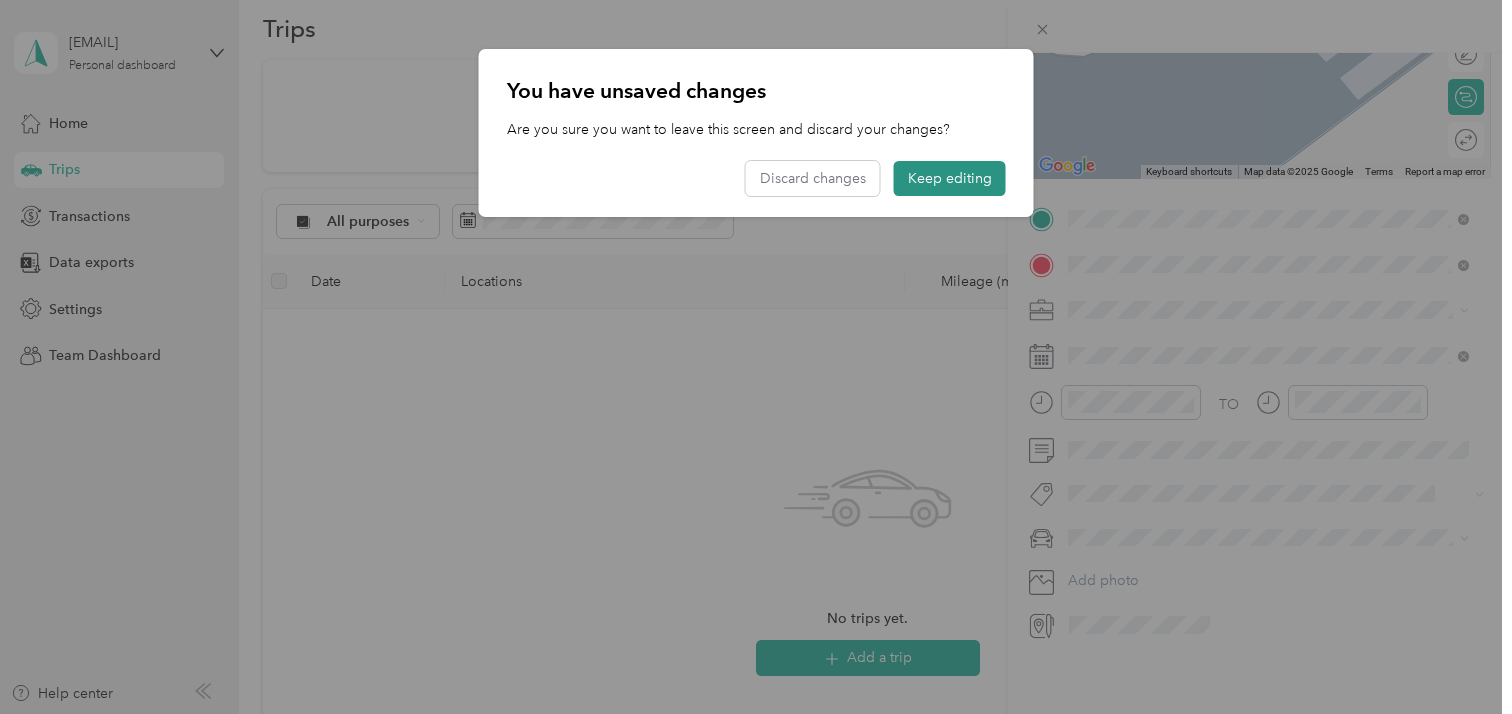 click on "Keep editing" at bounding box center [950, 178] 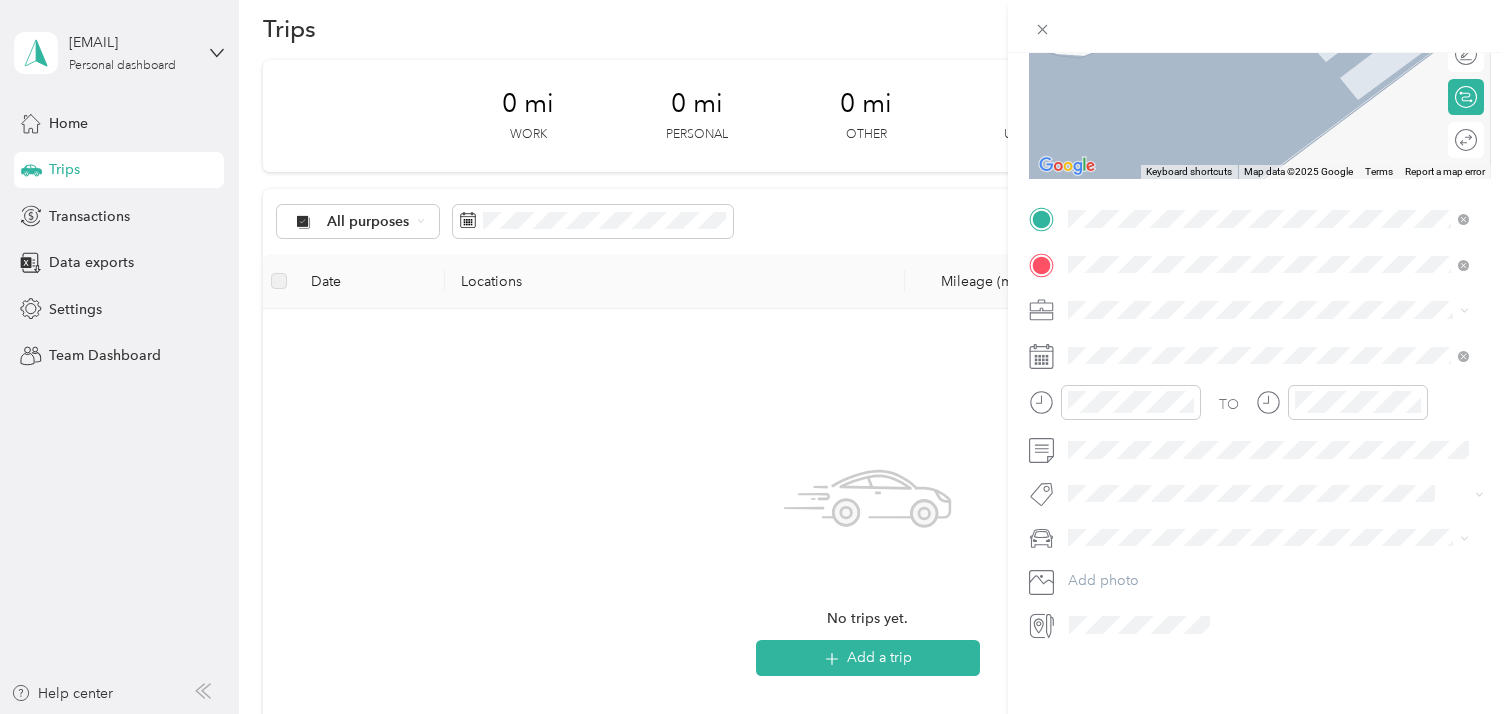 click on "New Trip Save This trip cannot be edited because it is either under review, approved, or paid. Contact your Team Manager to edit it. Distance cannot be 0 Miles ← Move left → Move right ↑ Move up ↓ Move down + Zoom in - Zoom out Home Jump left by 75% End Jump right by 75% Page Up Jump up by 75% Page Down Jump down by 75% Keyboard shortcuts Map Data Map data ©2025 Google Map data ©2025 Google 2 m  Click to toggle between metric and imperial units Terms Report a map error Edit route Calculate route Round trip TO Add photo" at bounding box center [756, 357] 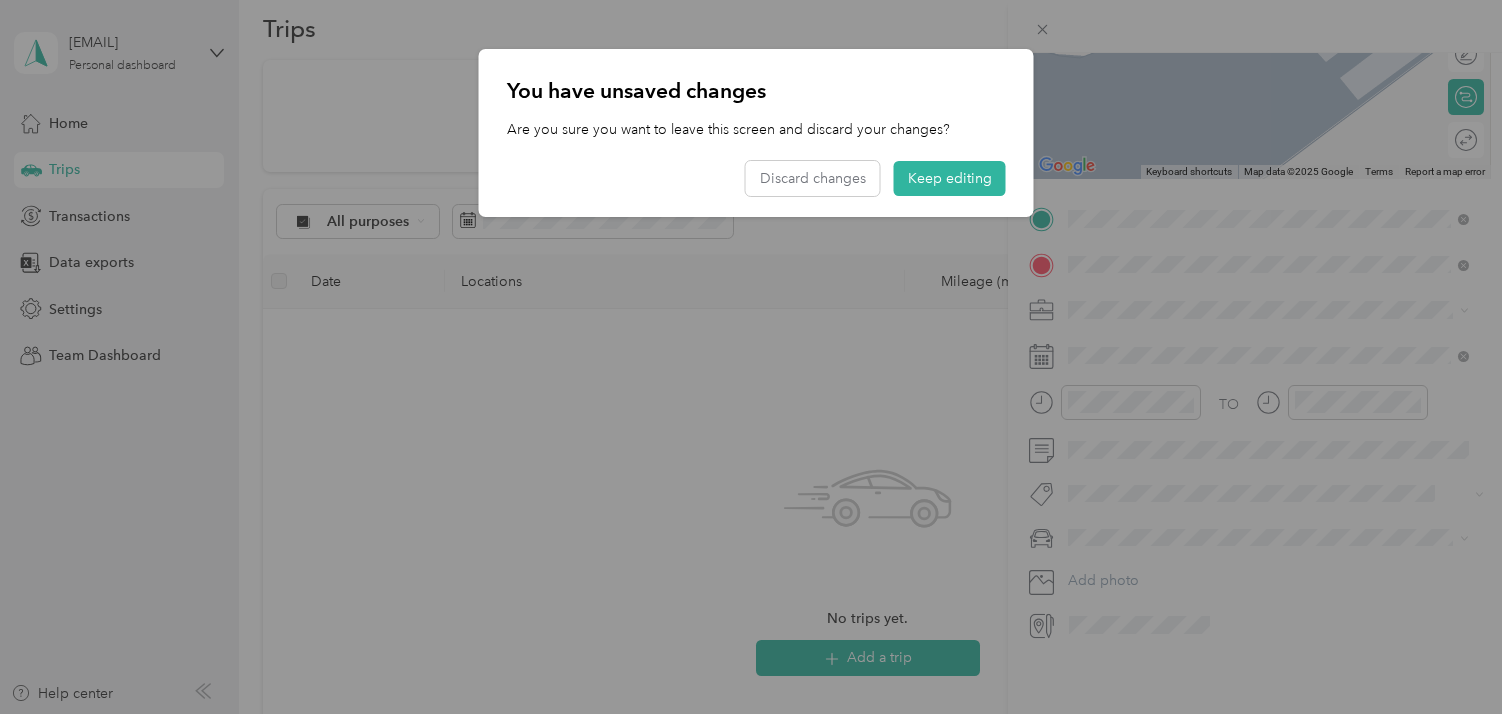 click at bounding box center [756, 357] 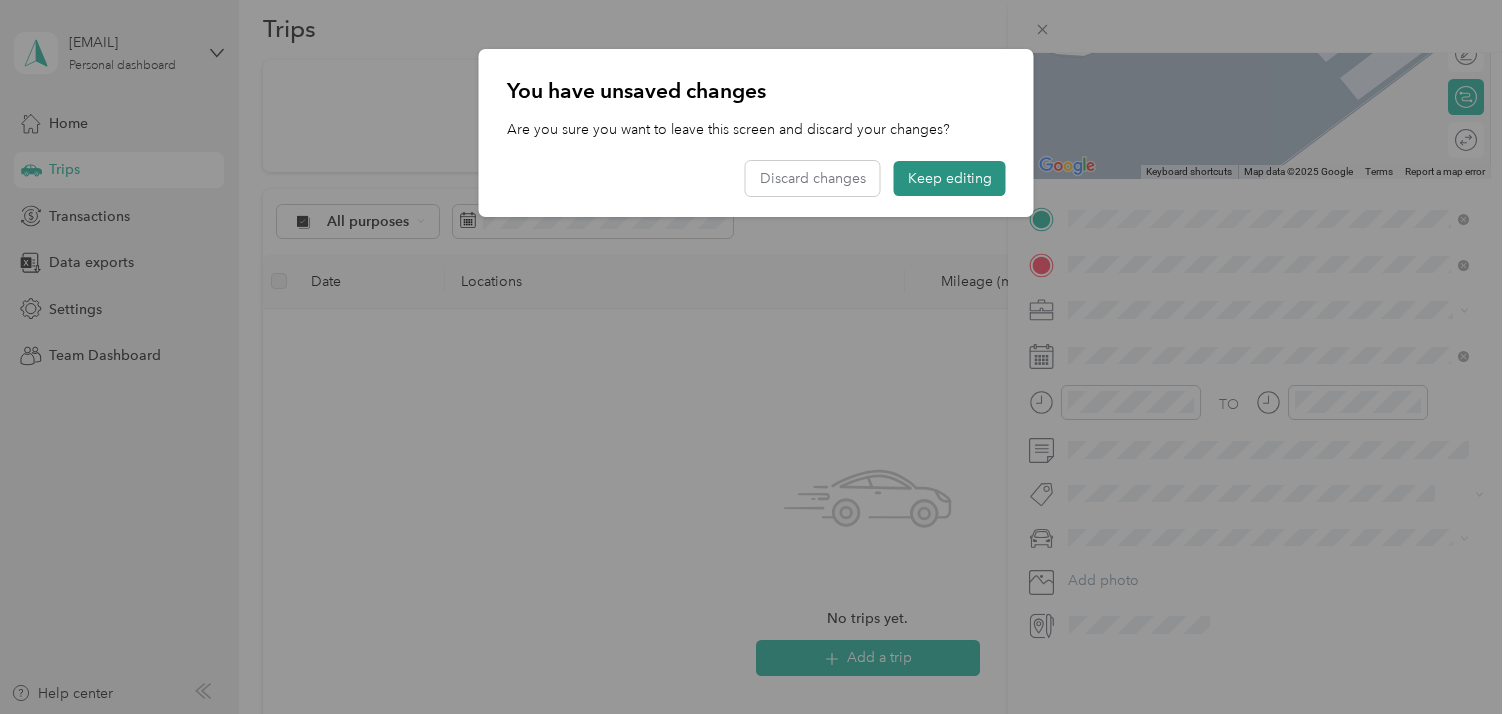 click on "Keep editing" at bounding box center (950, 178) 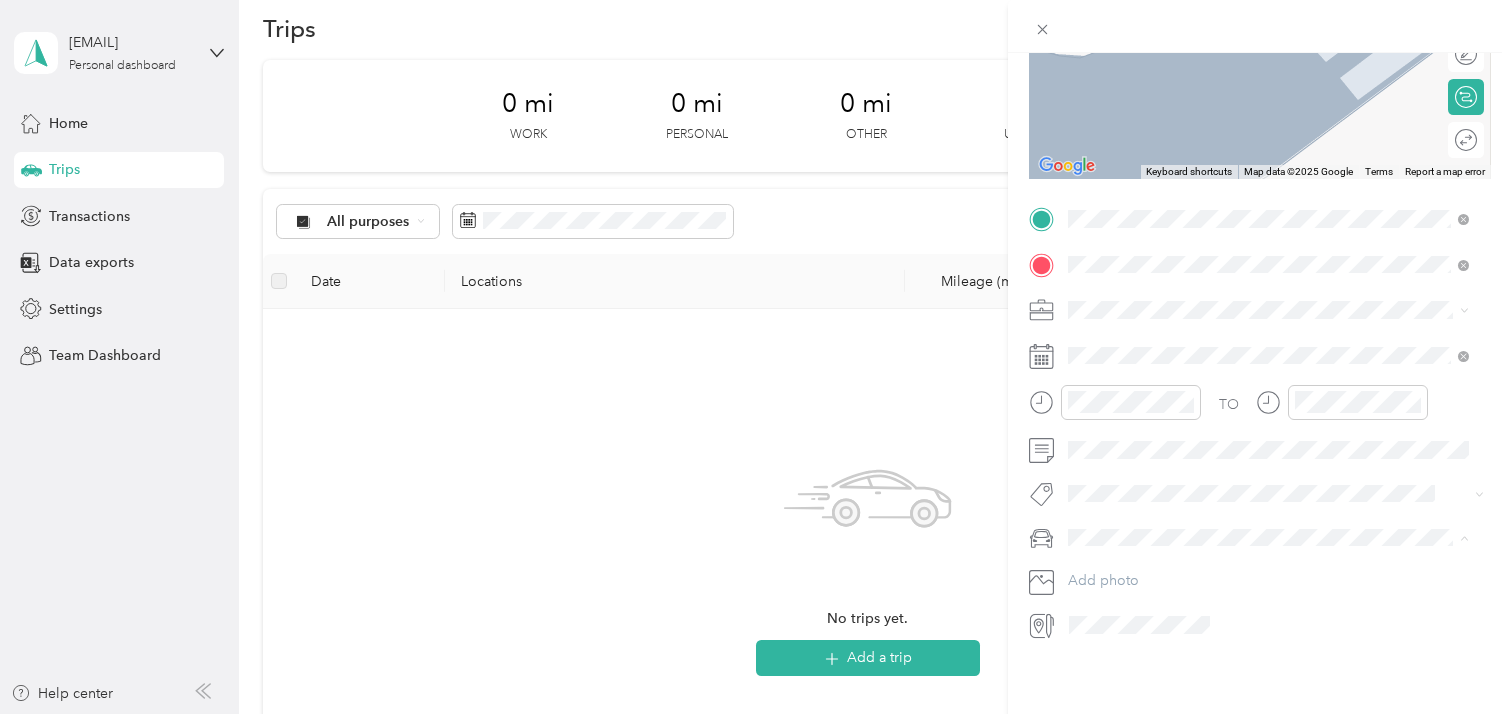 click 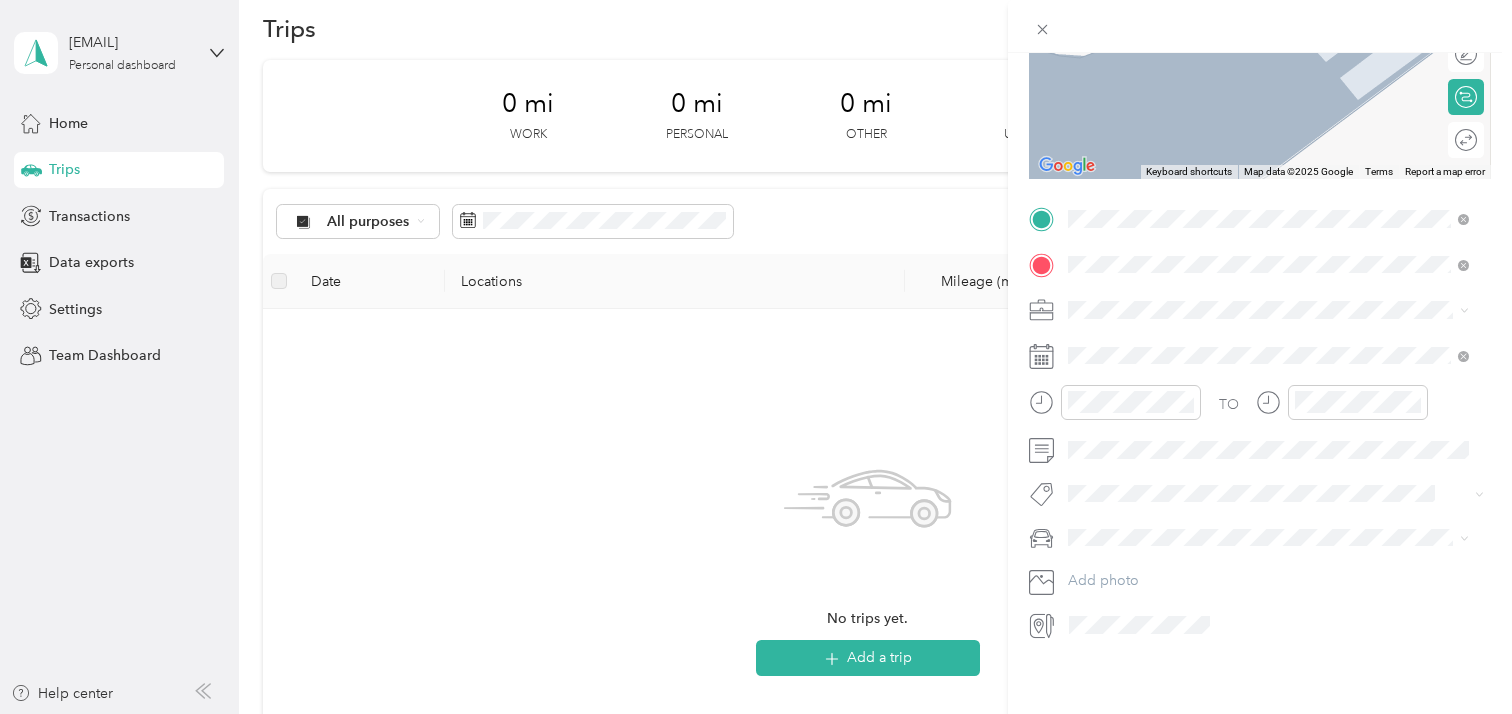 click on "TO Add photo" at bounding box center [1260, 422] 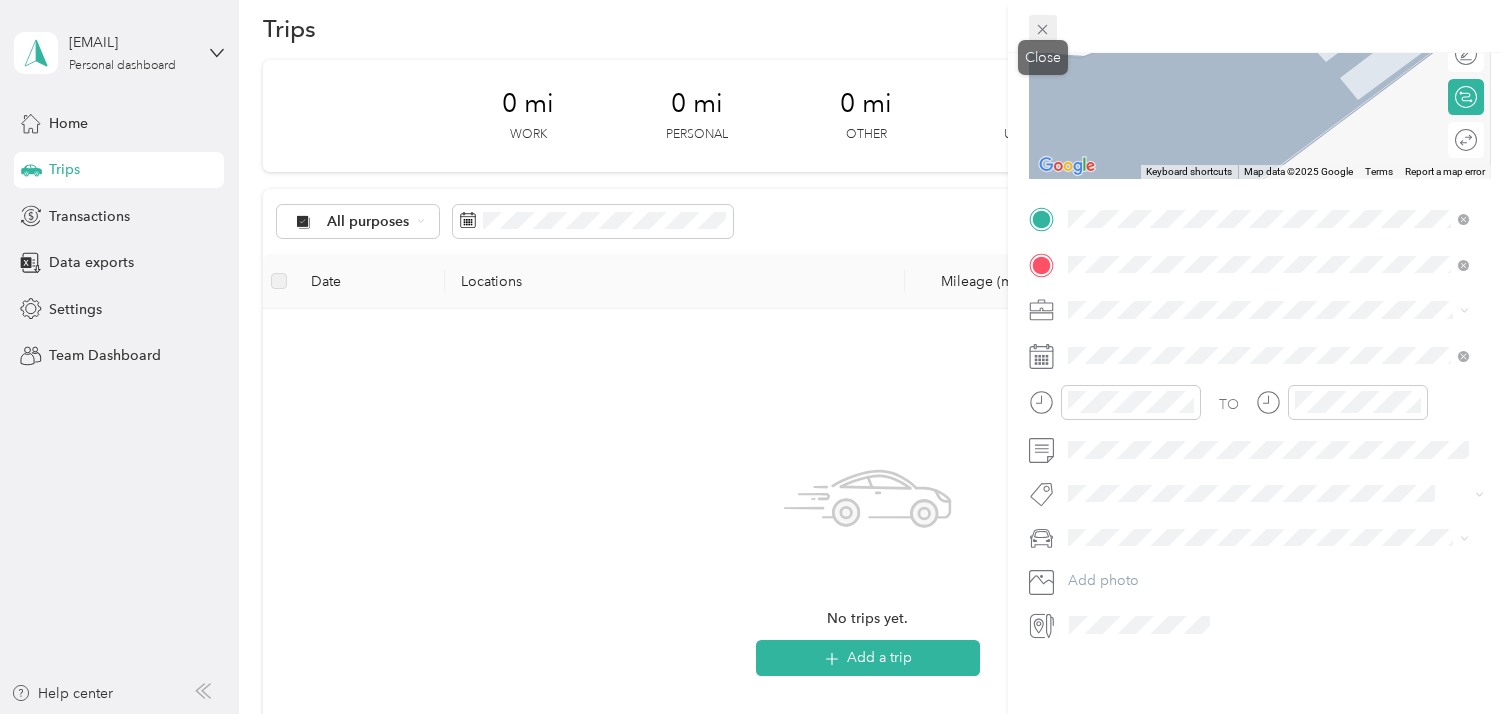 click 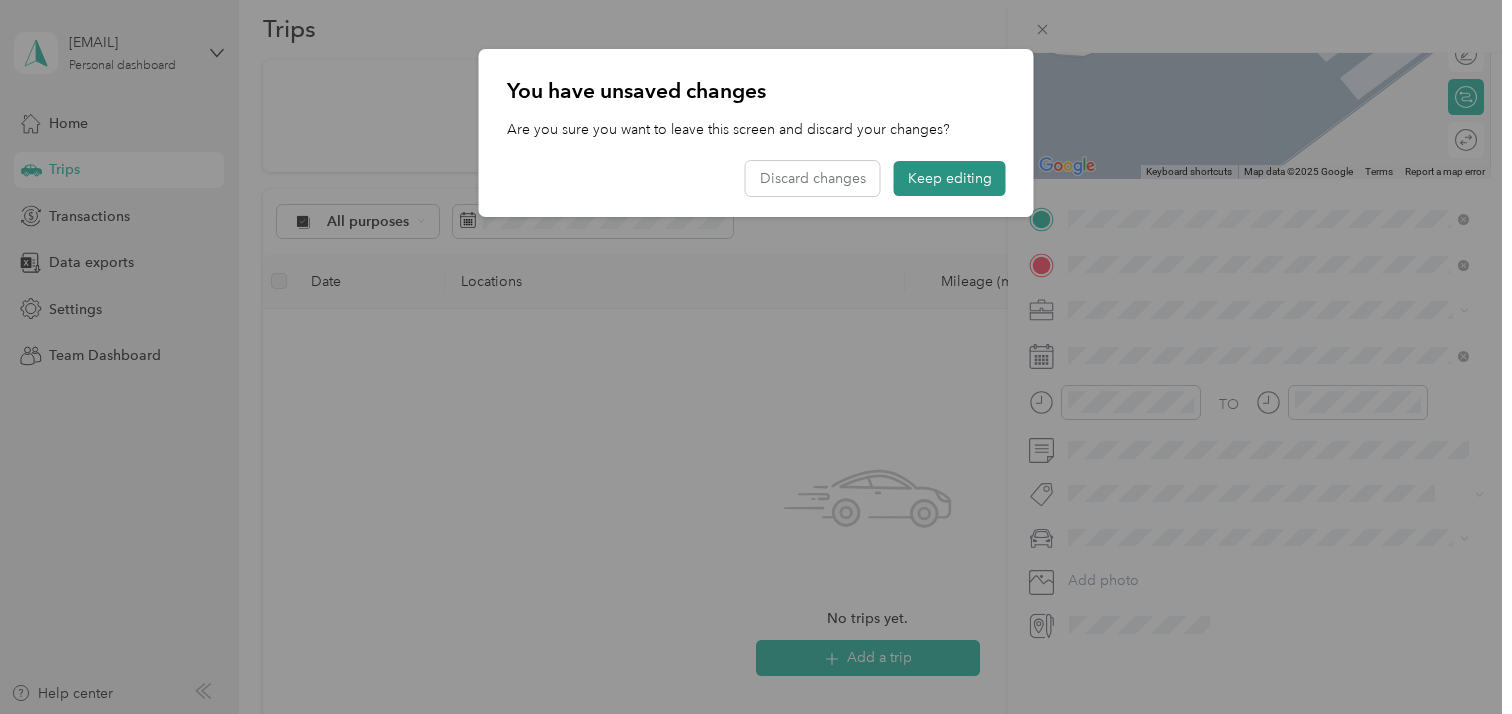 click on "Keep editing" at bounding box center [950, 178] 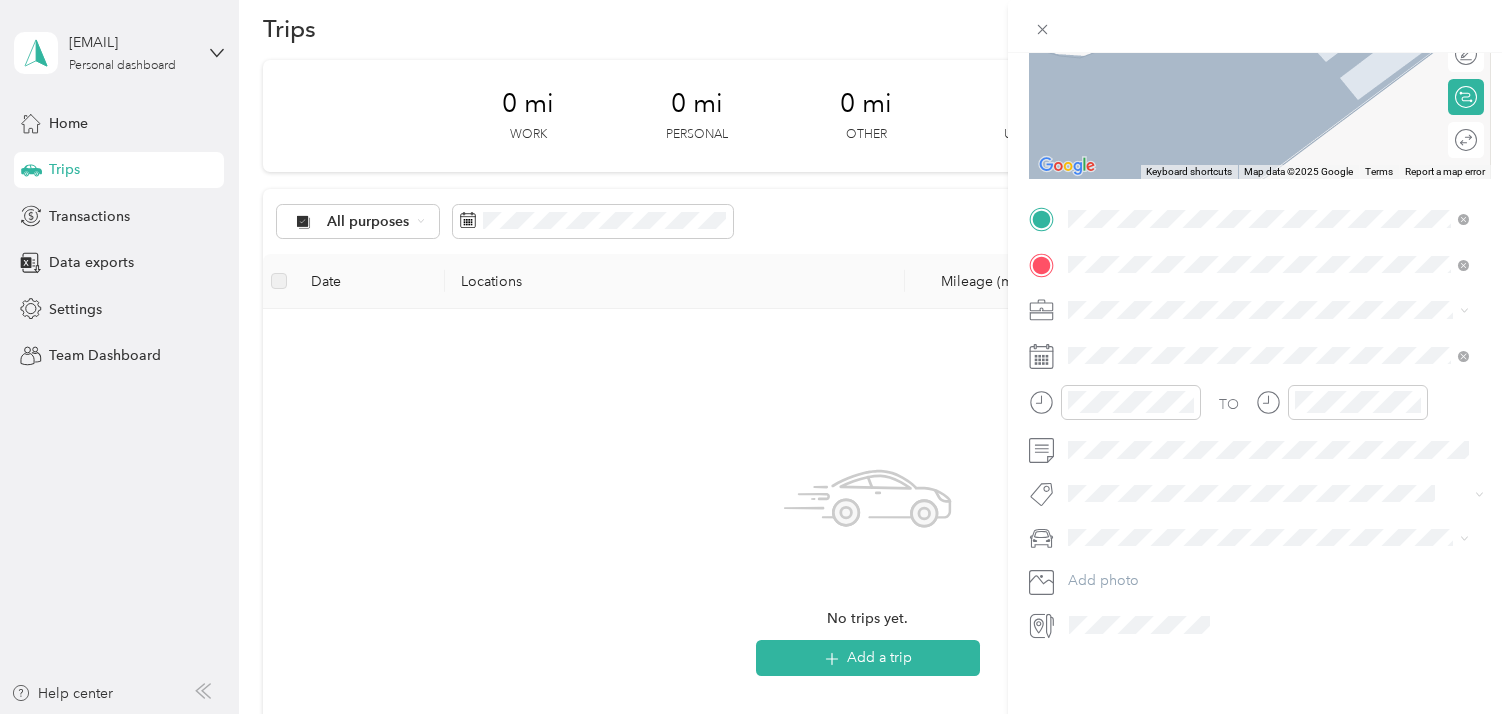 click on "Doordash" at bounding box center [1268, 390] 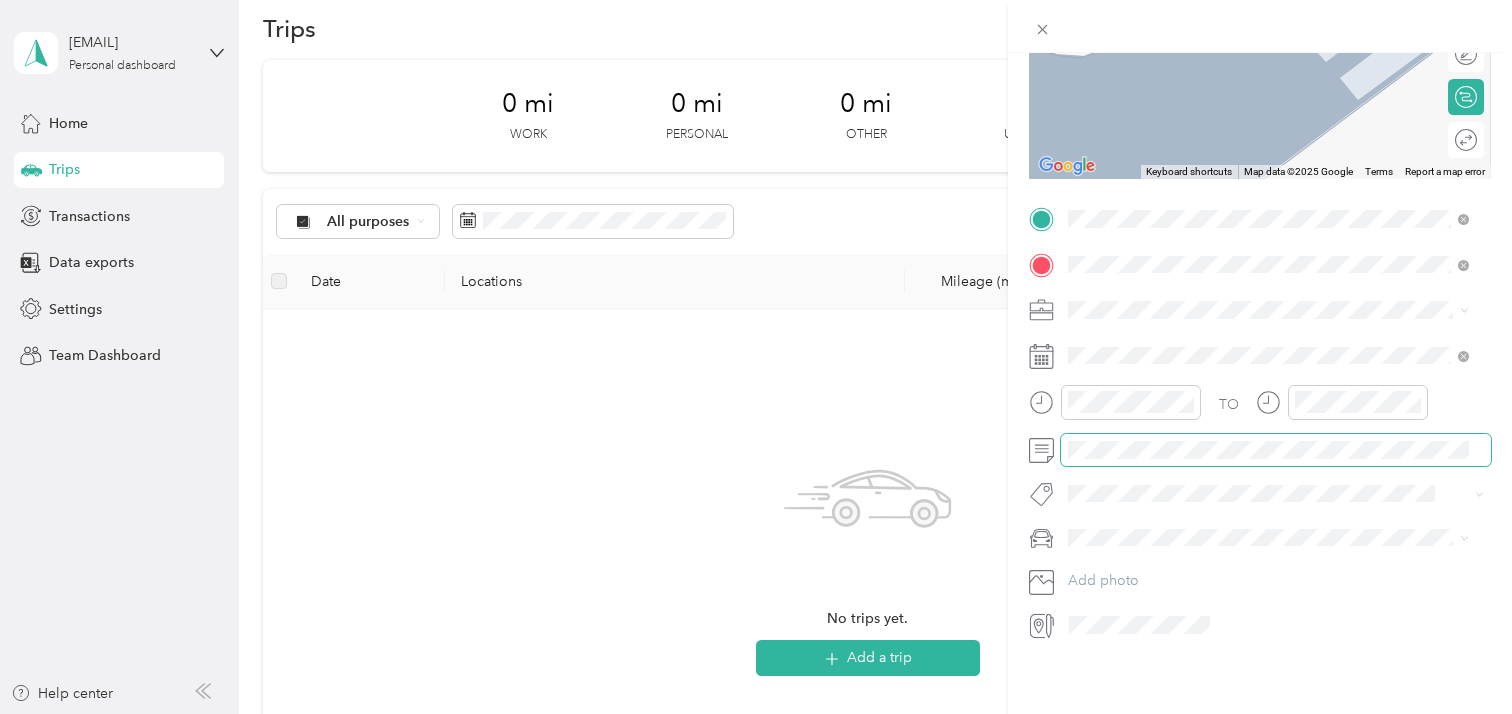 click at bounding box center [1276, 450] 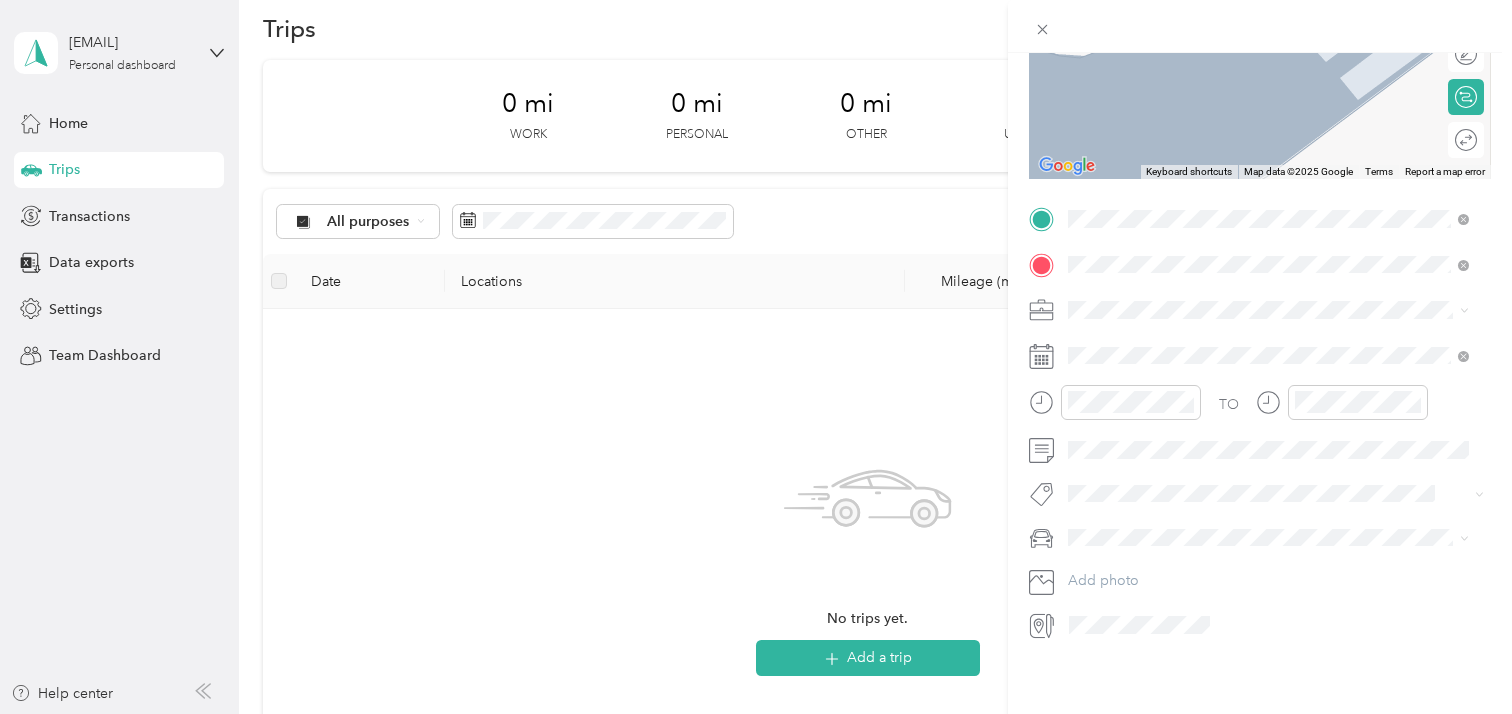 click on "New Trip Save This trip cannot be edited because it is either under review, approved, or paid. Contact your Team Manager to edit it. Distance cannot be 0 Miles ← Move left → Move right ↑ Move up ↓ Move down + Zoom in - Zoom out Home Jump left by 75% End Jump right by 75% Page Up Jump up by 75% Page Down Jump down by 75% Keyboard shortcuts Map Data Map data ©2025 Google Map data ©2025 Google 2 m  Click to toggle between metric and imperial units Terms Report a map error Edit route Calculate route Round trip TO Add photo" at bounding box center [756, 357] 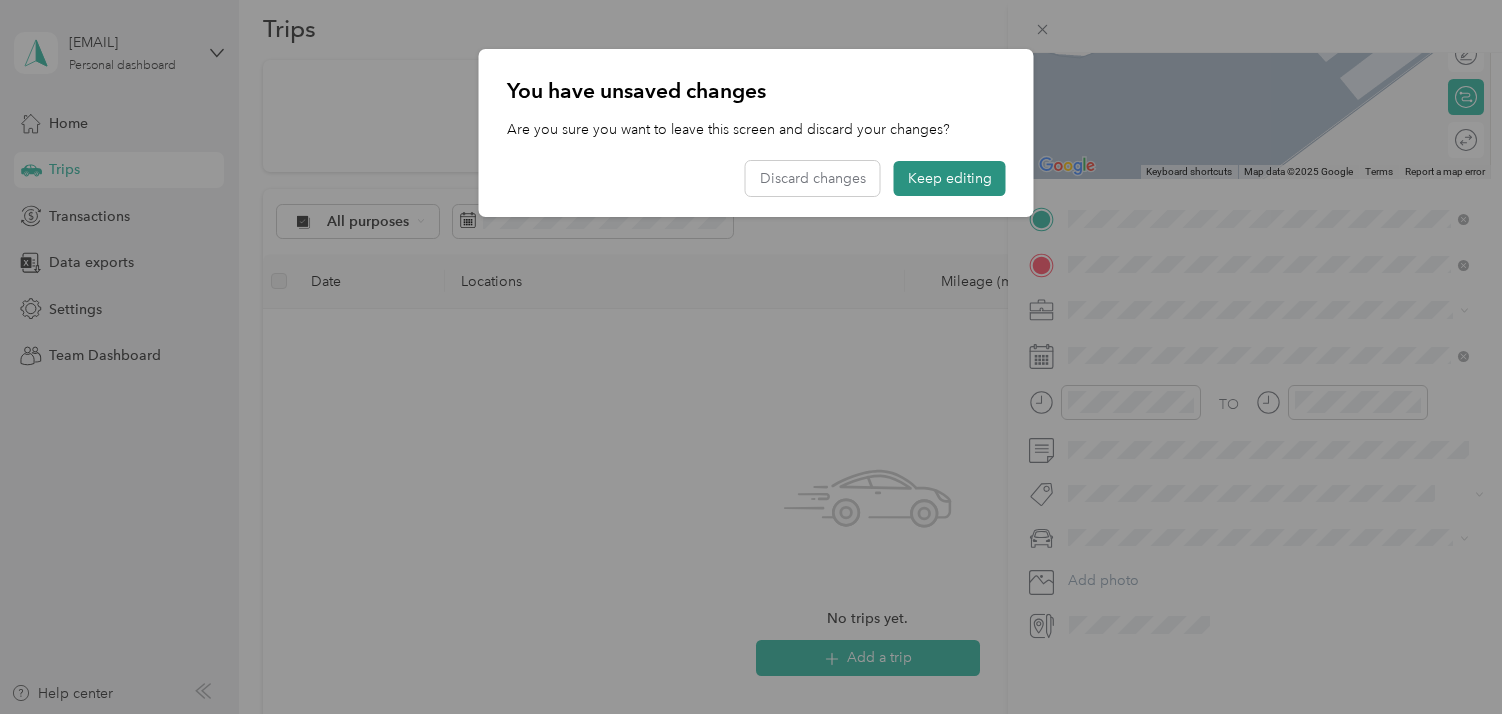 click on "Keep editing" at bounding box center (950, 178) 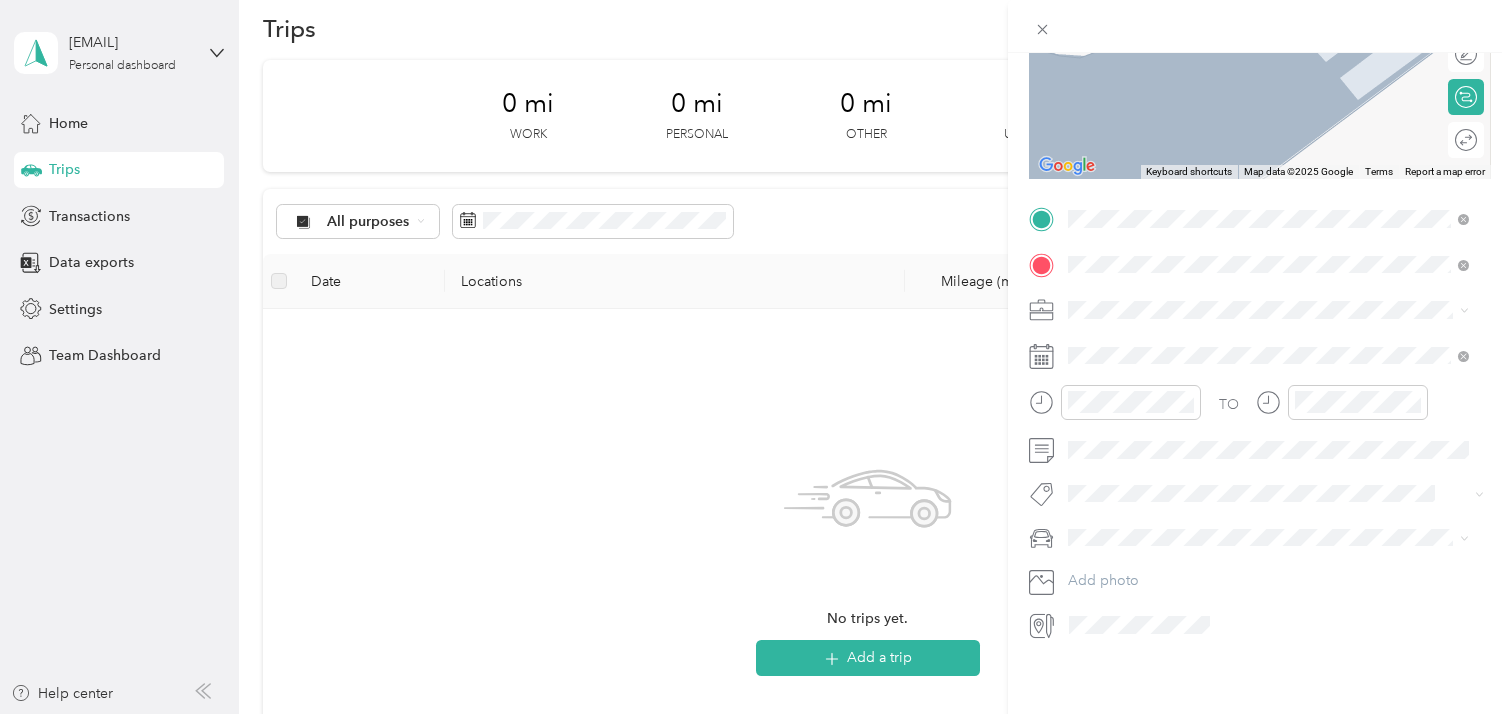 click 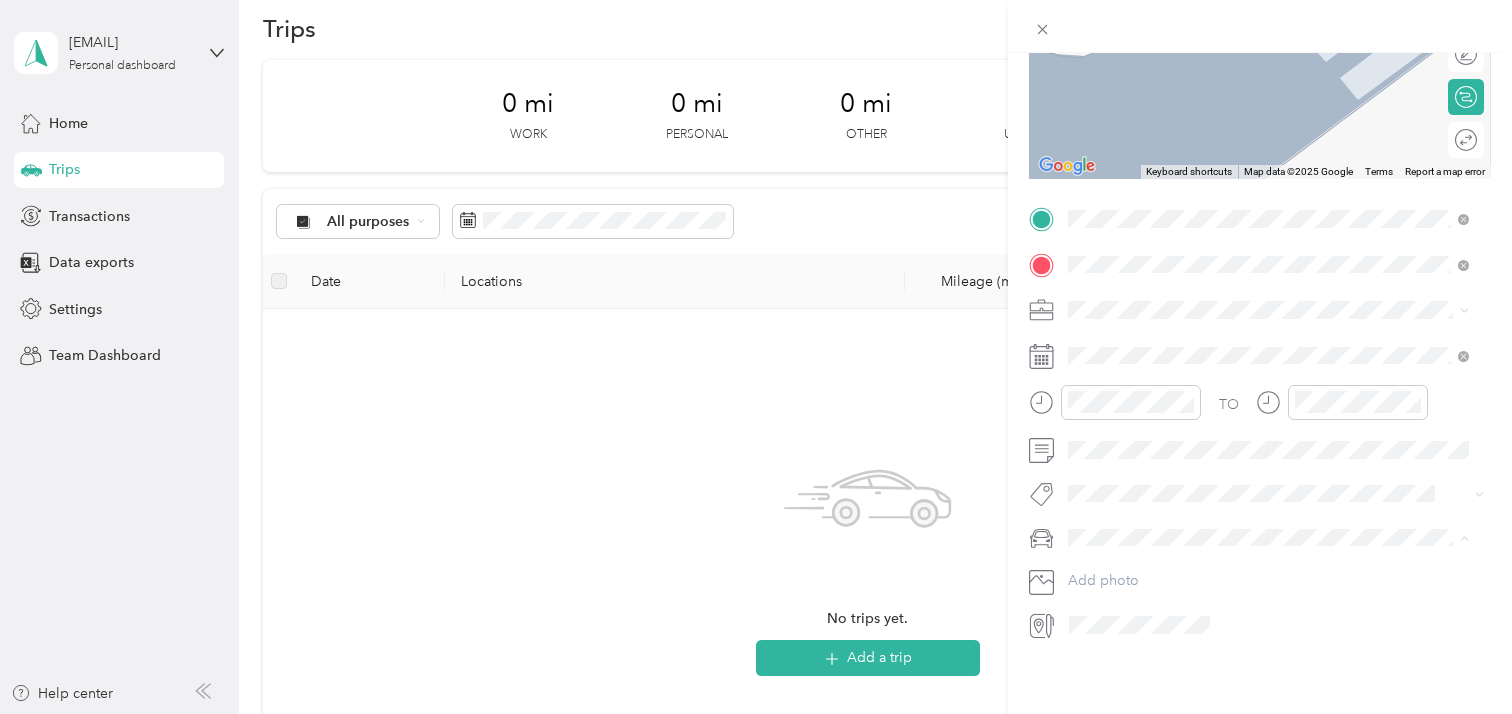 click on "New Trip Save This trip cannot be edited because it is either under review, approved, or paid. Contact your Team Manager to edit it. Distance cannot be 0 Miles ← Move left → Move right ↑ Move up ↓ Move down + Zoom in - Zoom out Home Jump left by 75% End Jump right by 75% Page Up Jump up by 75% Page Down Jump down by 75% Keyboard shortcuts Map Data Map data ©2025 Google Map data ©2025 Google 2 m  Click to toggle between metric and imperial units Terms Report a map error Edit route Calculate route Round trip TO Add photo" at bounding box center (756, 357) 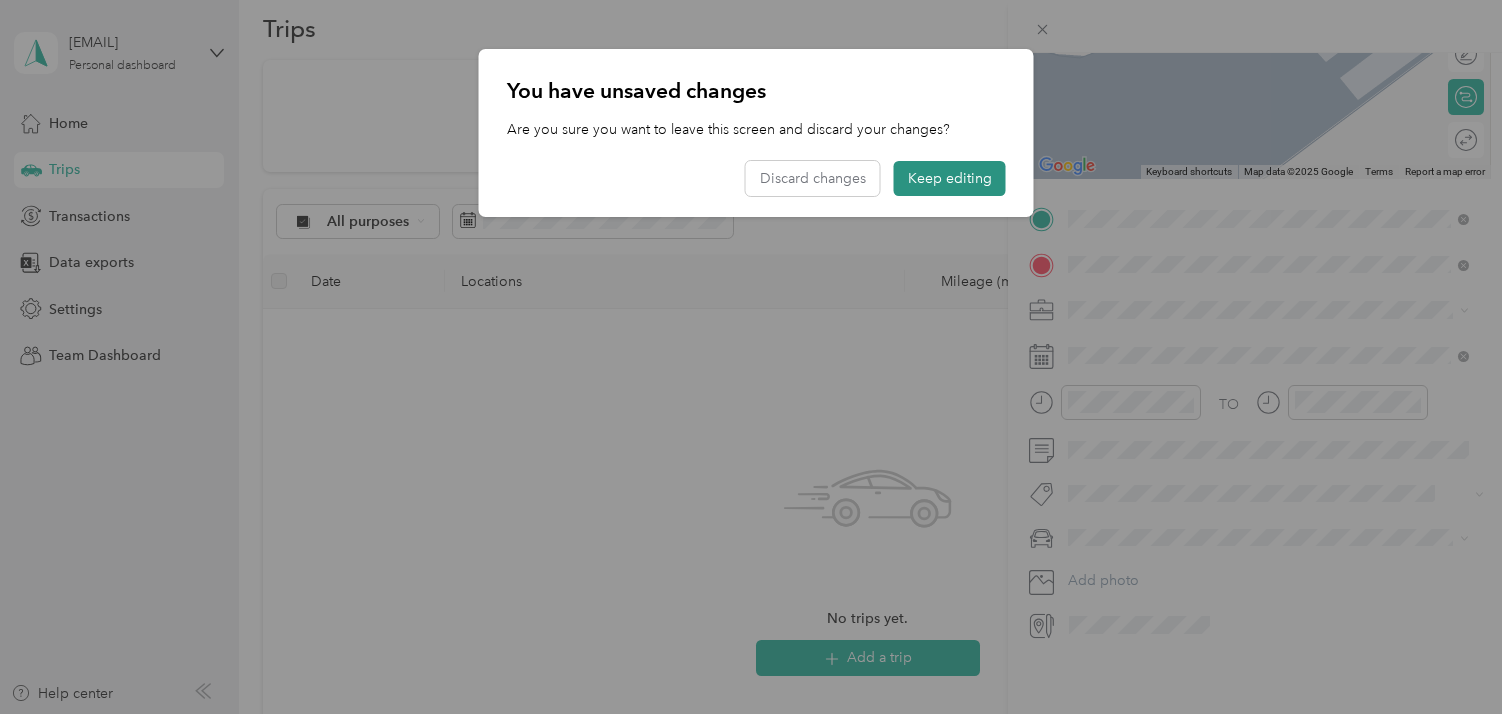 click on "Keep editing" at bounding box center (950, 178) 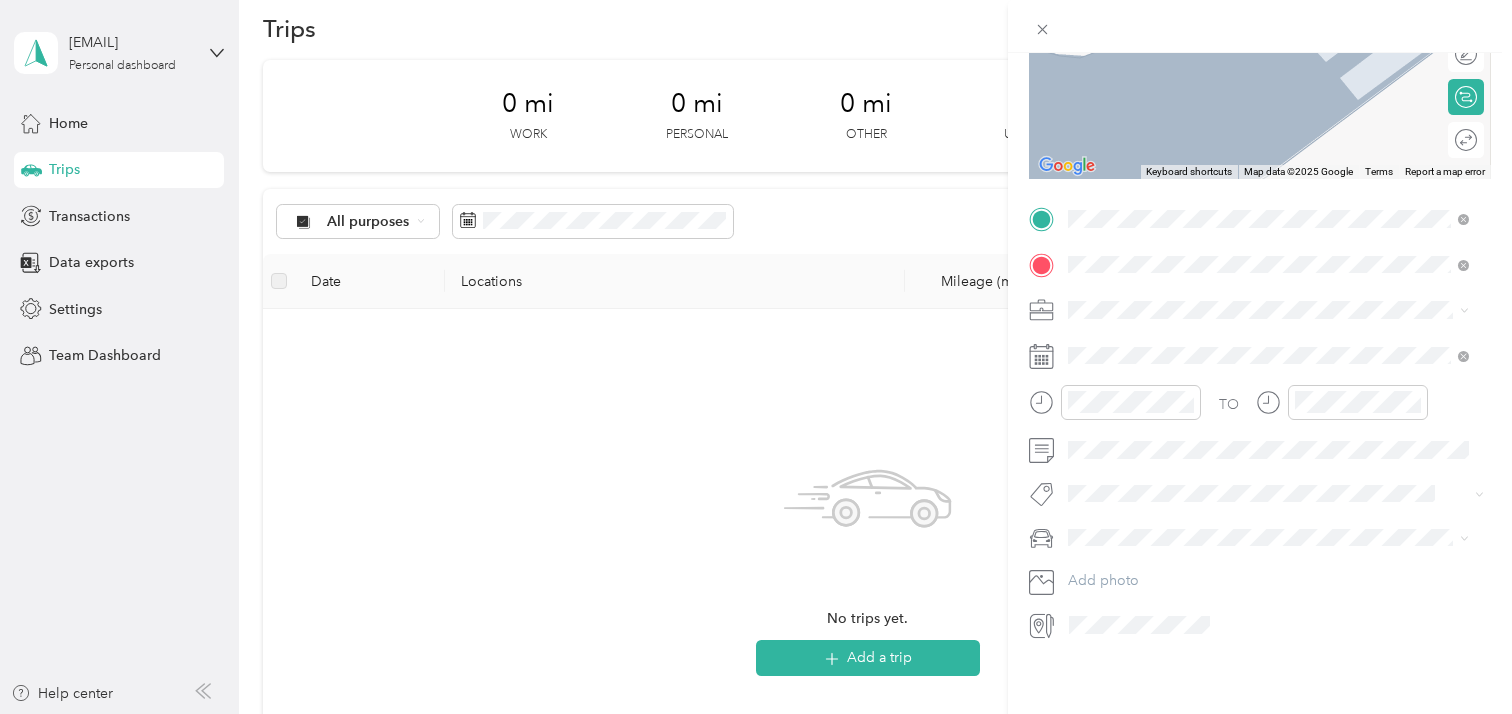 click on "New Trip Save This trip cannot be edited because it is either under review, approved, or paid. Contact your Team Manager to edit it. Distance cannot be 0 Miles ← Move left → Move right ↑ Move up ↓ Move down + Zoom in - Zoom out Home Jump left by 75% End Jump right by 75% Page Up Jump up by 75% Page Down Jump down by 75% Keyboard shortcuts Map Data Map data ©2025 Google Map data ©2025 Google 2 m  Click to toggle between metric and imperial units Terms Report a map error Edit route Calculate route Round trip TO Add photo" at bounding box center (756, 357) 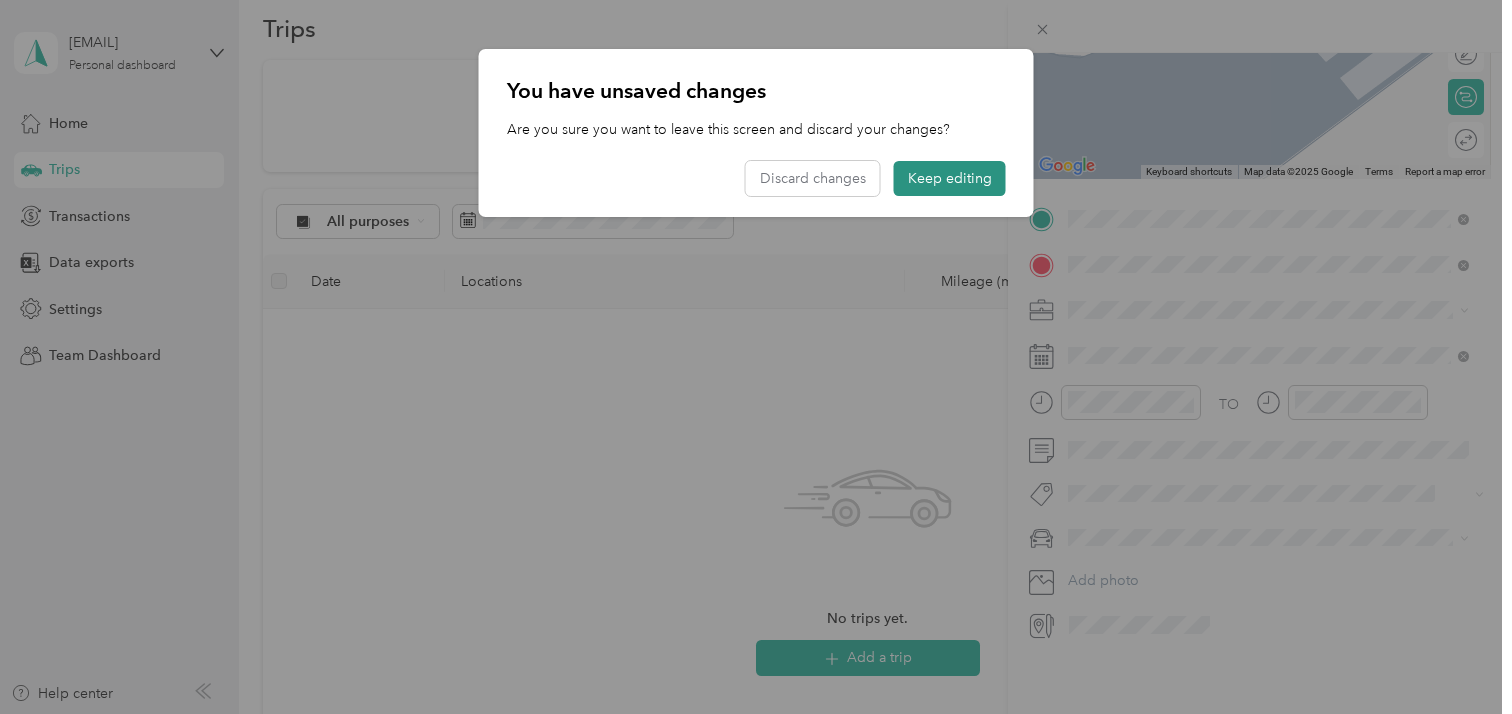 click on "Keep editing" at bounding box center (950, 178) 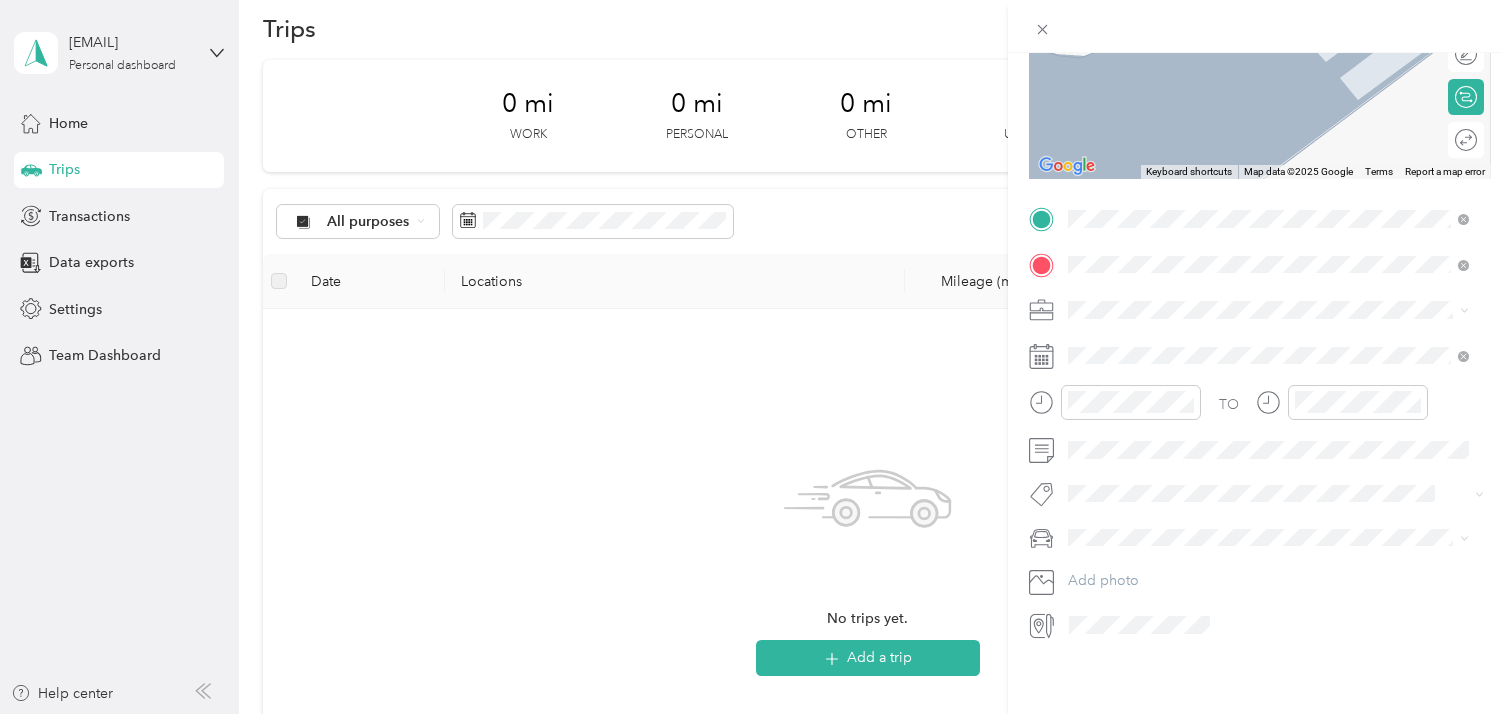 click on "New Trip Save This trip cannot be edited because it is either under review, approved, or paid. Contact your Team Manager to edit it. Distance cannot be 0 Miles ← Move left → Move right ↑ Move up ↓ Move down + Zoom in - Zoom out Home Jump left by 75% End Jump right by 75% Page Up Jump up by 75% Page Down Jump down by 75% Keyboard shortcuts Map Data Map data ©2025 Google Map data ©2025 Google 2 m  Click to toggle between metric and imperial units Terms Report a map error Edit route Calculate route Round trip TO Add photo" at bounding box center [756, 357] 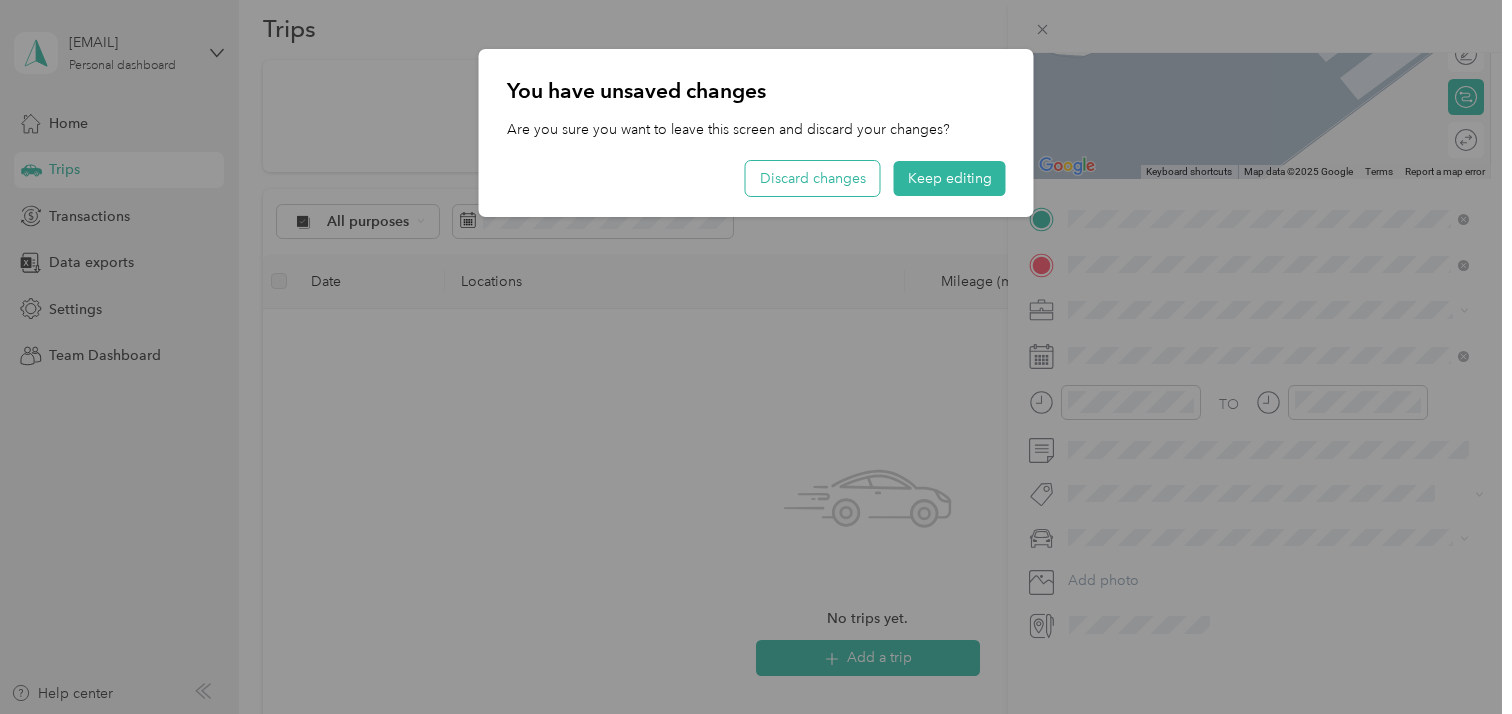 click on "Discard changes" at bounding box center [813, 178] 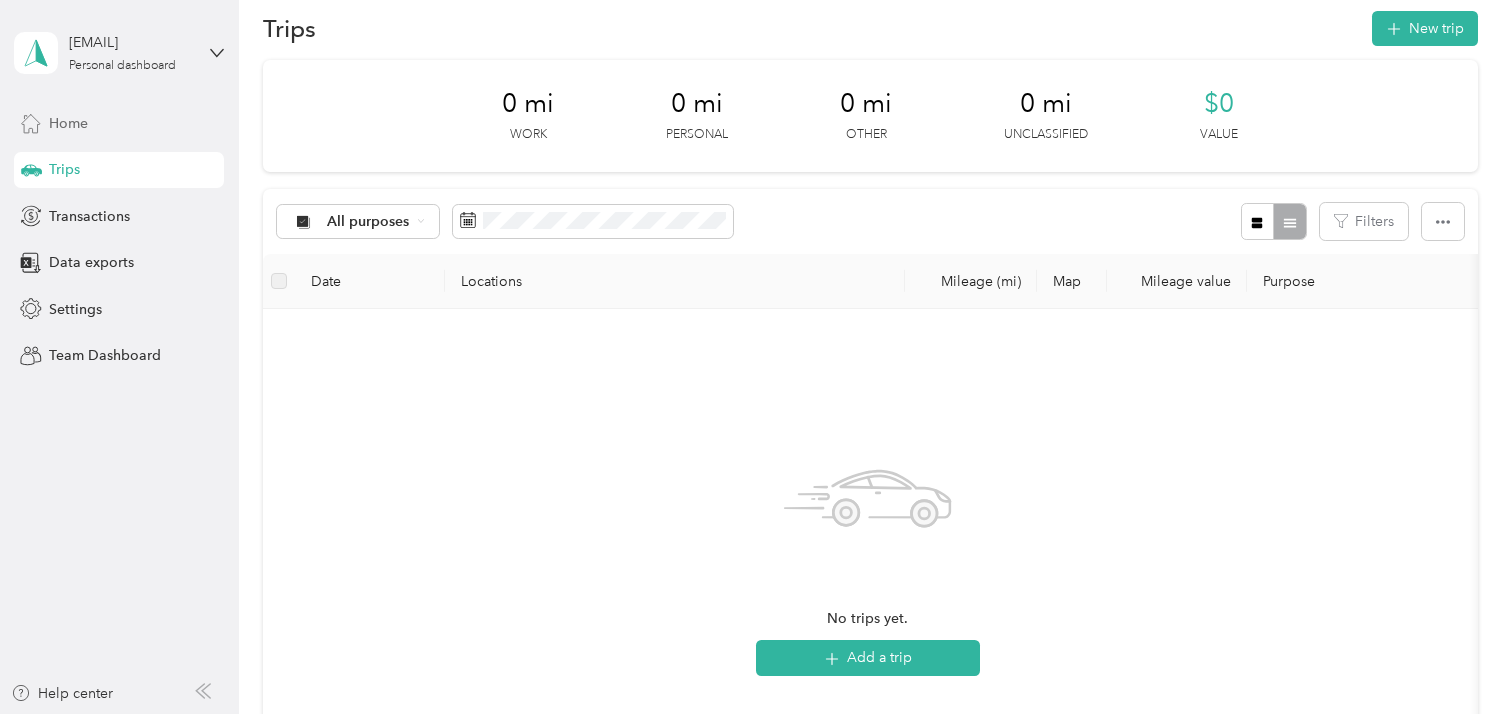 click on "Home" at bounding box center (119, 123) 